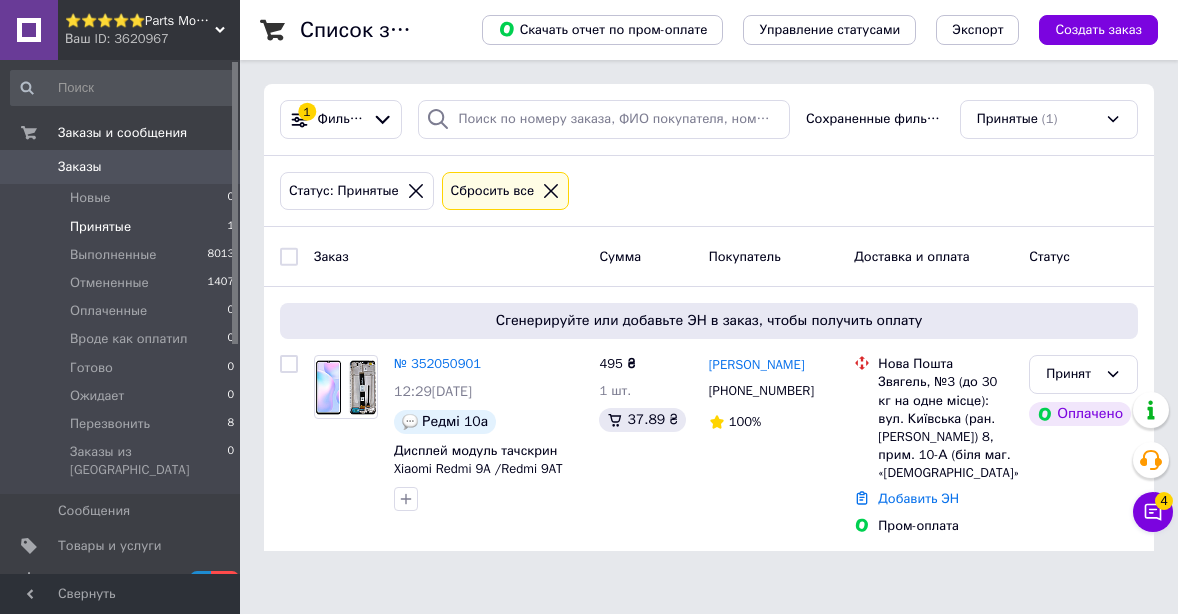 scroll, scrollTop: 0, scrollLeft: 0, axis: both 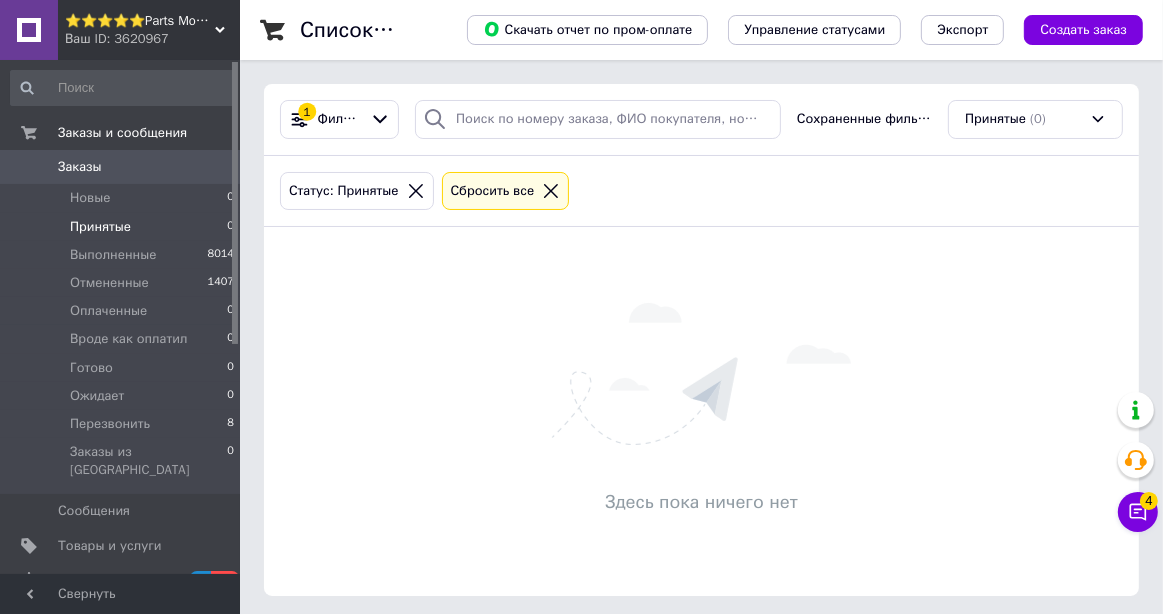 click on "Принятые 0" at bounding box center [123, 227] 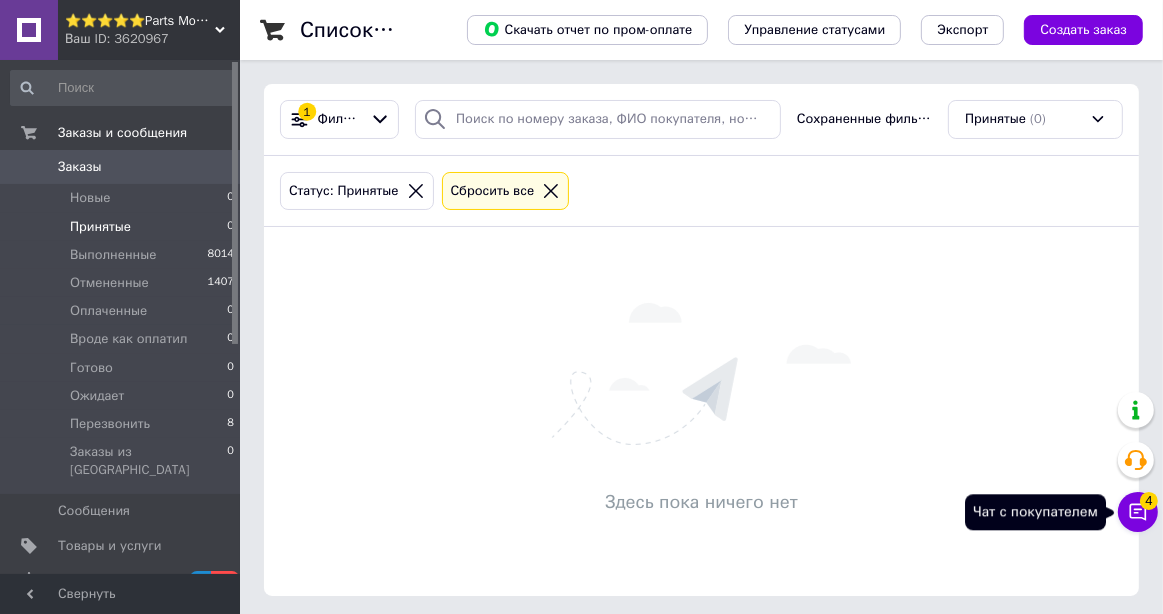 click 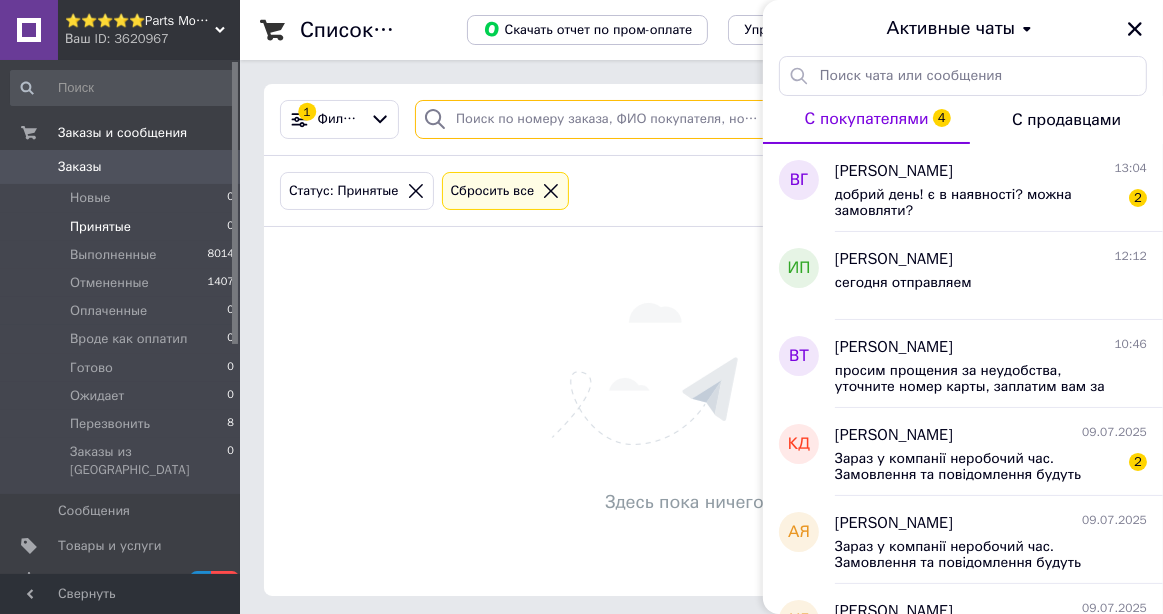 click at bounding box center [598, 119] 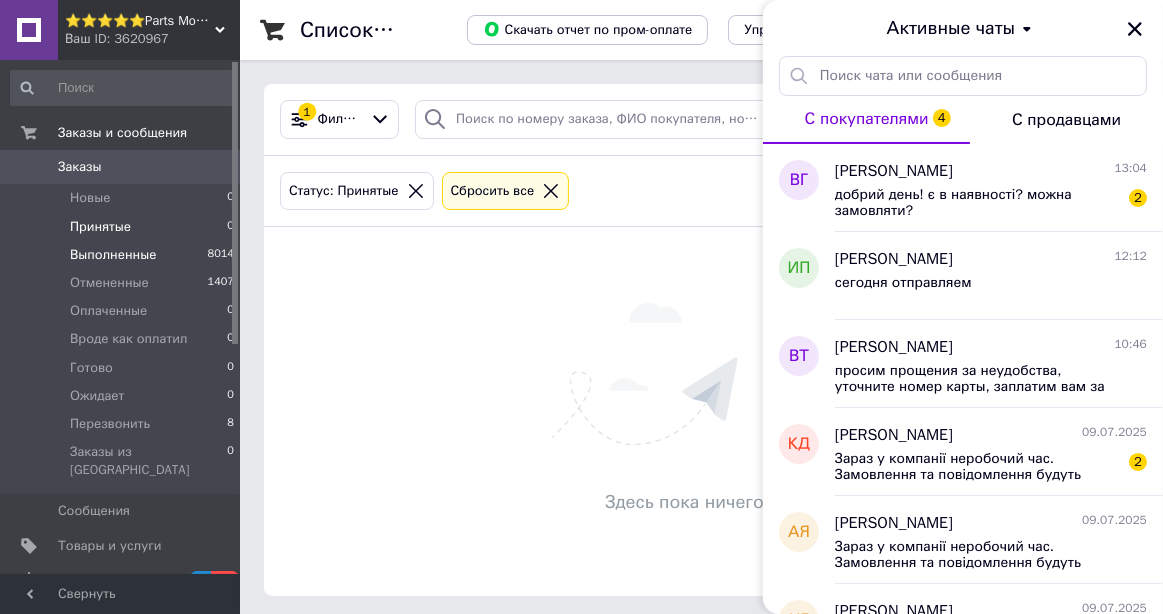 click on "Выполненные 8014" at bounding box center [123, 255] 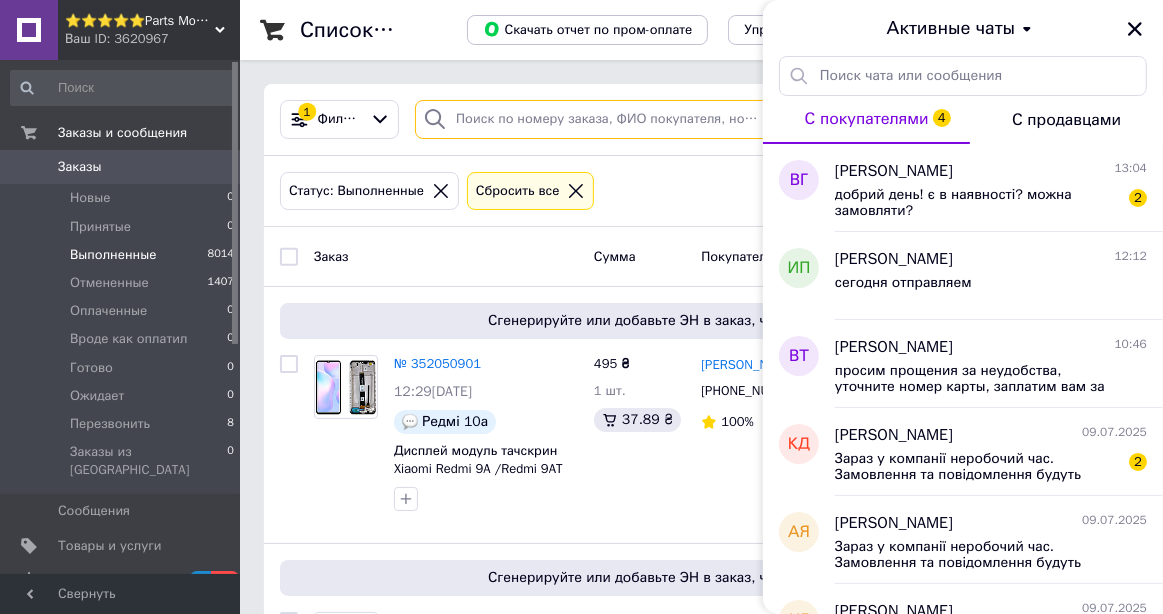 drag, startPoint x: 466, startPoint y: 136, endPoint x: 478, endPoint y: 129, distance: 13.892444 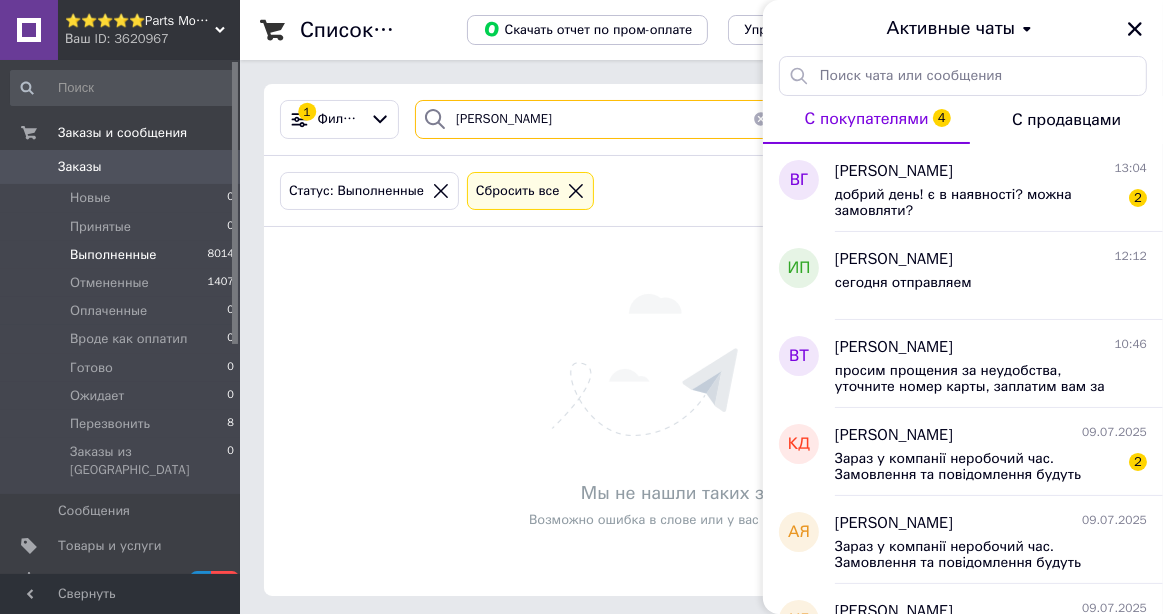 type on "глухов" 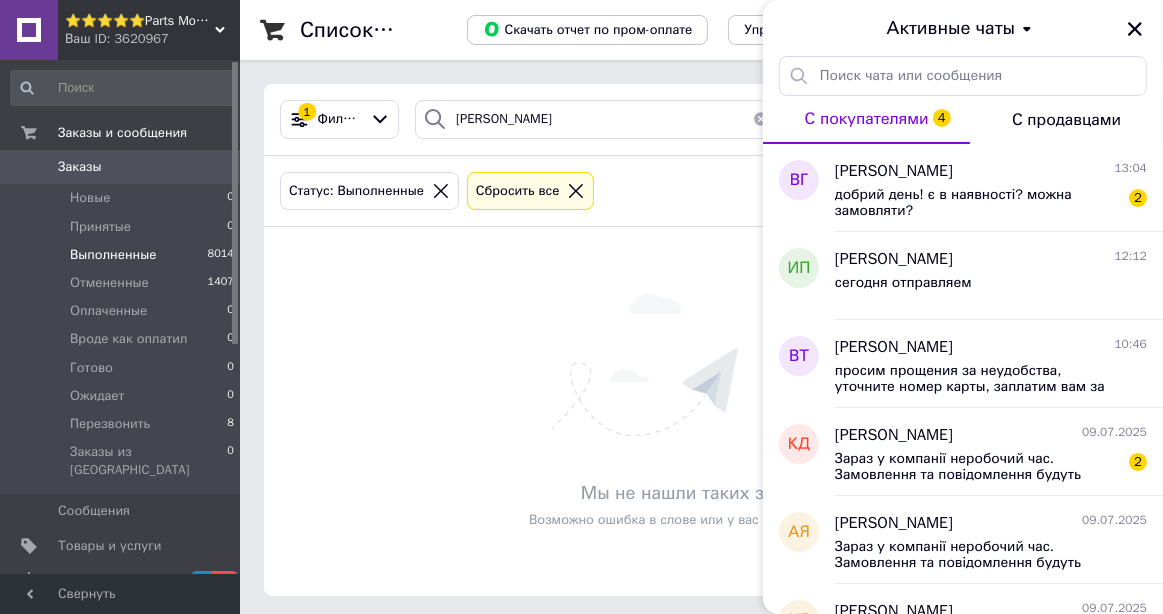 click at bounding box center [761, 119] 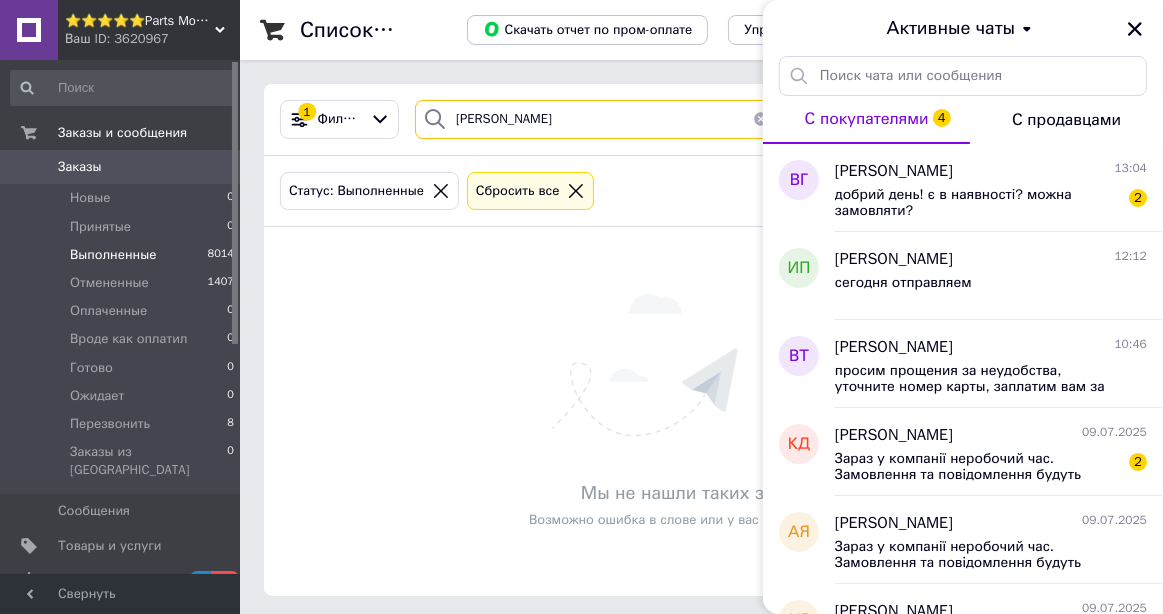 type 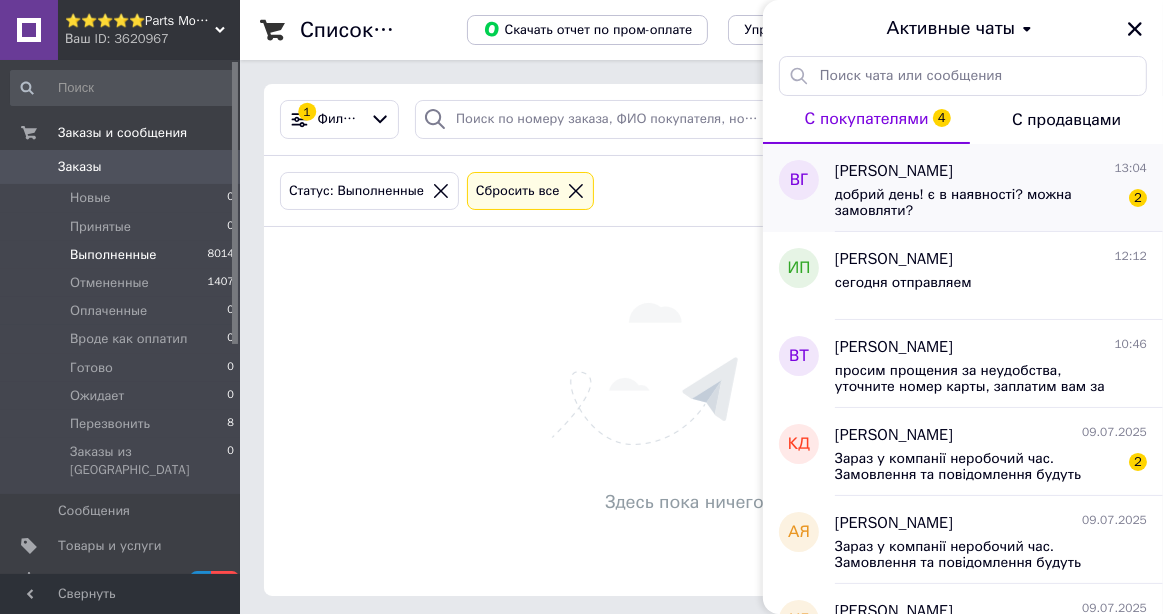 click on "[PERSON_NAME]" at bounding box center [894, 171] 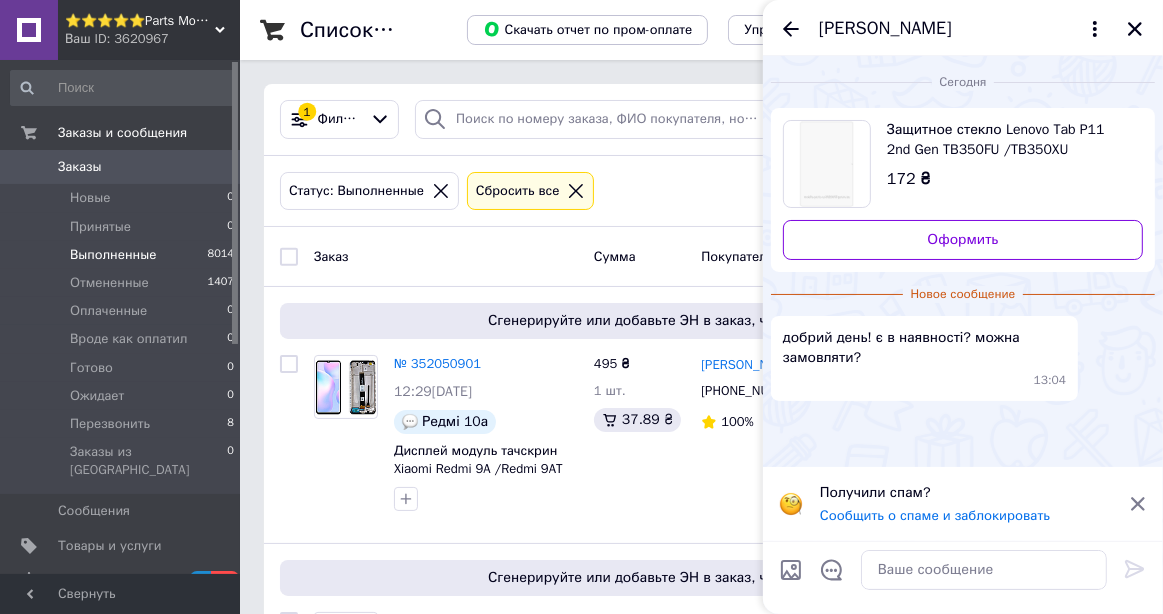 click on "Защитное стекло Lenovo Tab P11 2nd Gen TB350FU /TB350XU прозрачное Full-Screen Full Glue без упаковки без" at bounding box center [1007, 140] 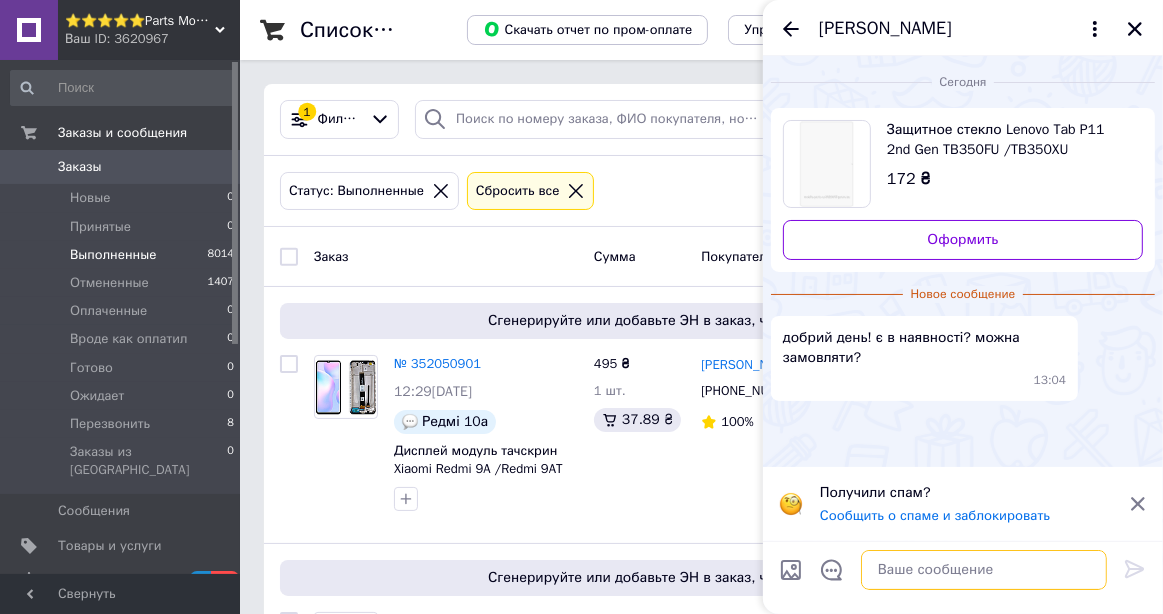 click at bounding box center (984, 570) 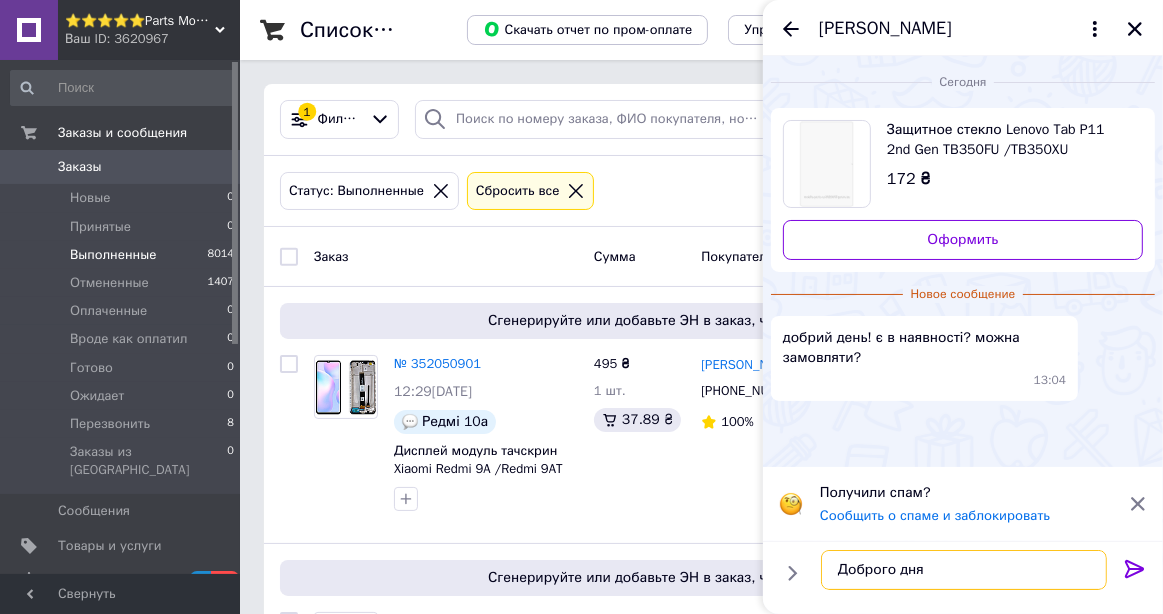 scroll, scrollTop: 12, scrollLeft: 0, axis: vertical 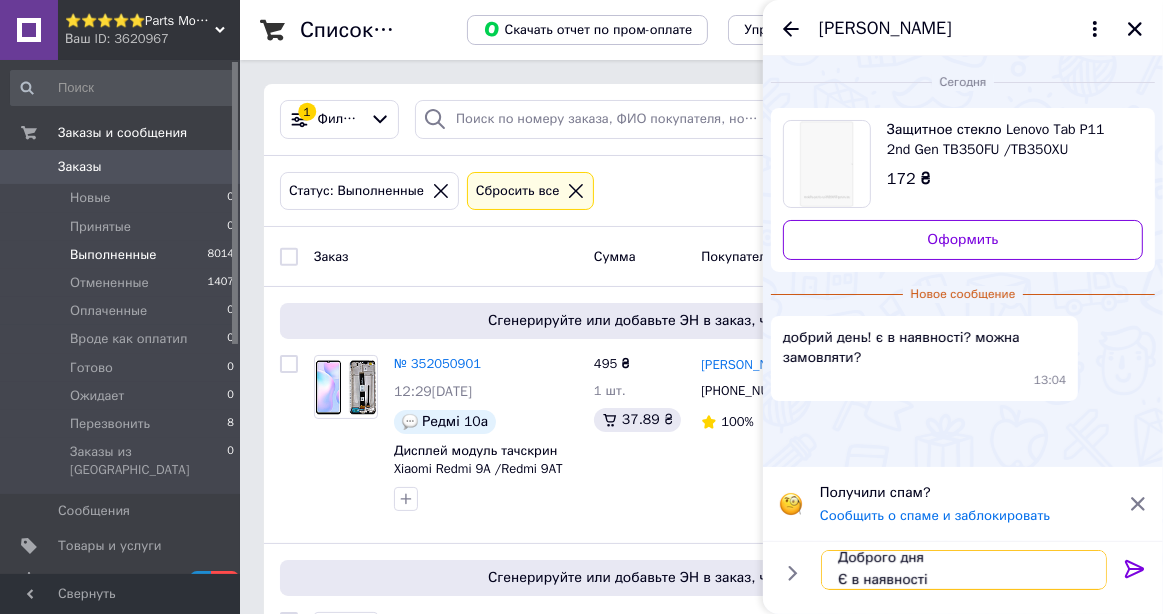 type on "Доброго дня
Є в наявності" 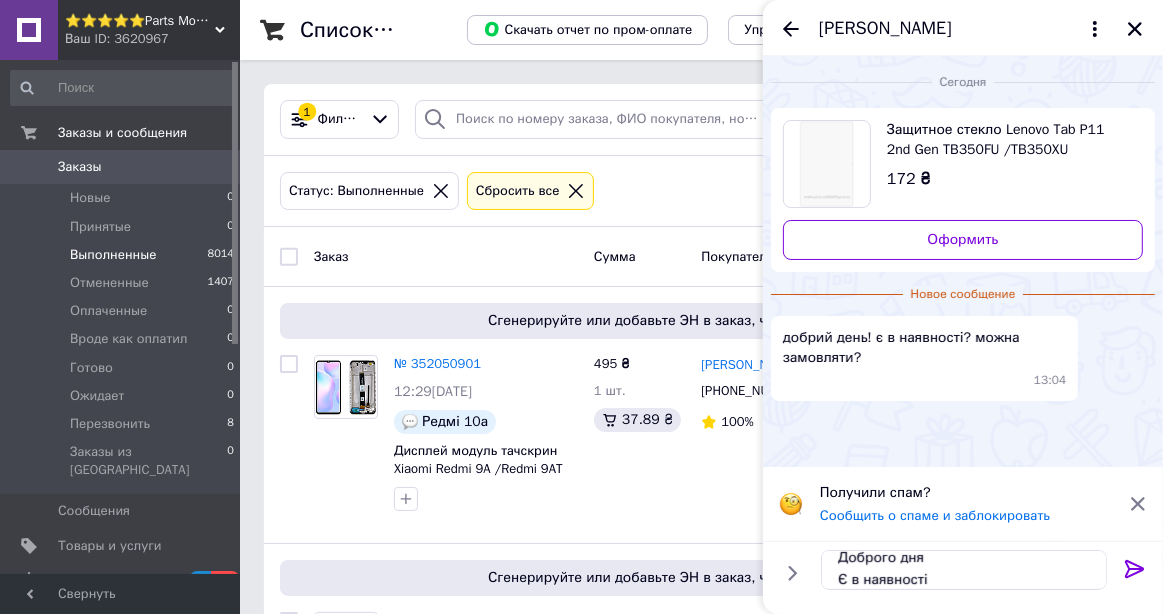click 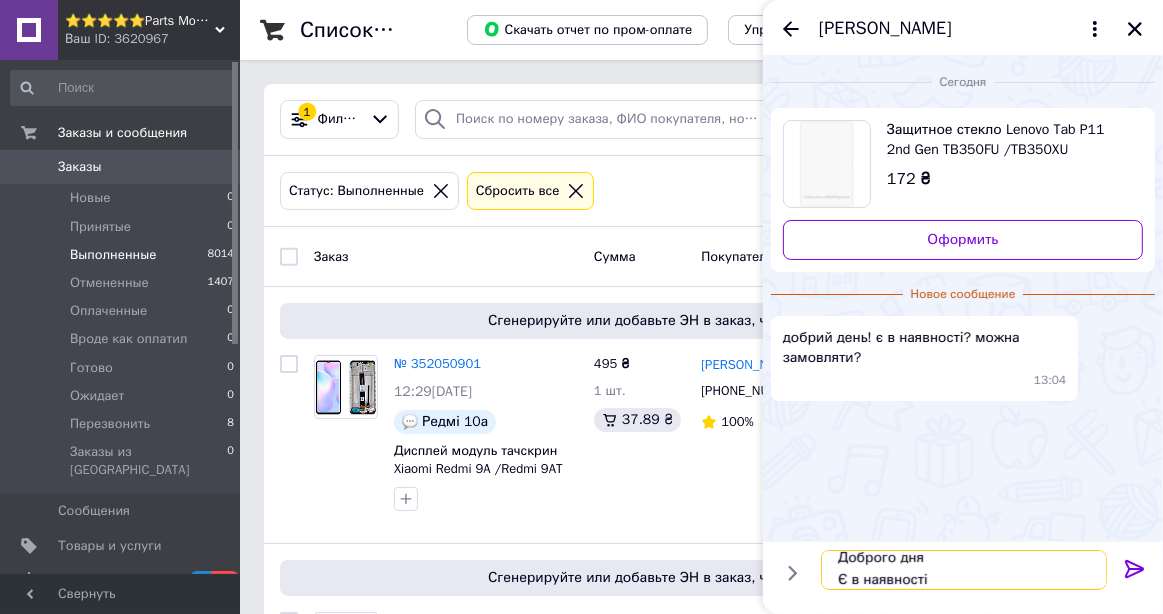 click on "Доброго дня
Є в наявності" at bounding box center (964, 570) 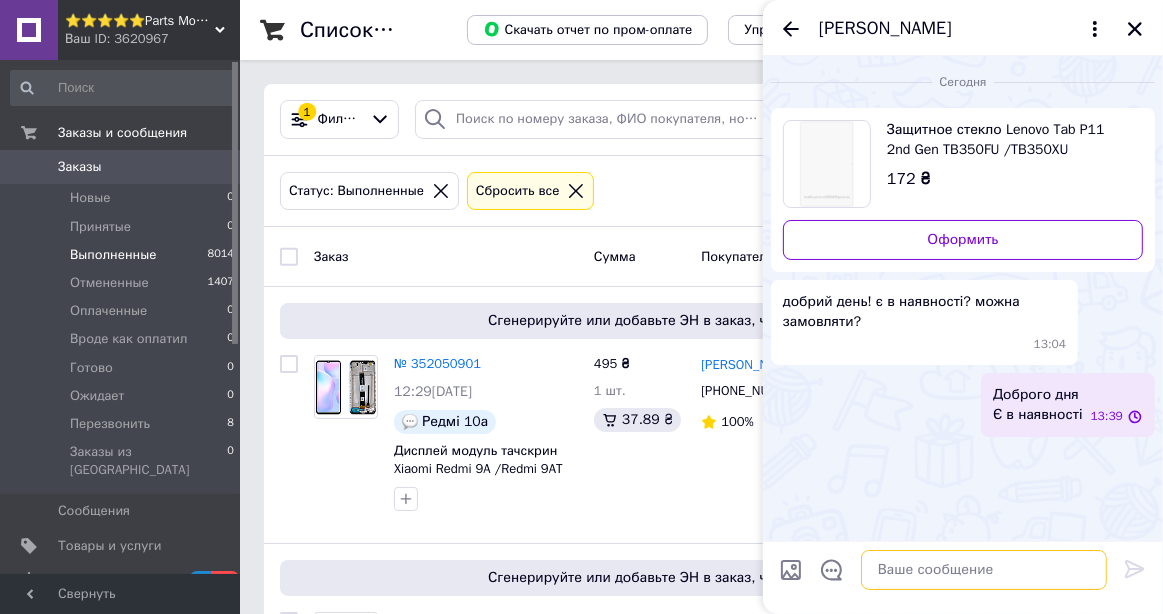 scroll, scrollTop: 0, scrollLeft: 0, axis: both 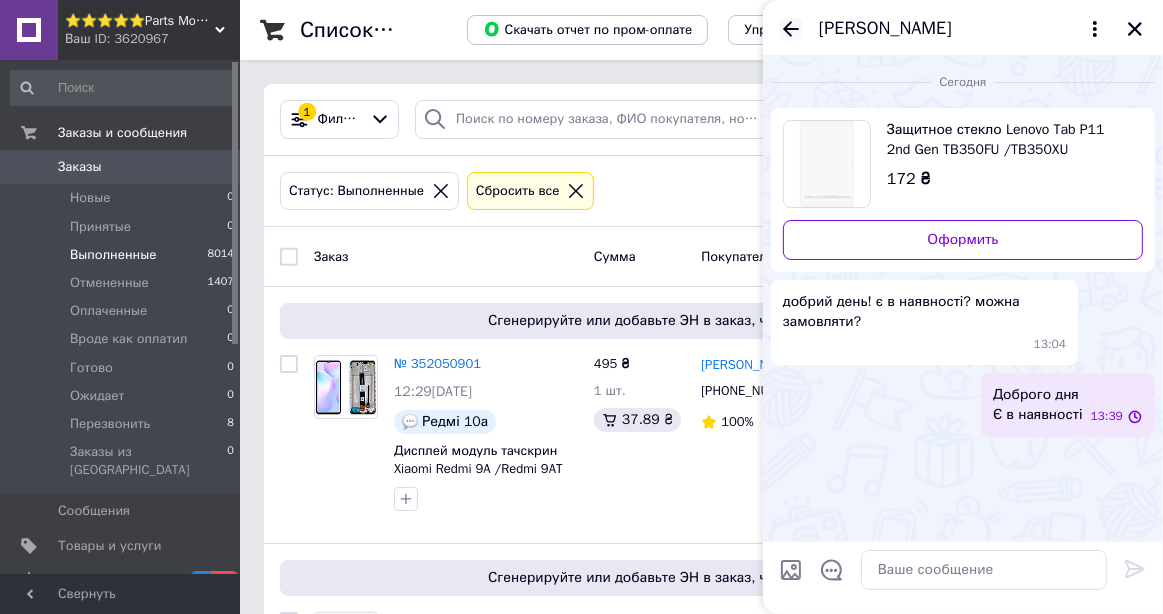 click 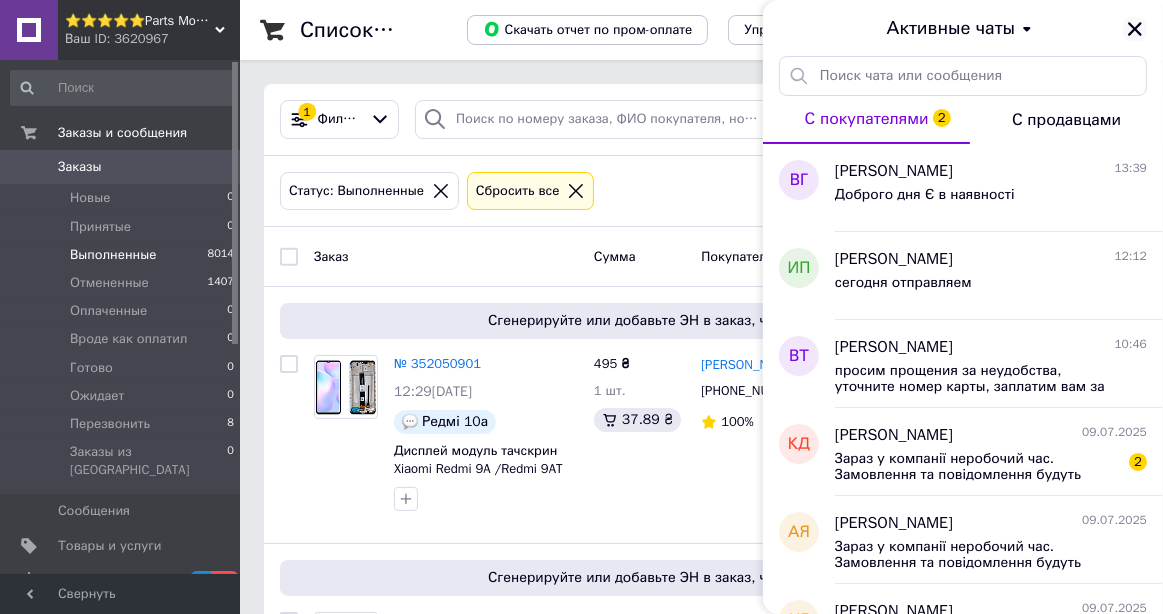 click 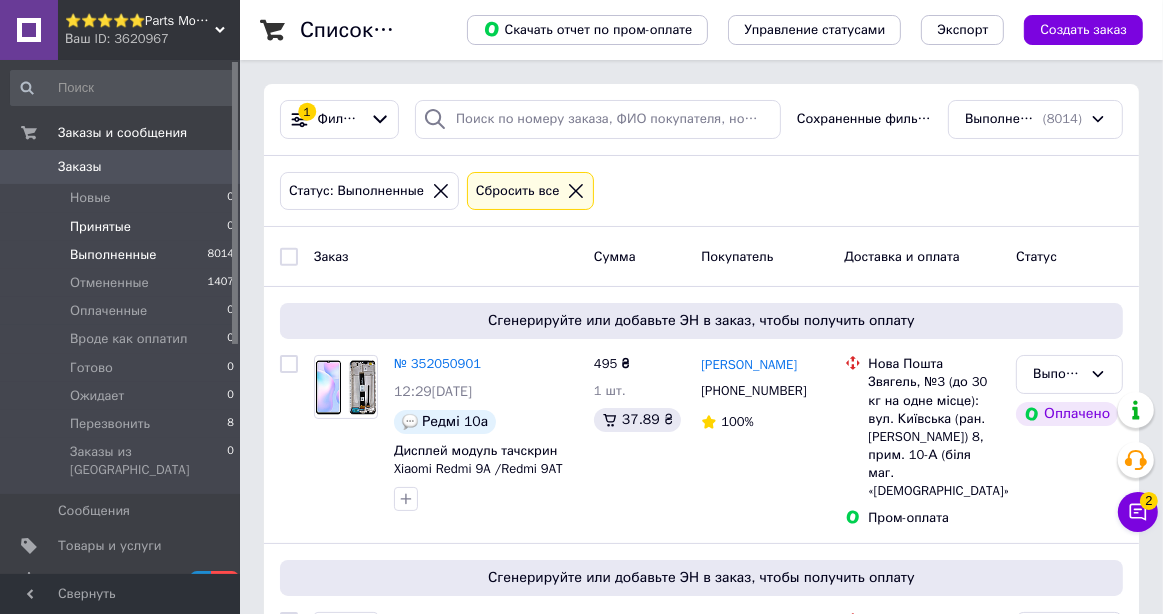 click on "Принятые 0" at bounding box center (123, 227) 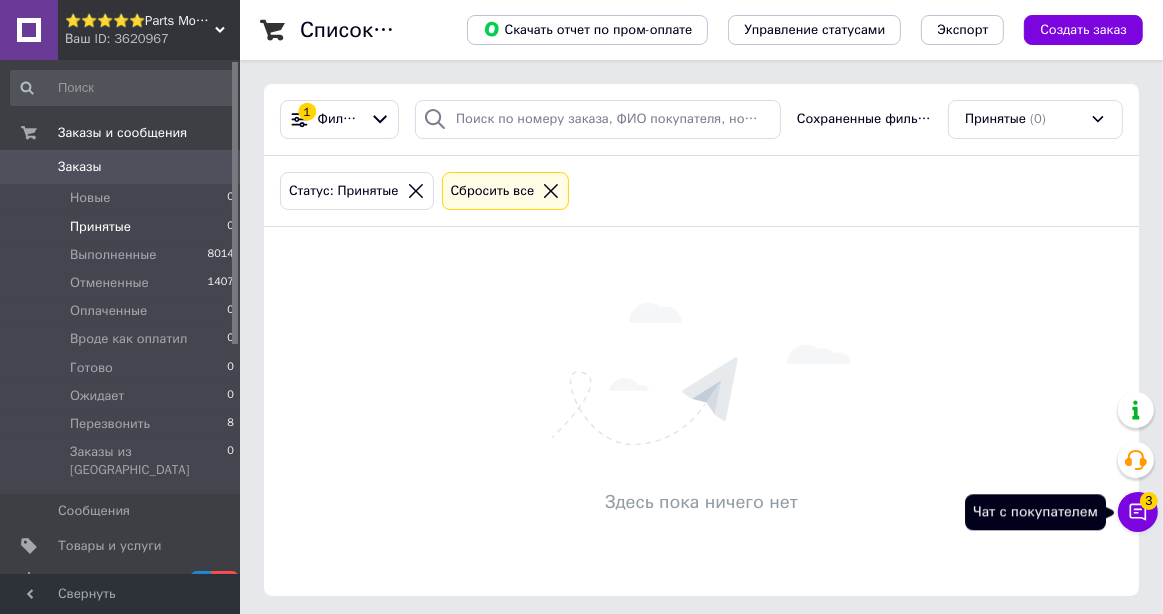 click on "Чат с покупателем 3" at bounding box center (1138, 512) 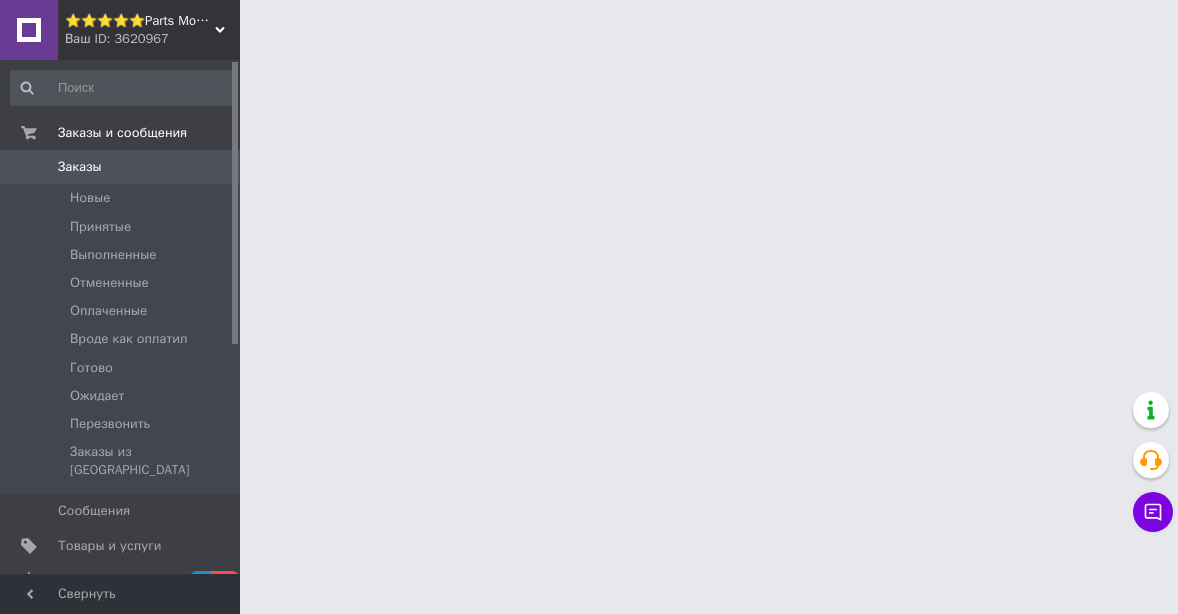 scroll, scrollTop: 0, scrollLeft: 0, axis: both 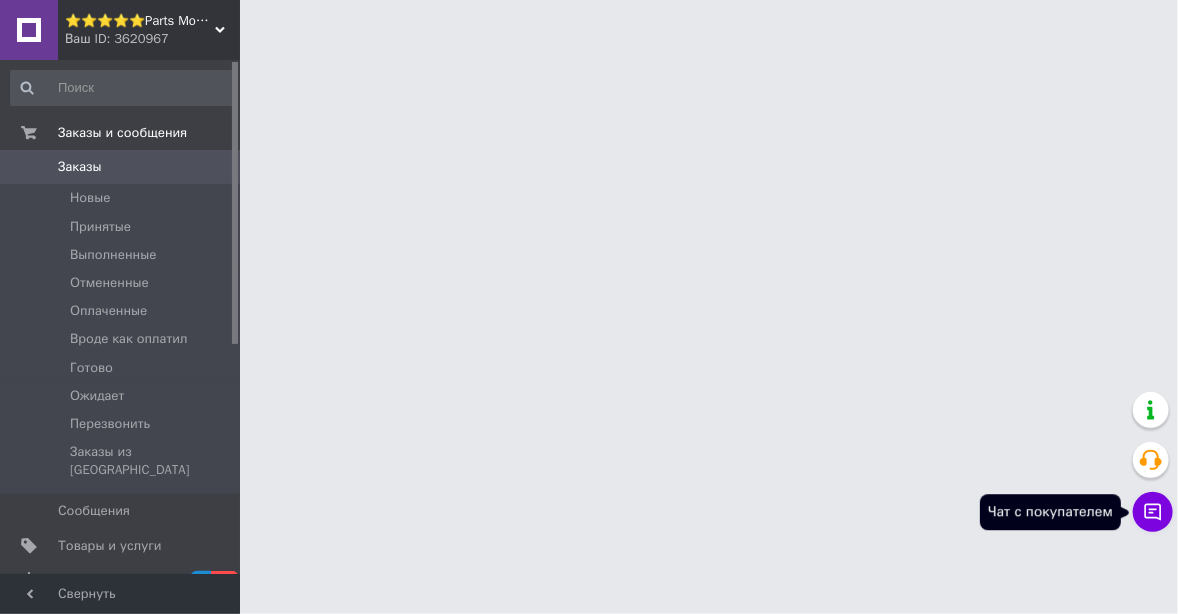 click 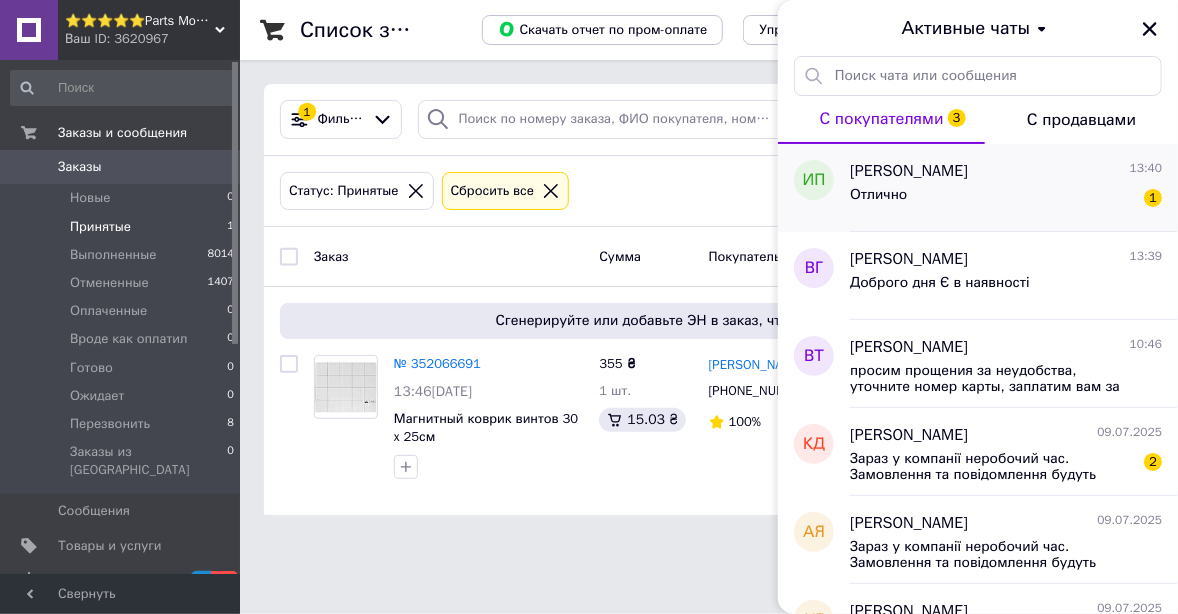 click on "Иван Патаки 13:40" at bounding box center [1006, 171] 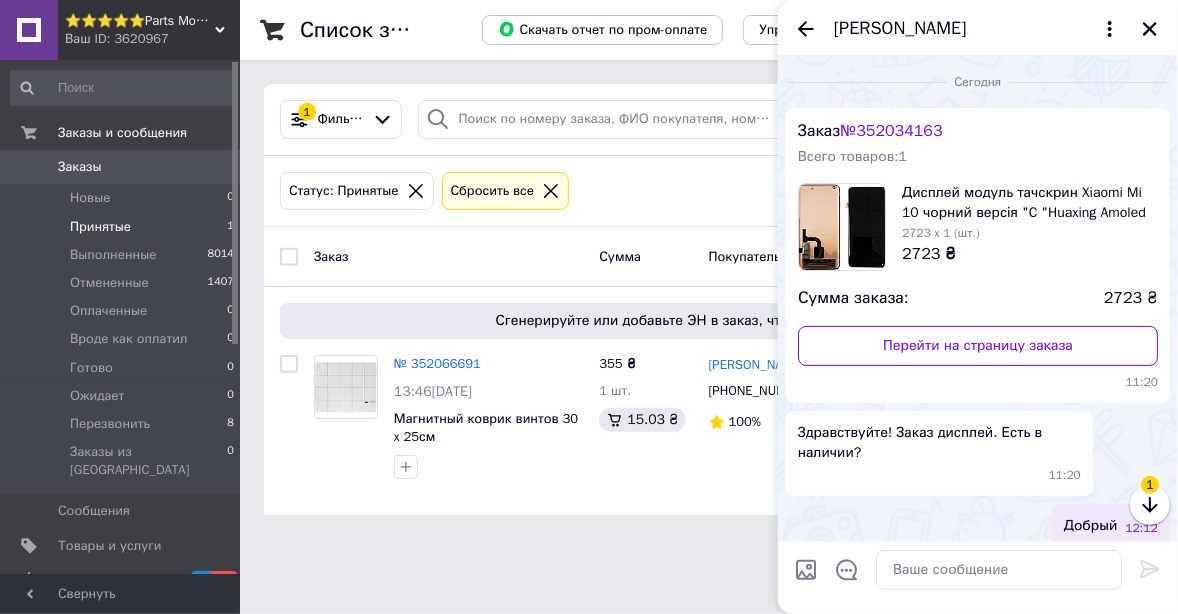 scroll, scrollTop: 158, scrollLeft: 0, axis: vertical 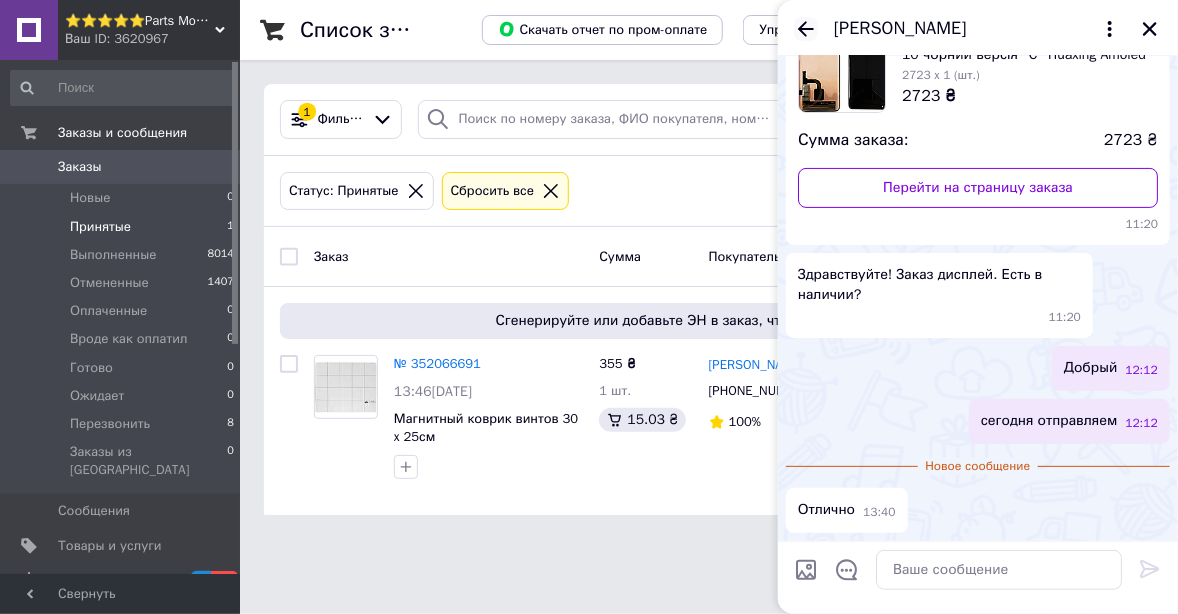 click 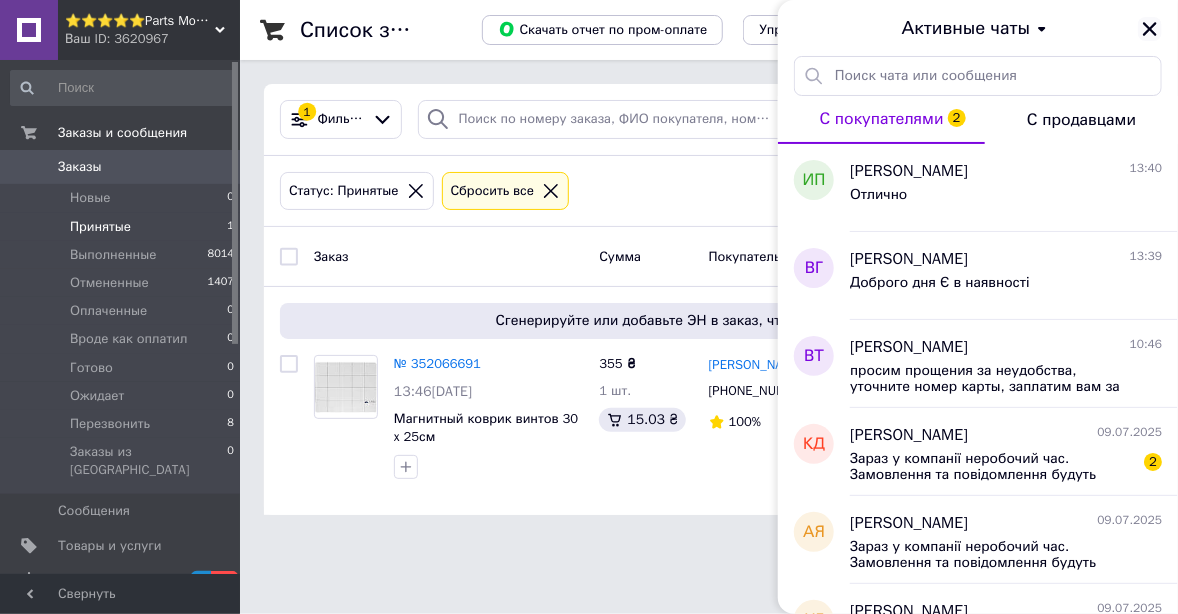 click 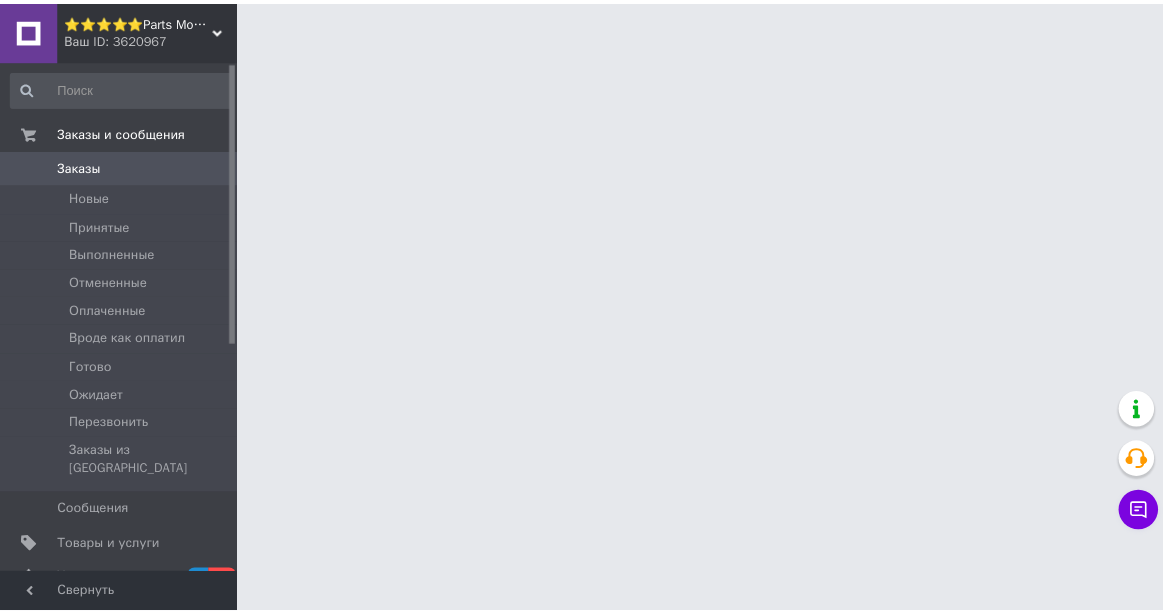 scroll, scrollTop: 0, scrollLeft: 0, axis: both 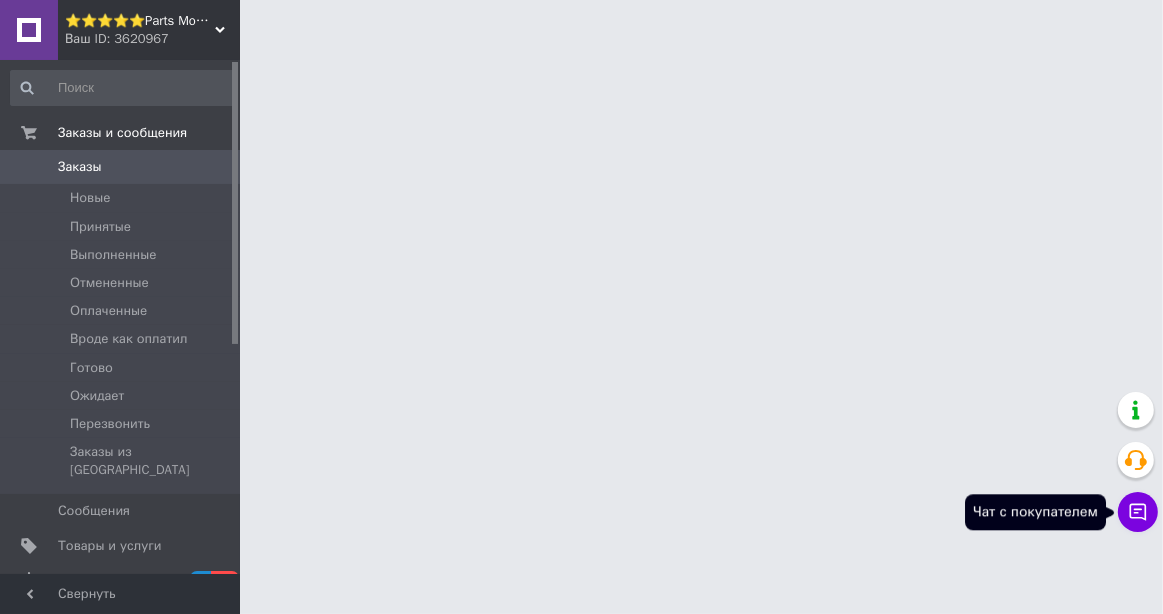 click 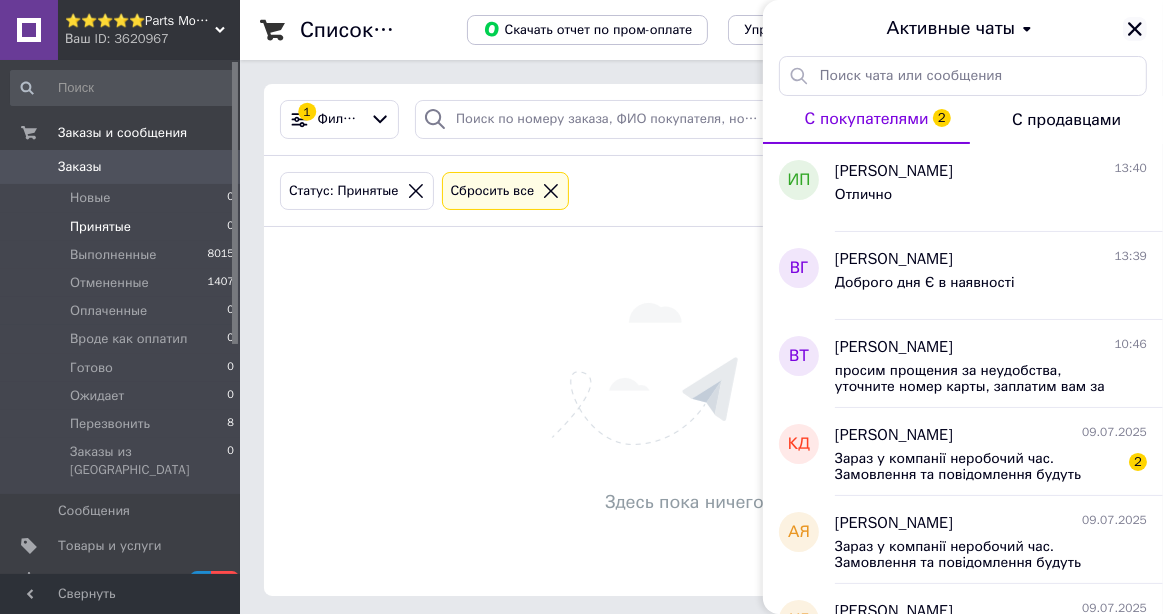 click 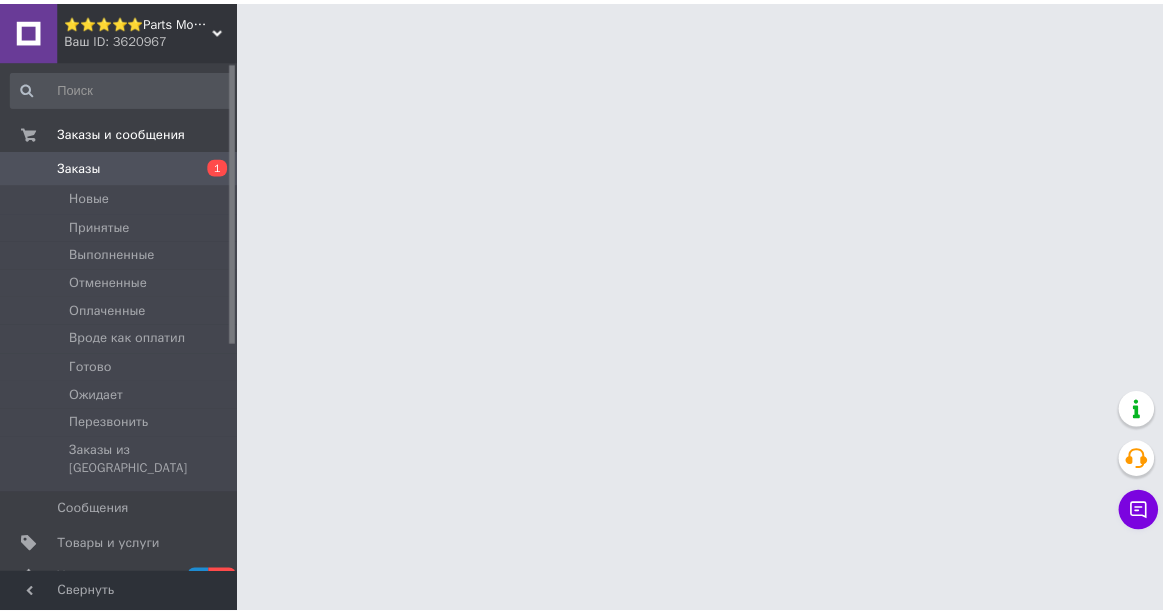 scroll, scrollTop: 0, scrollLeft: 0, axis: both 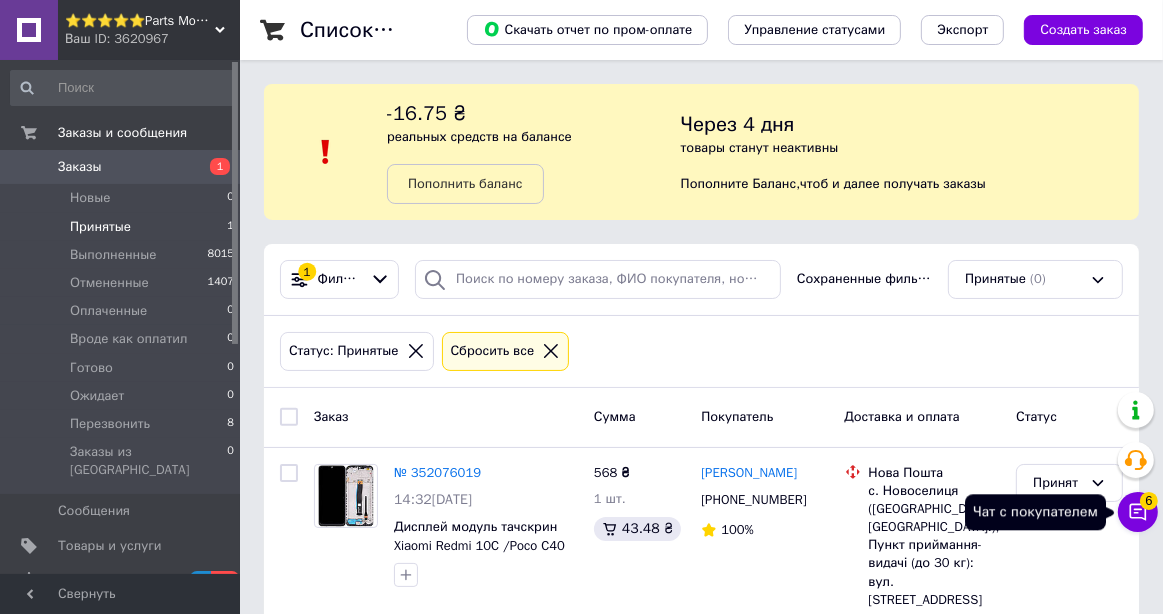 click on "Чат с покупателем 6" at bounding box center [1138, 512] 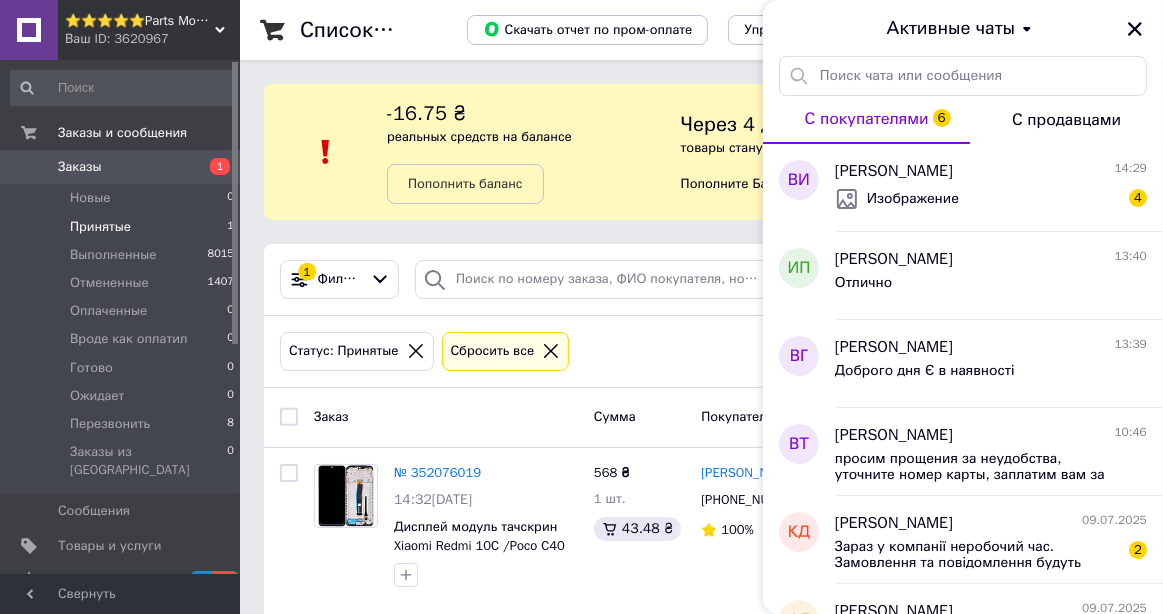 click on "Заказ" at bounding box center [446, 417] 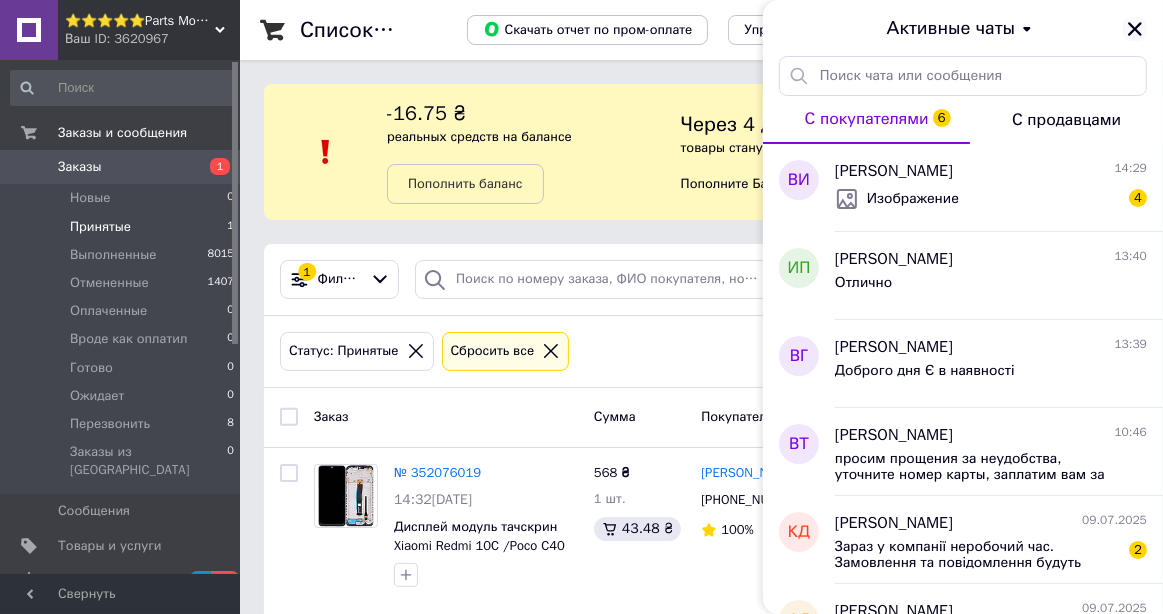 click 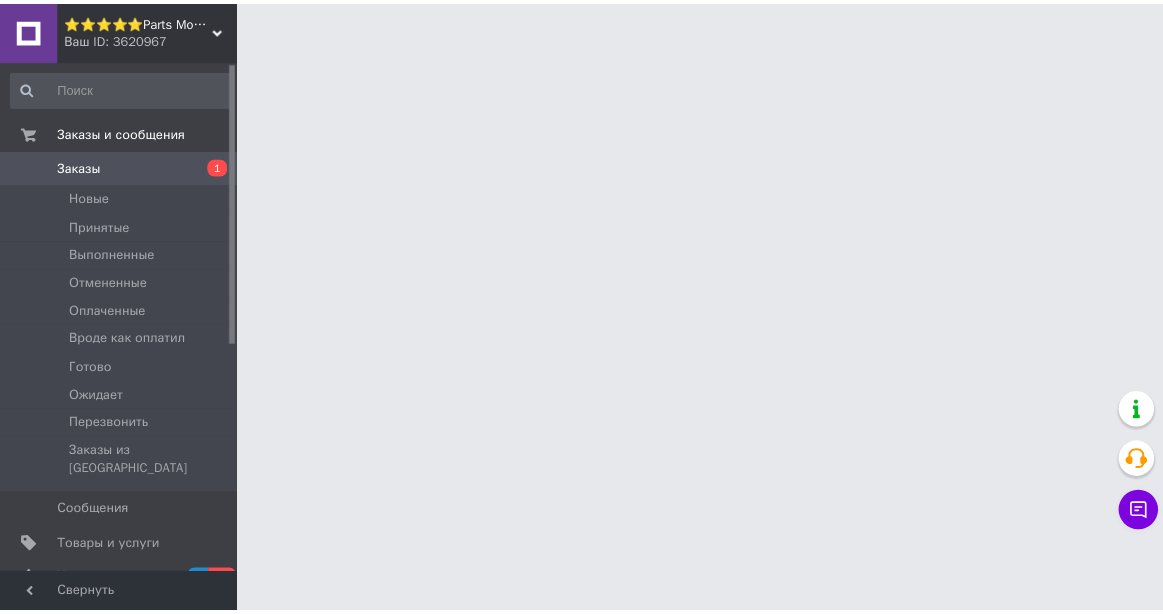 scroll, scrollTop: 0, scrollLeft: 0, axis: both 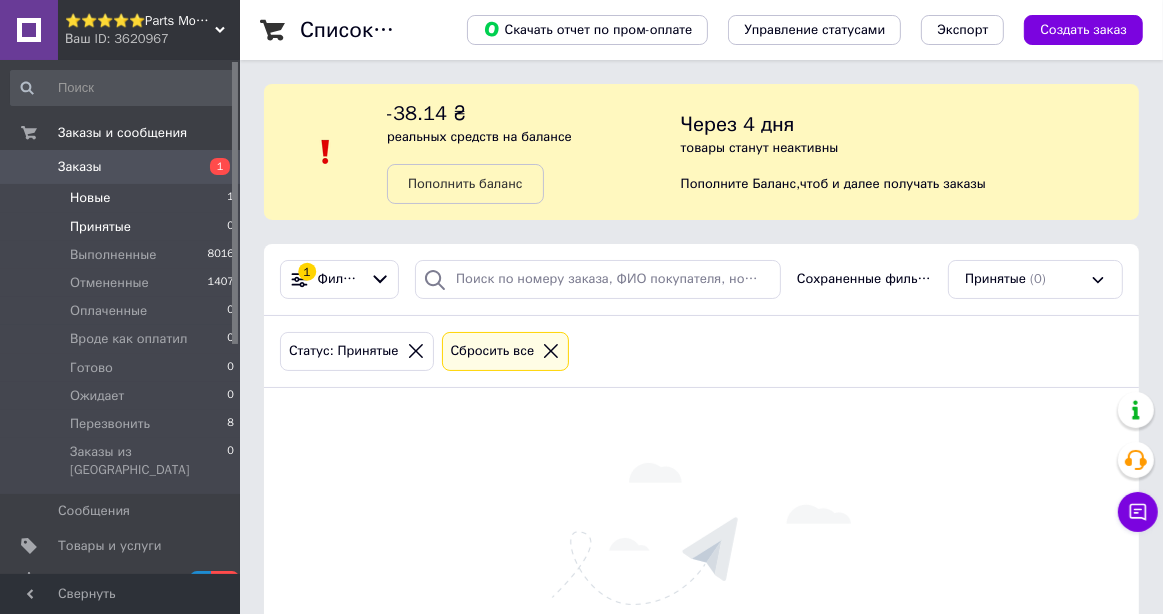 click on "Новые" at bounding box center [90, 198] 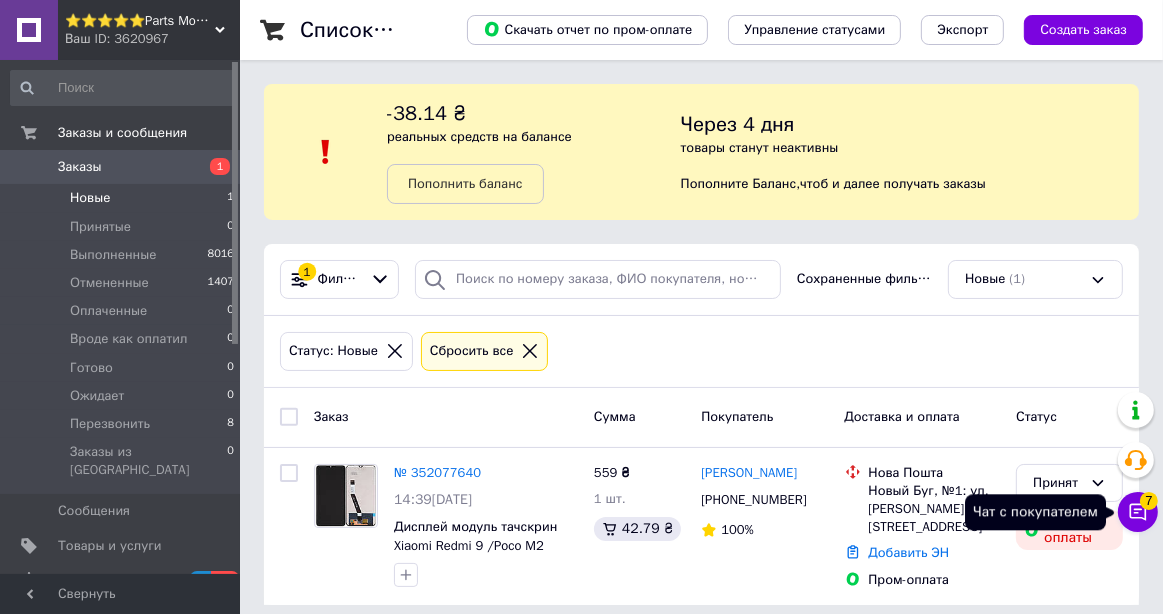 click on "7" at bounding box center [1149, 501] 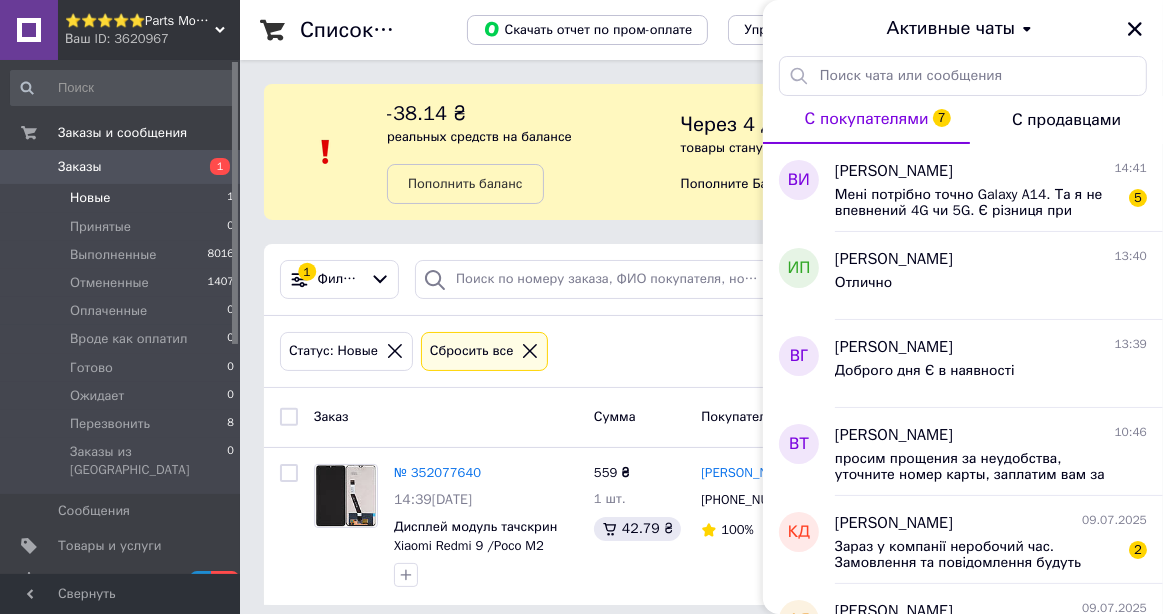 click on "Статус: Новые Сбросить все" at bounding box center [701, 351] 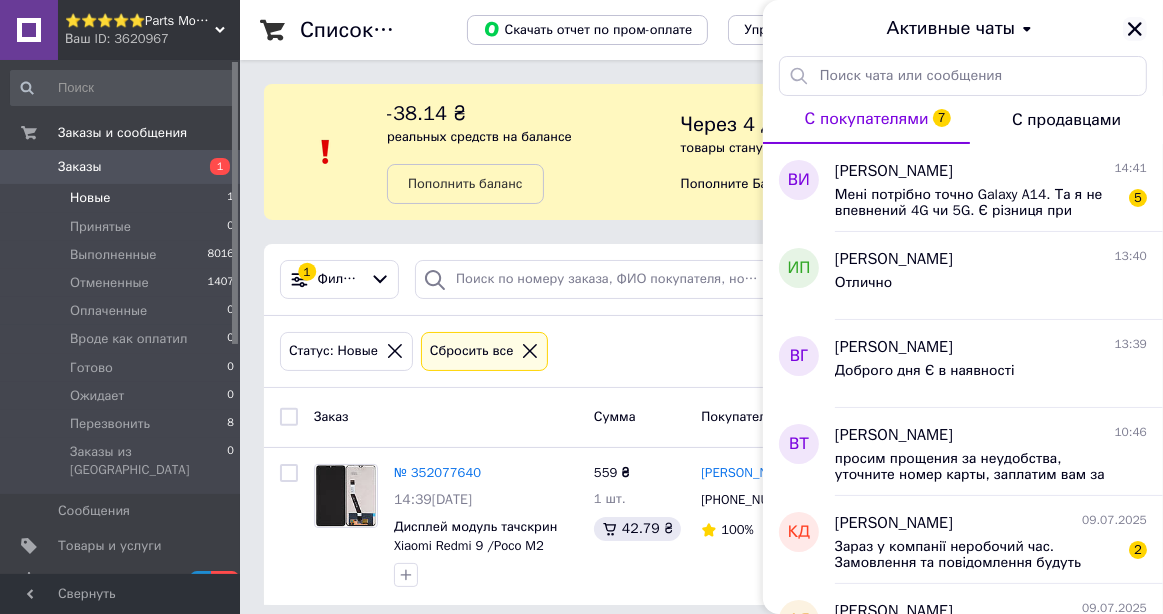 click 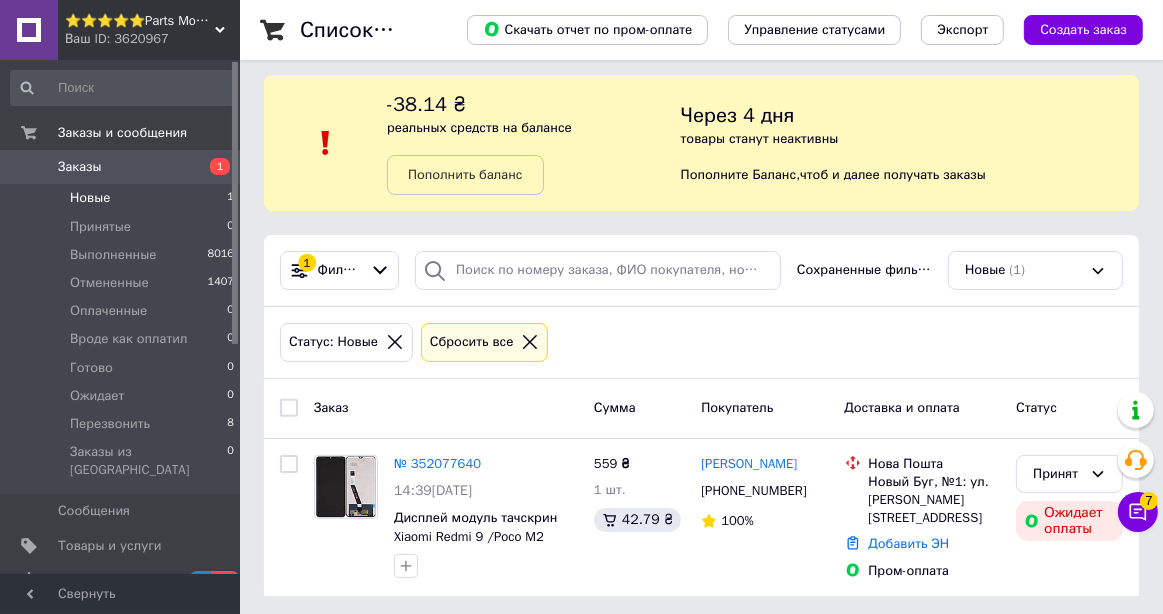 scroll, scrollTop: 12, scrollLeft: 0, axis: vertical 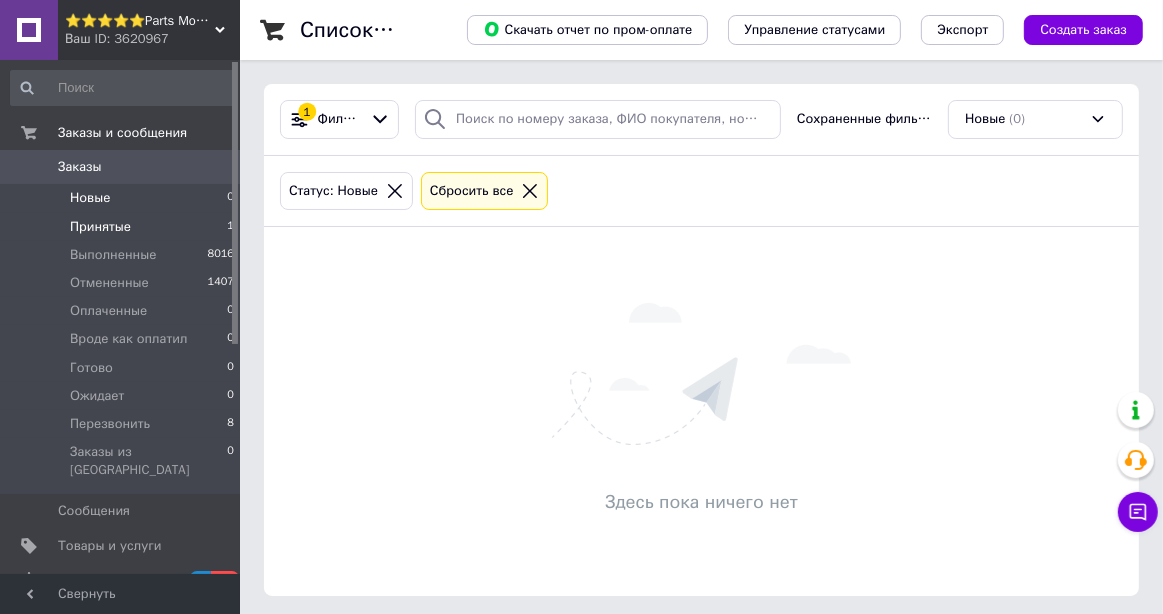 click on "Принятые 1" at bounding box center [123, 227] 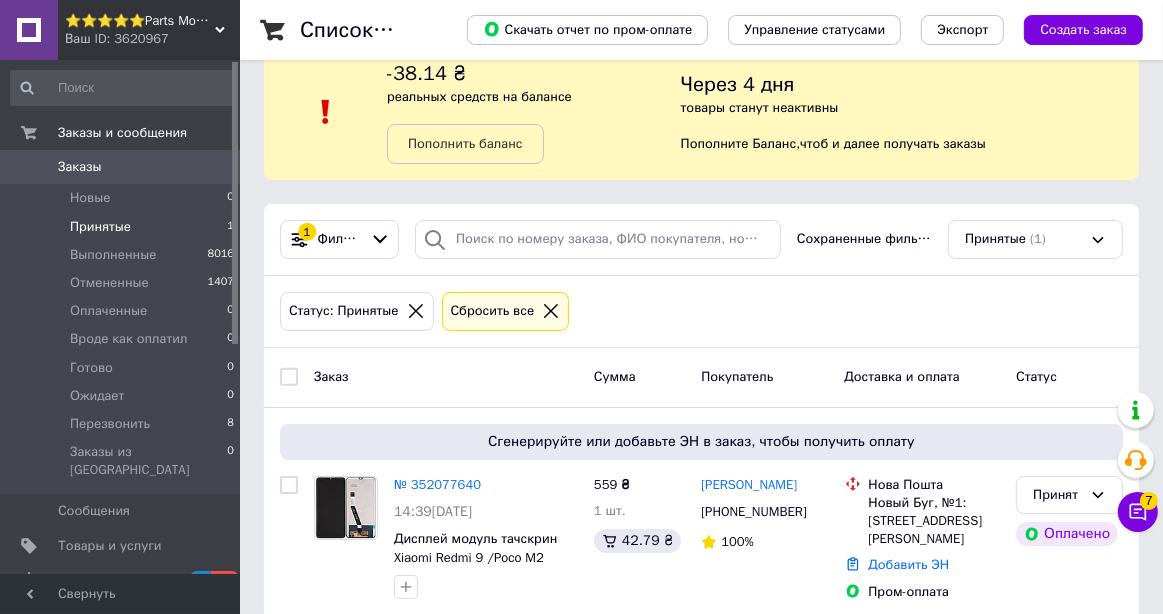 scroll, scrollTop: 64, scrollLeft: 0, axis: vertical 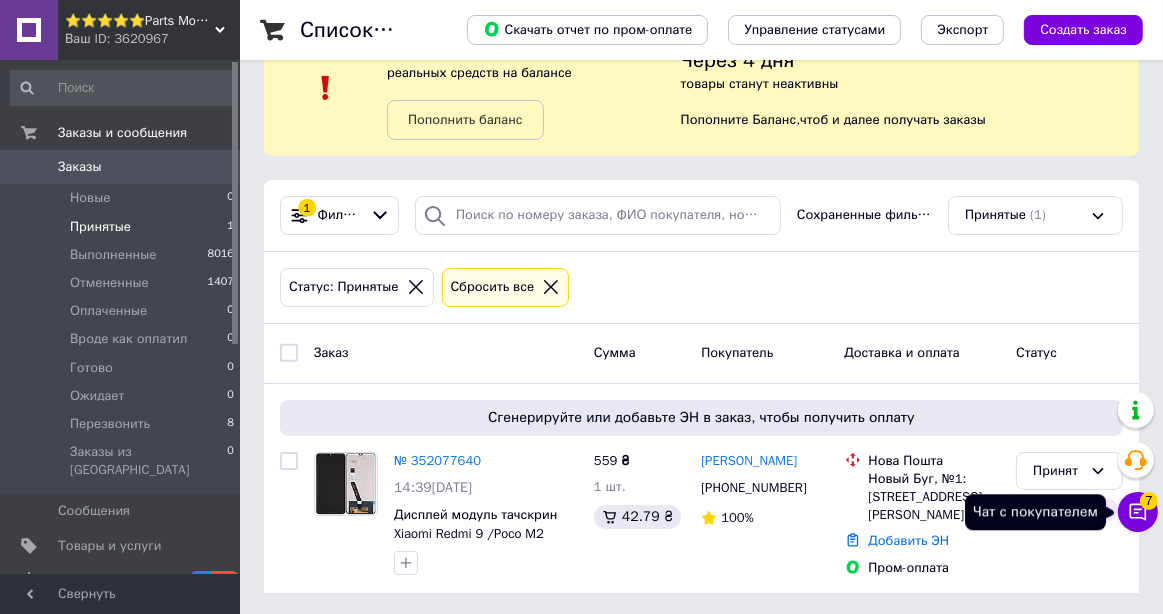 click 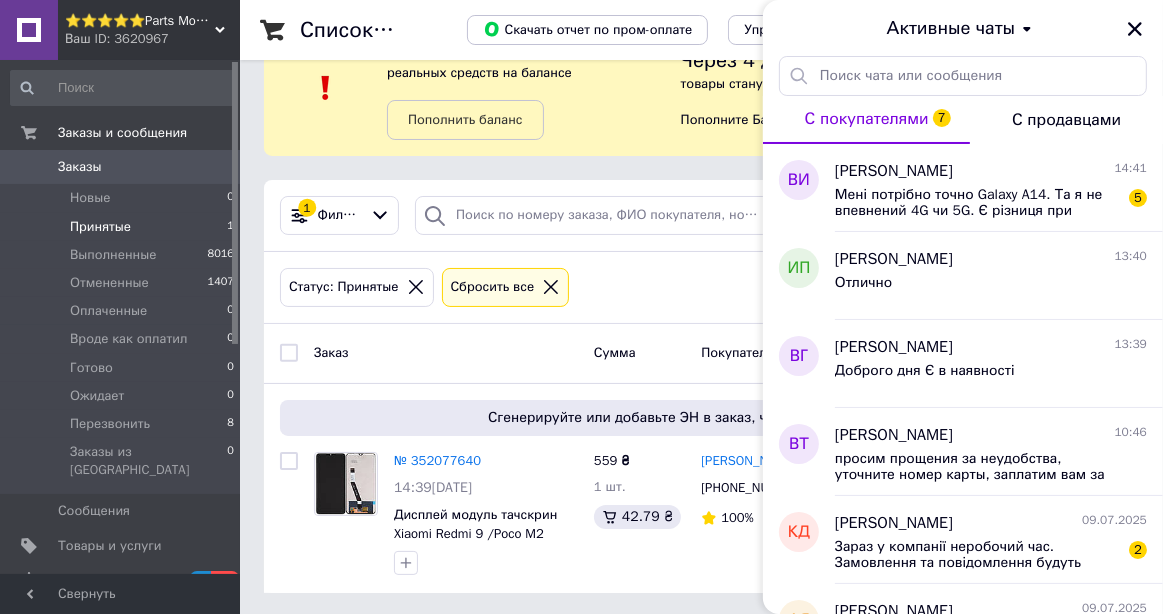 click on "Заказ" at bounding box center (446, 353) 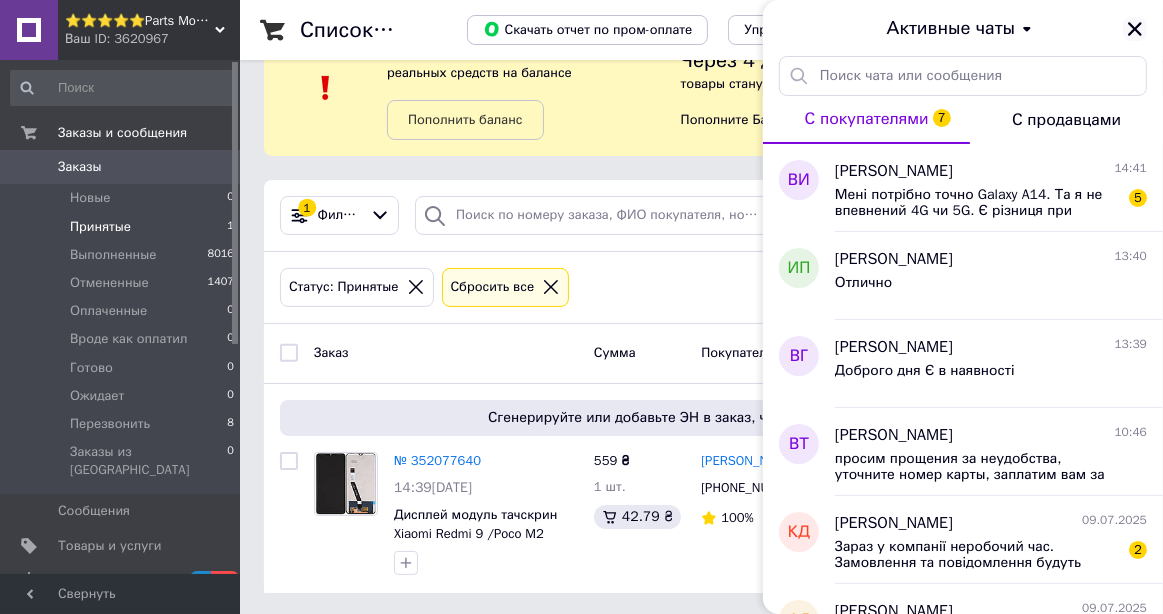 click 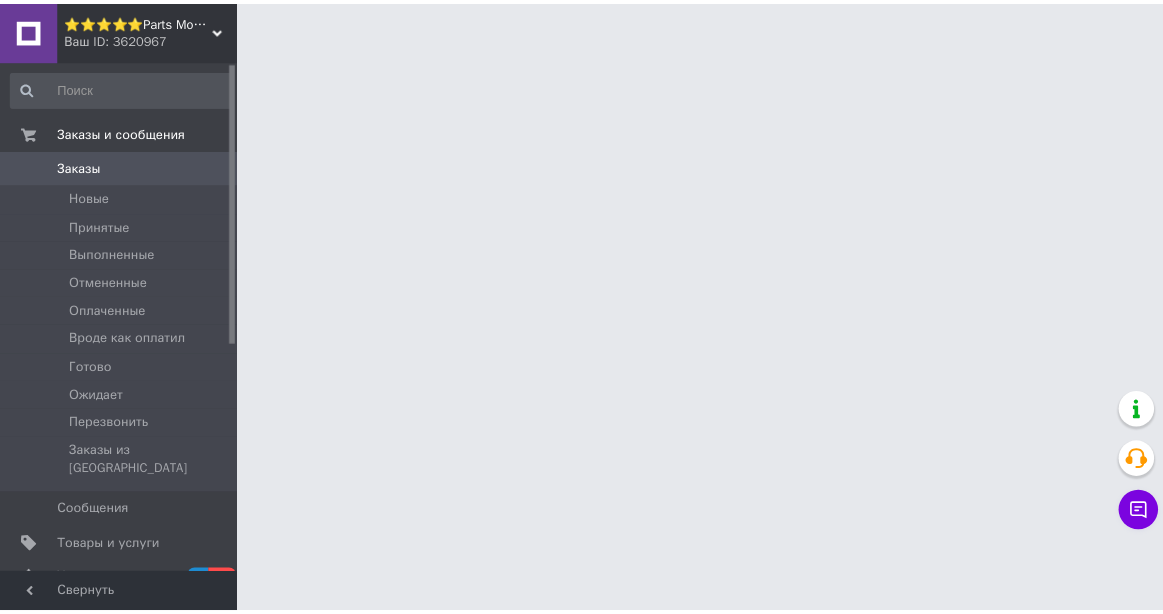 scroll, scrollTop: 0, scrollLeft: 0, axis: both 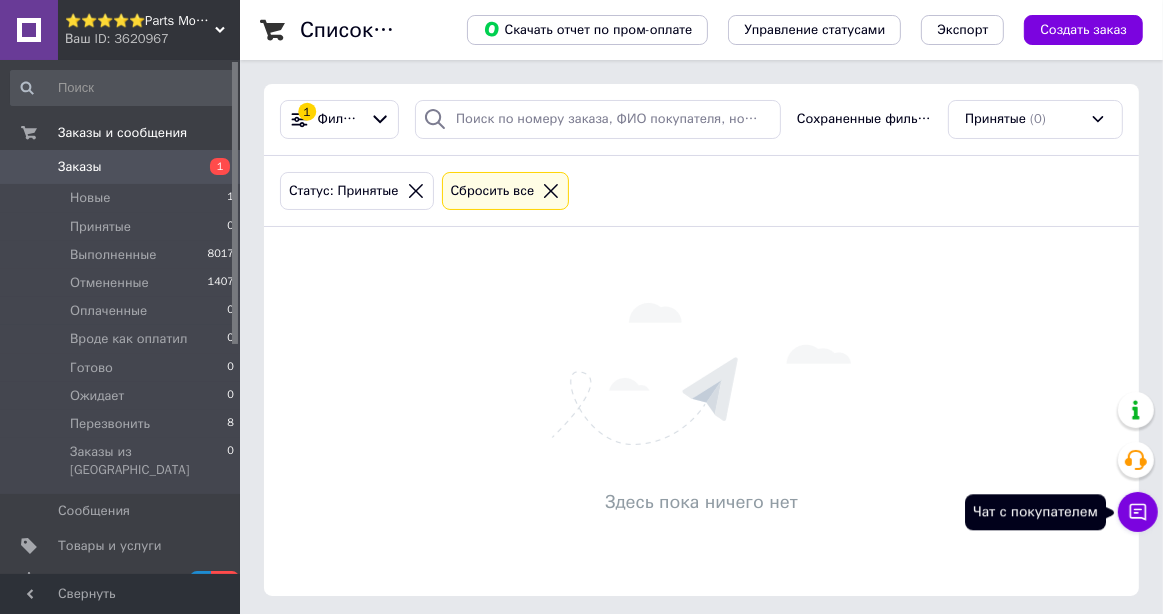 click on "Чат с покупателем" at bounding box center (1138, 512) 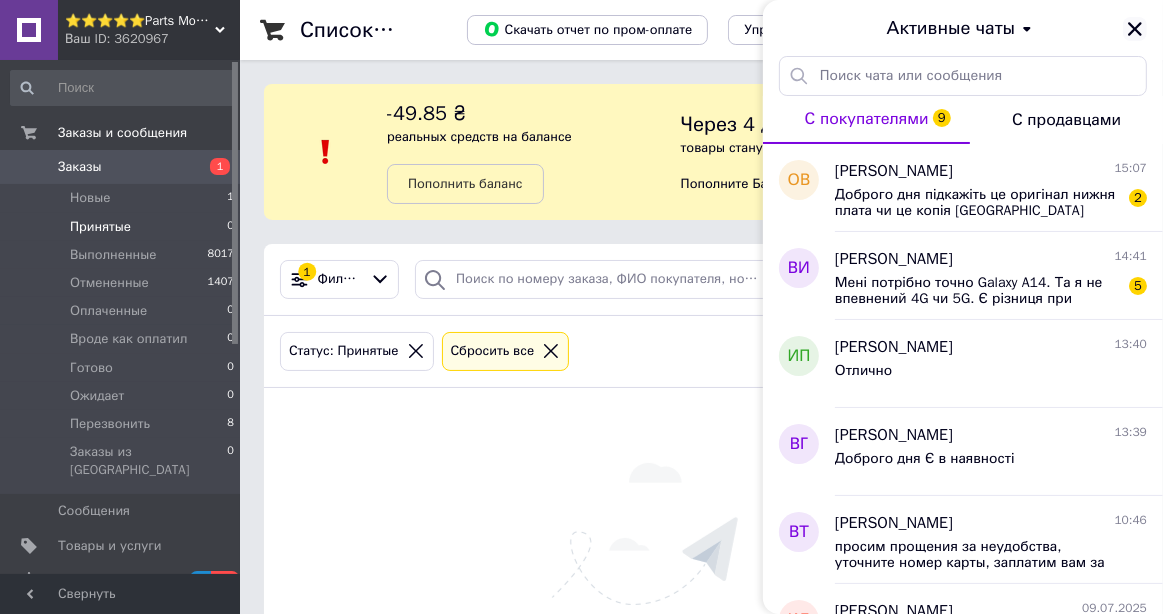 click at bounding box center (1135, 29) 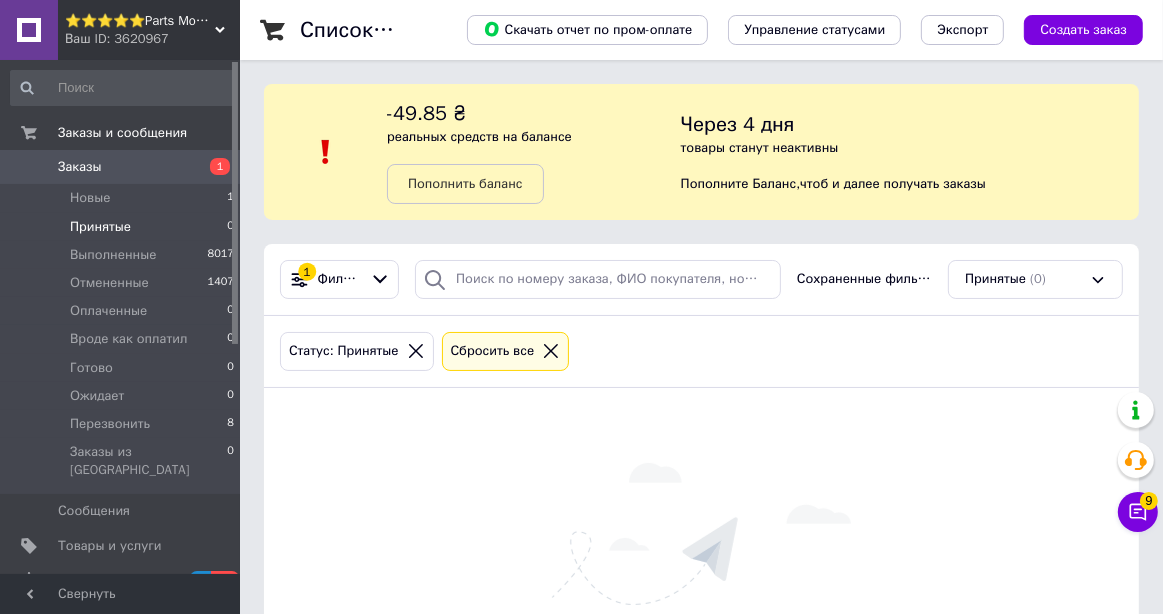 click on "Принятые 0" at bounding box center [123, 227] 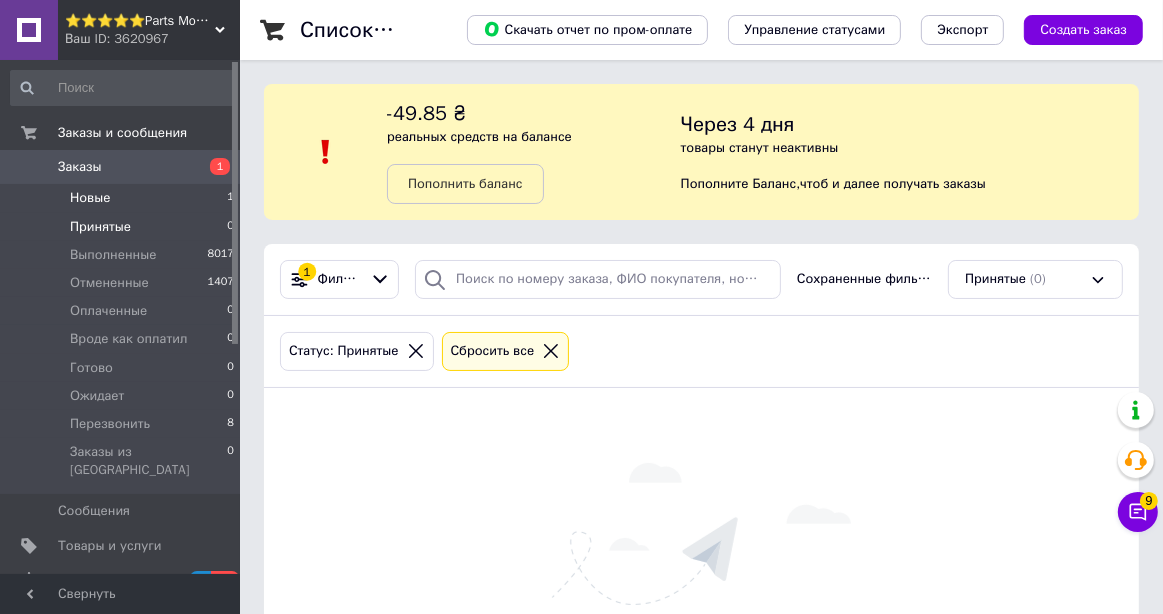 click on "Новые 1" at bounding box center [123, 198] 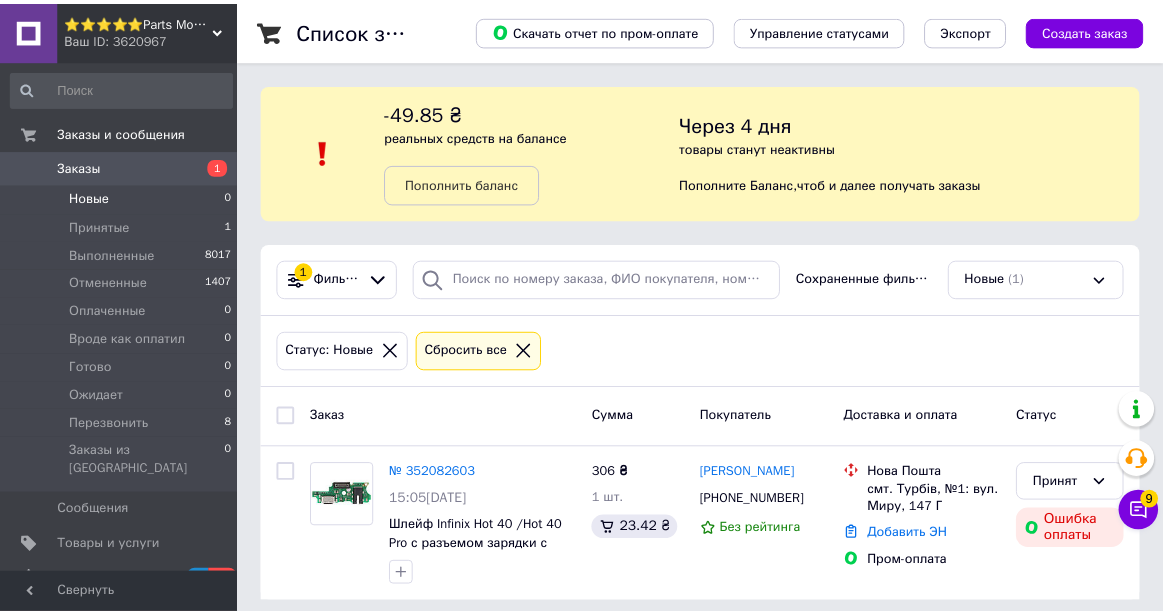scroll, scrollTop: 0, scrollLeft: 0, axis: both 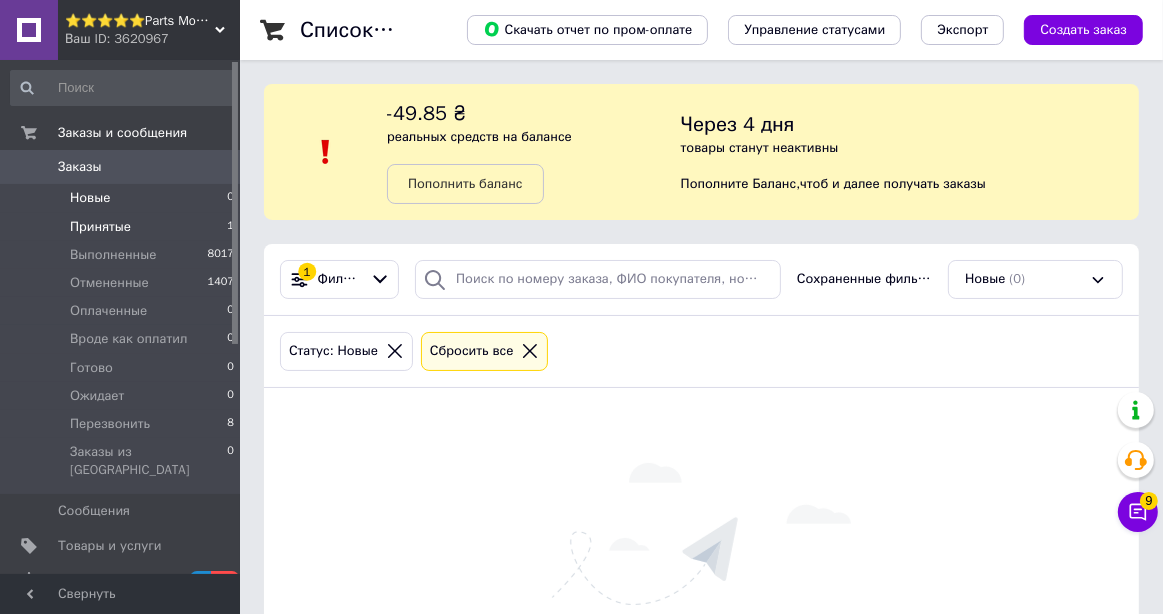 click on "Принятые 1" at bounding box center [123, 227] 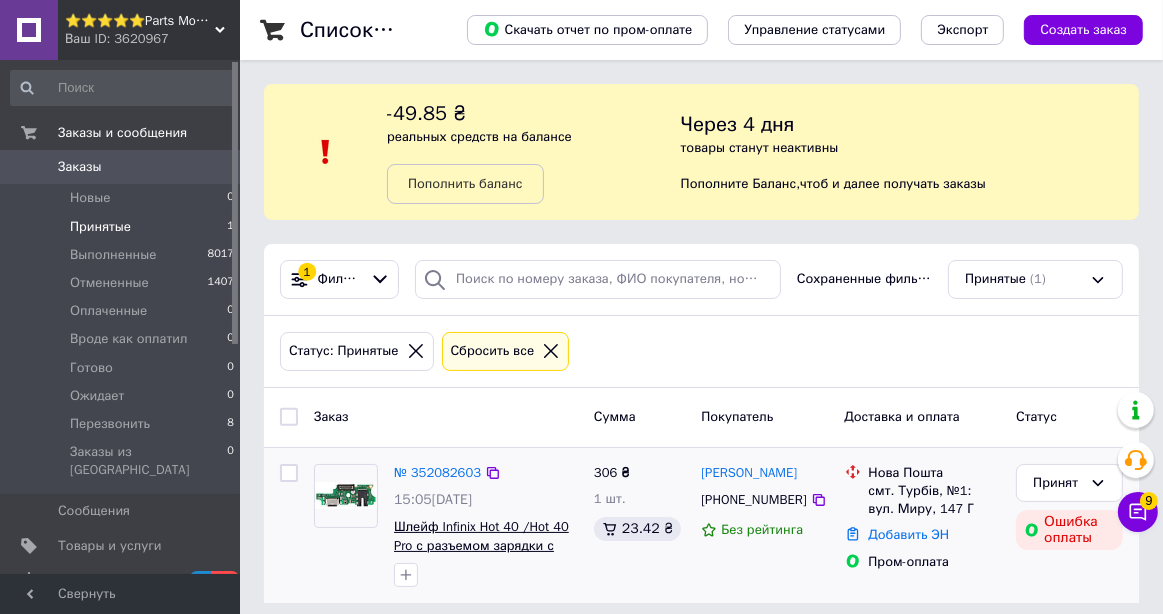 click on "Шлейф Infinix Hot 40 /Hot 40 Pro с разъемом зарядки с разъемом наушников с микрофоном плата зарядки оригинал" at bounding box center [482, 563] 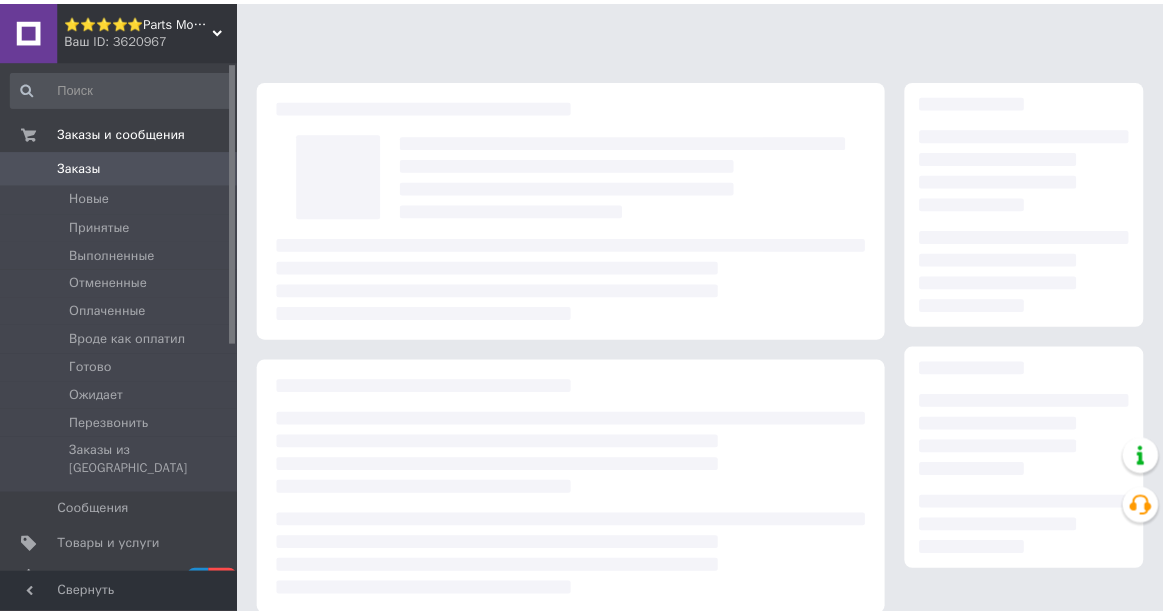 scroll, scrollTop: 0, scrollLeft: 0, axis: both 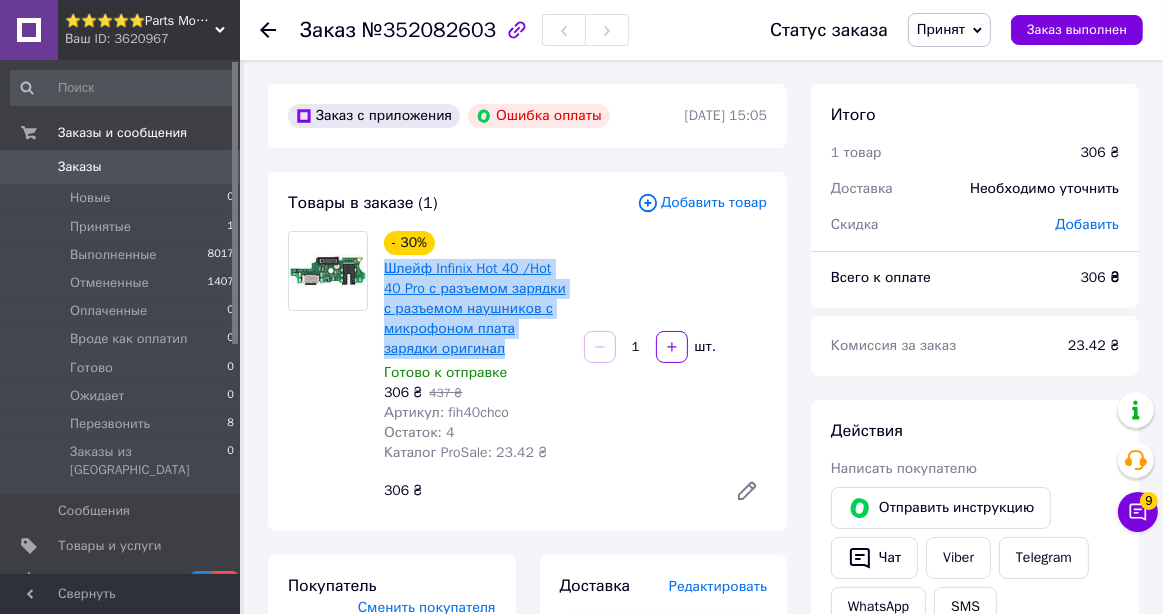 drag, startPoint x: 464, startPoint y: 346, endPoint x: 387, endPoint y: 276, distance: 104.062485 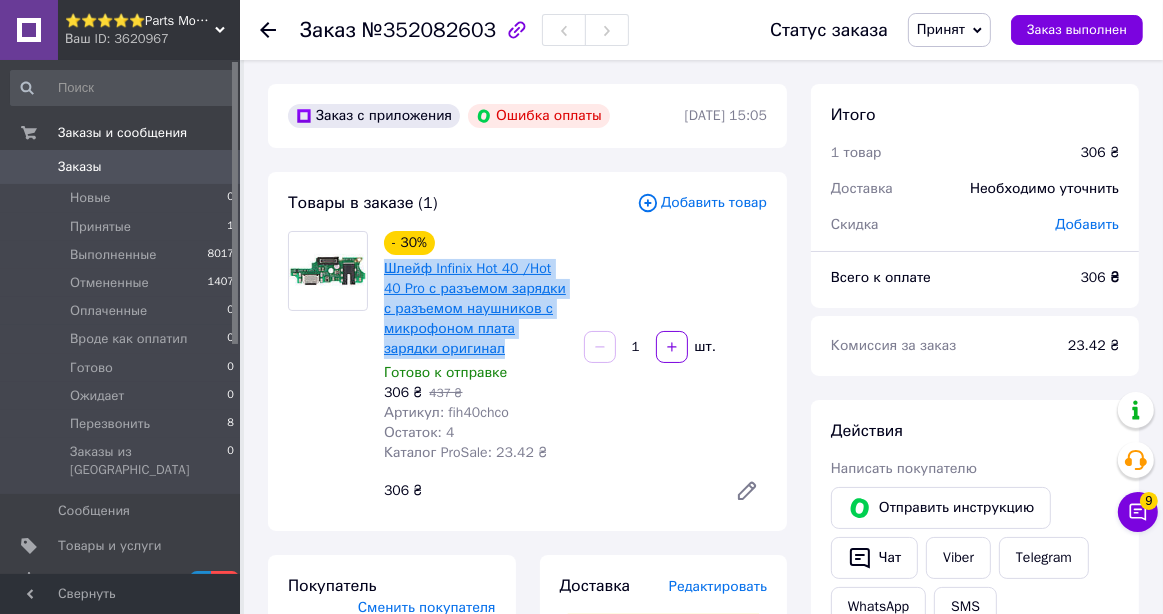 click on "Шлейф Infinix Hot 40 /Hot 40 Pro с разъемом зарядки с разъемом наушников с микрофоном плата зарядки оригинал" at bounding box center (476, 309) 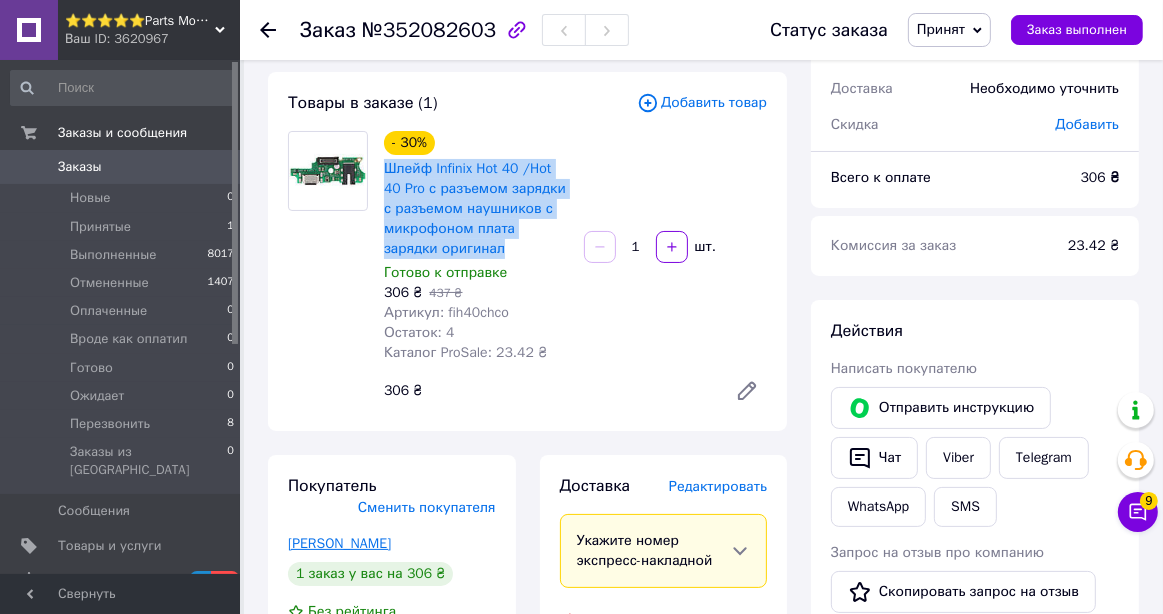 scroll, scrollTop: 0, scrollLeft: 0, axis: both 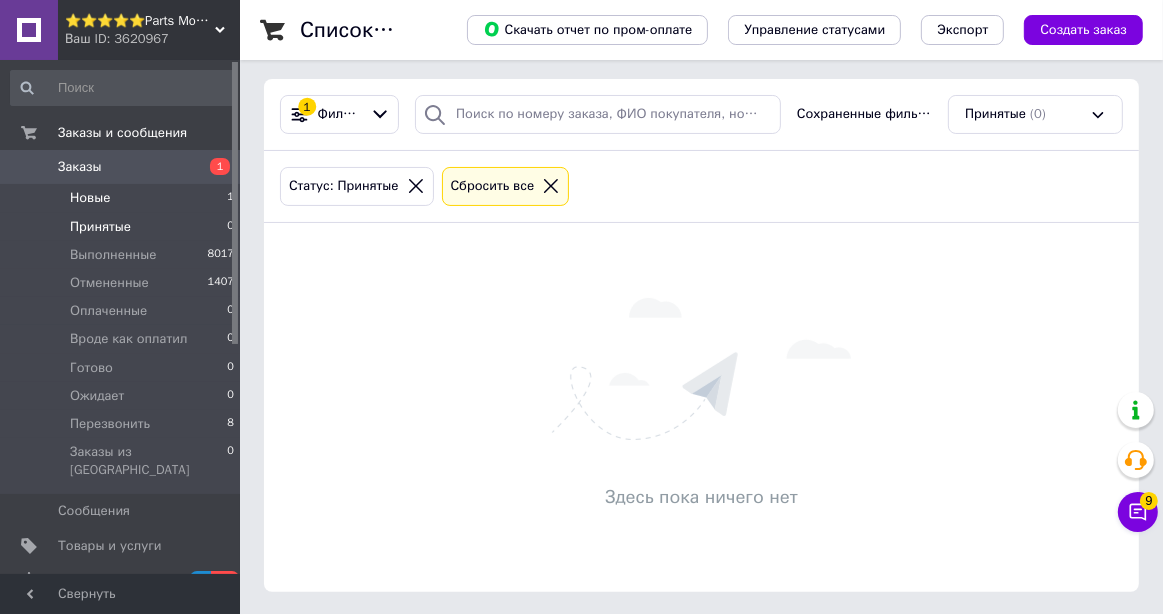 click on "Новые 1" at bounding box center (123, 198) 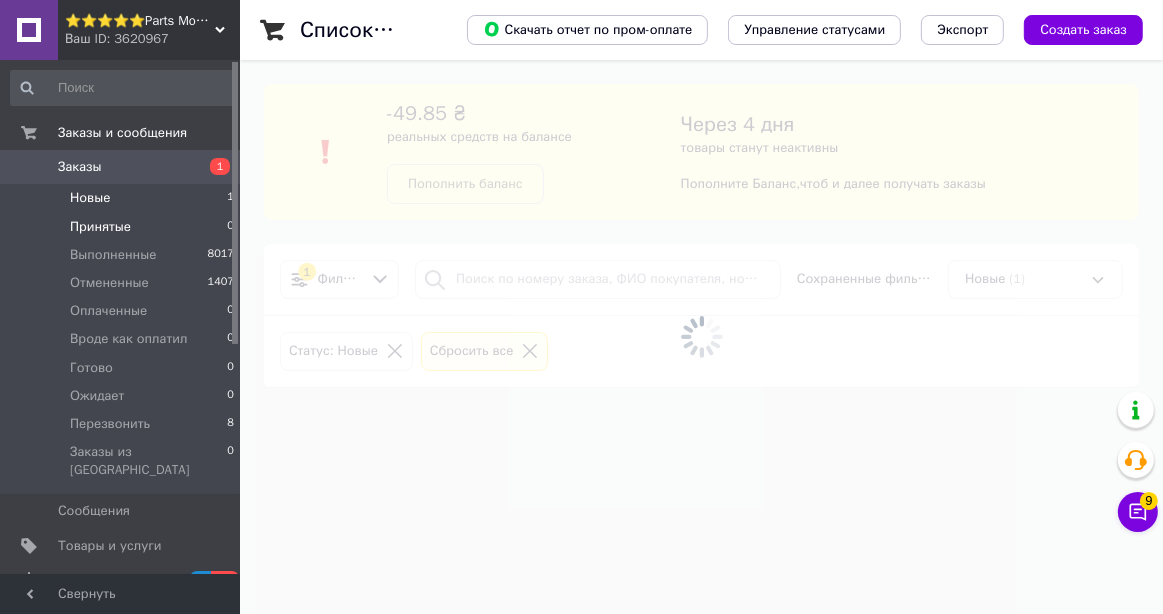 scroll, scrollTop: 0, scrollLeft: 0, axis: both 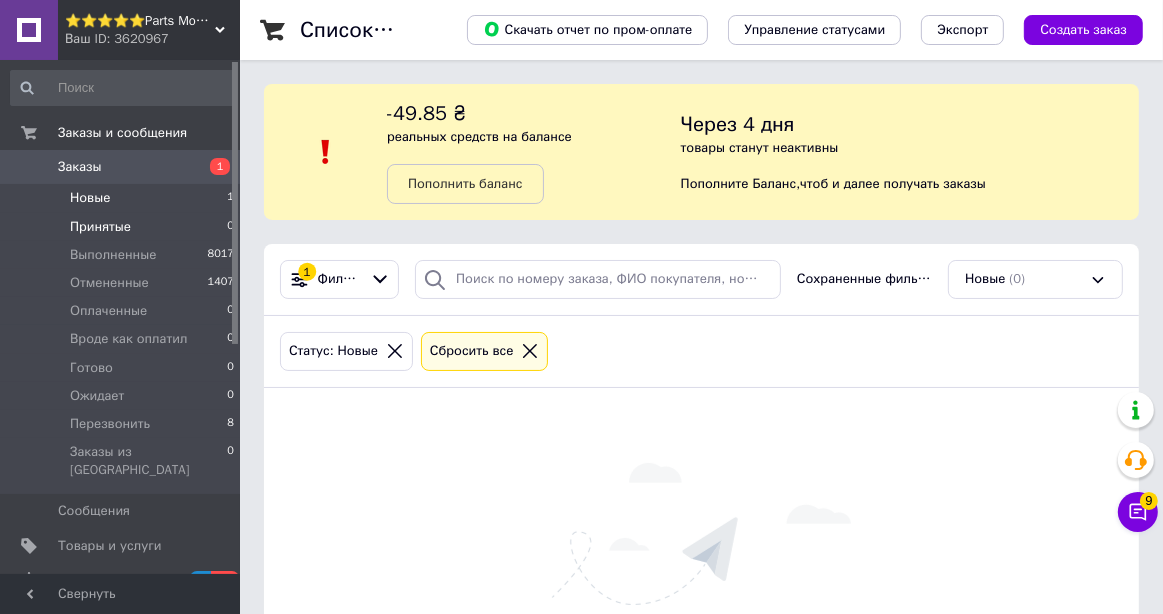 click on "Принятые" at bounding box center (100, 227) 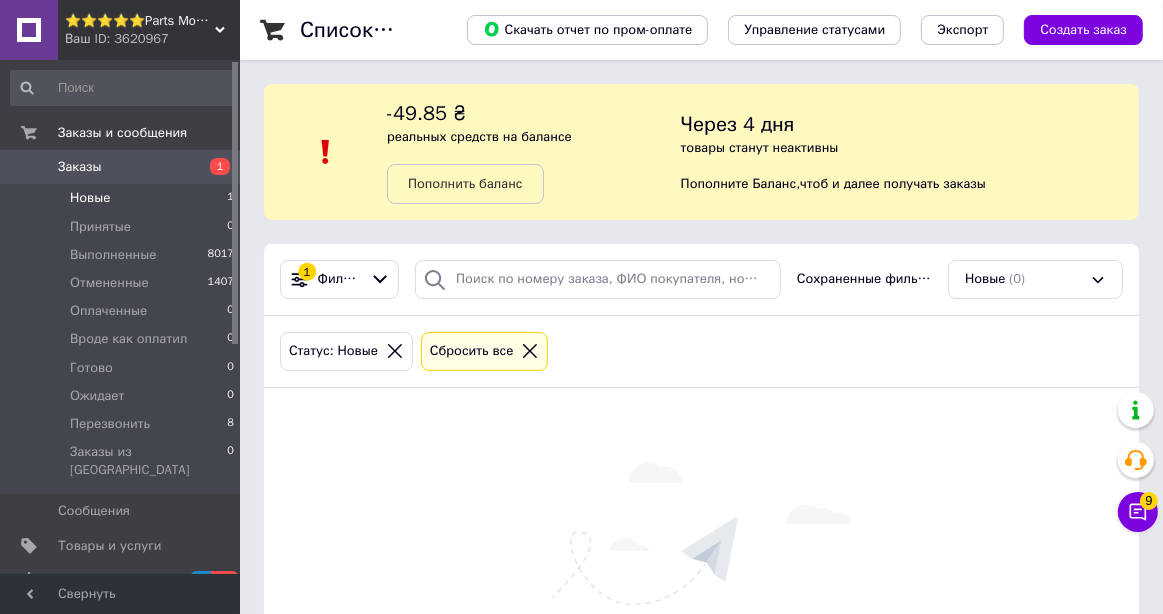 click on "Новые" at bounding box center [90, 198] 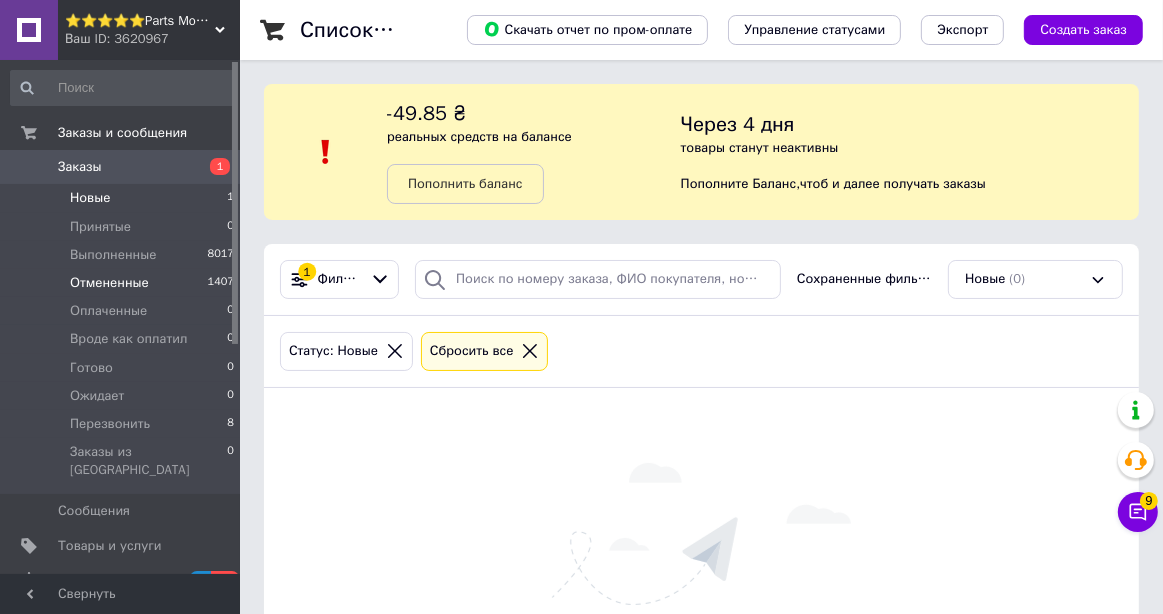 click on "Отмененные" at bounding box center [109, 283] 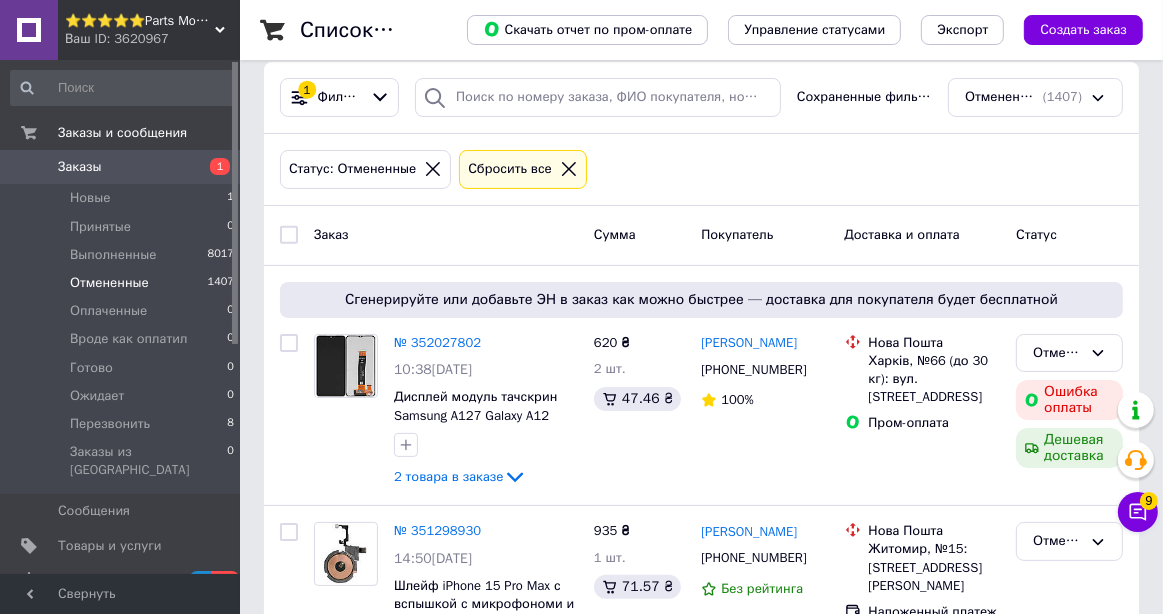 scroll, scrollTop: 300, scrollLeft: 0, axis: vertical 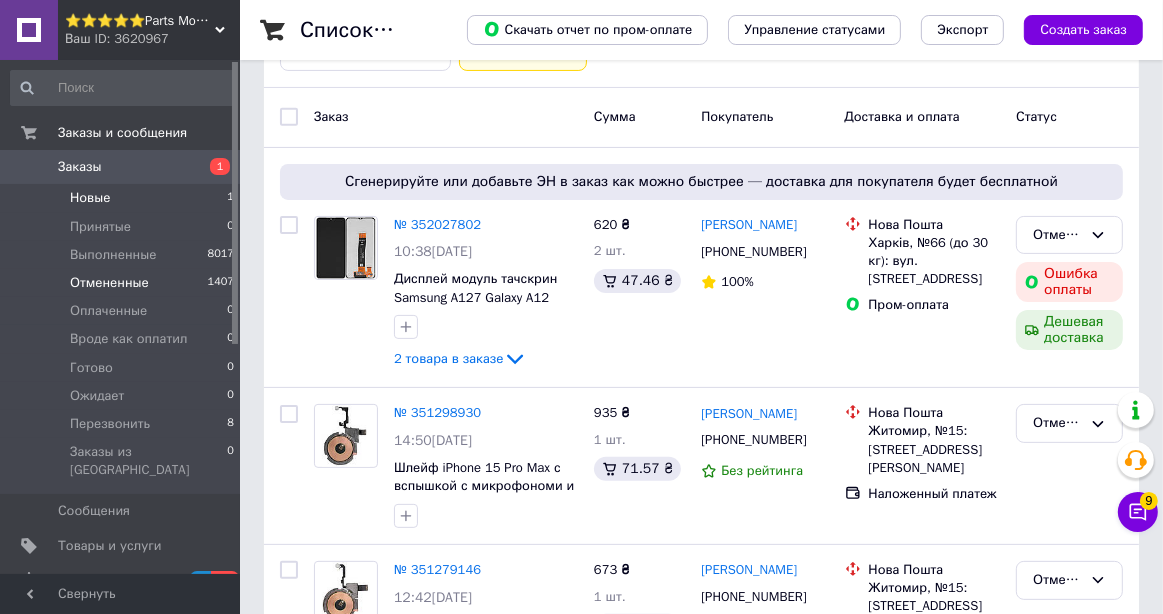 click on "Новые 1" at bounding box center (123, 198) 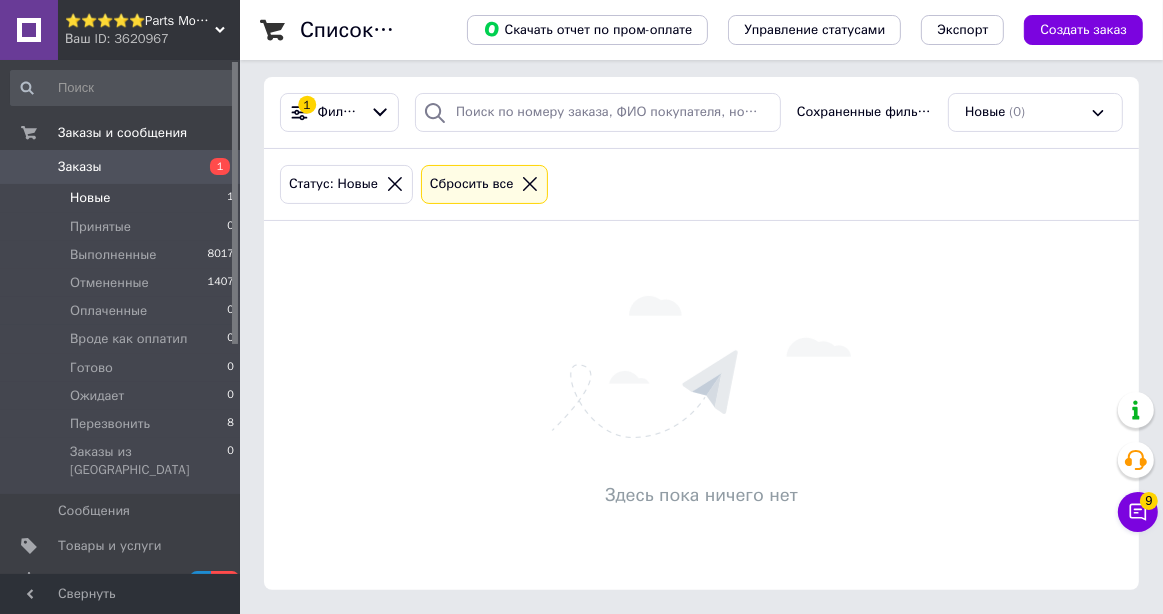 scroll, scrollTop: 0, scrollLeft: 0, axis: both 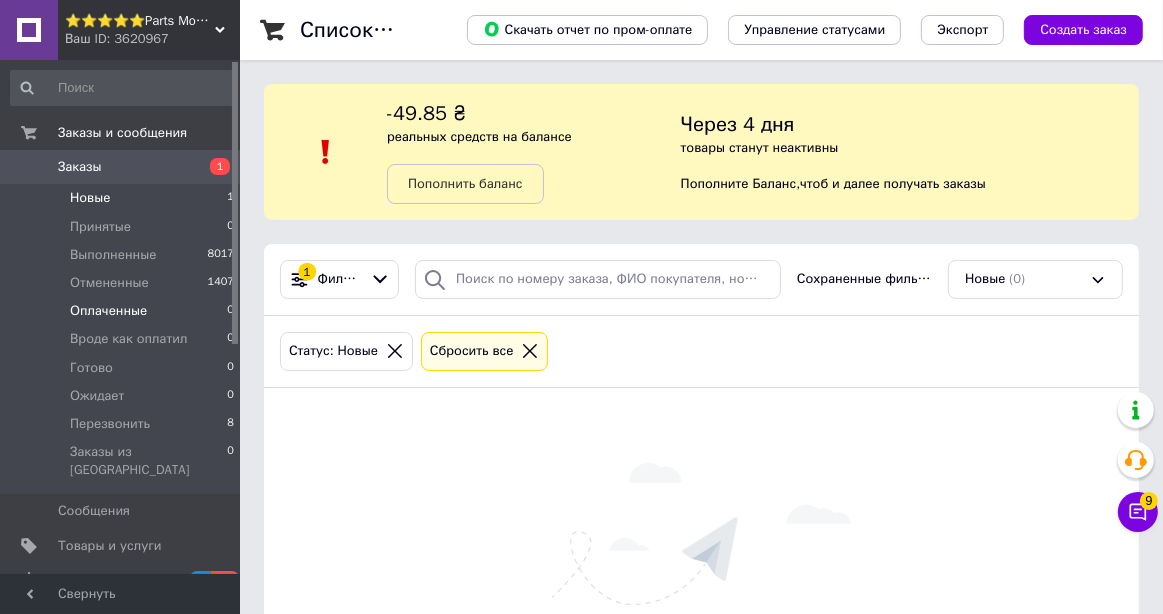 click on "Оплаченные" at bounding box center [108, 311] 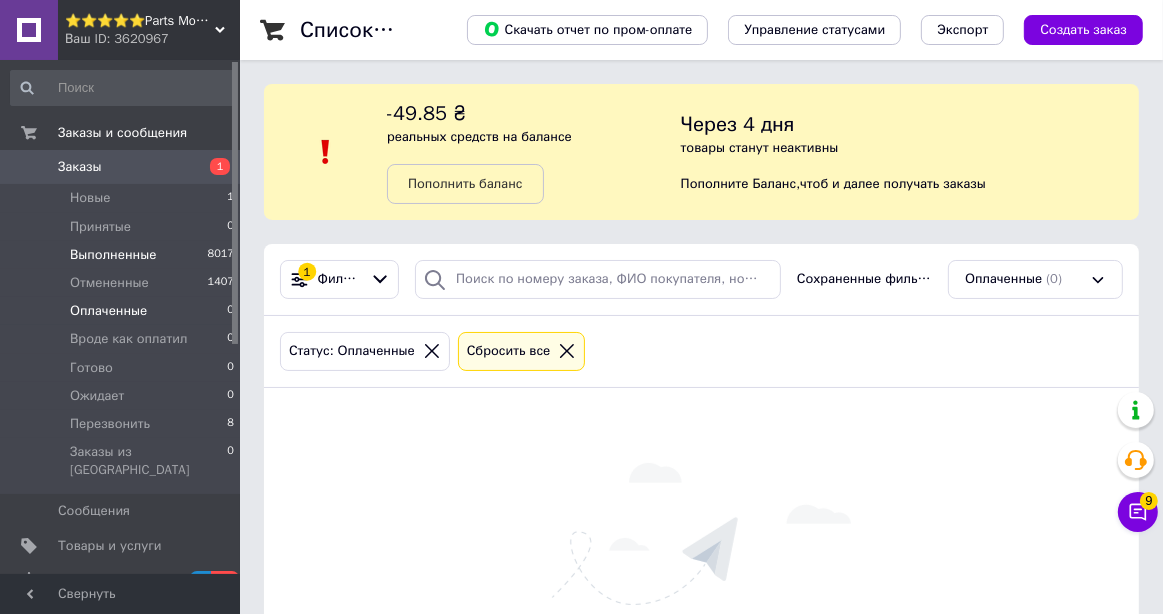 click on "Выполненные" at bounding box center (113, 255) 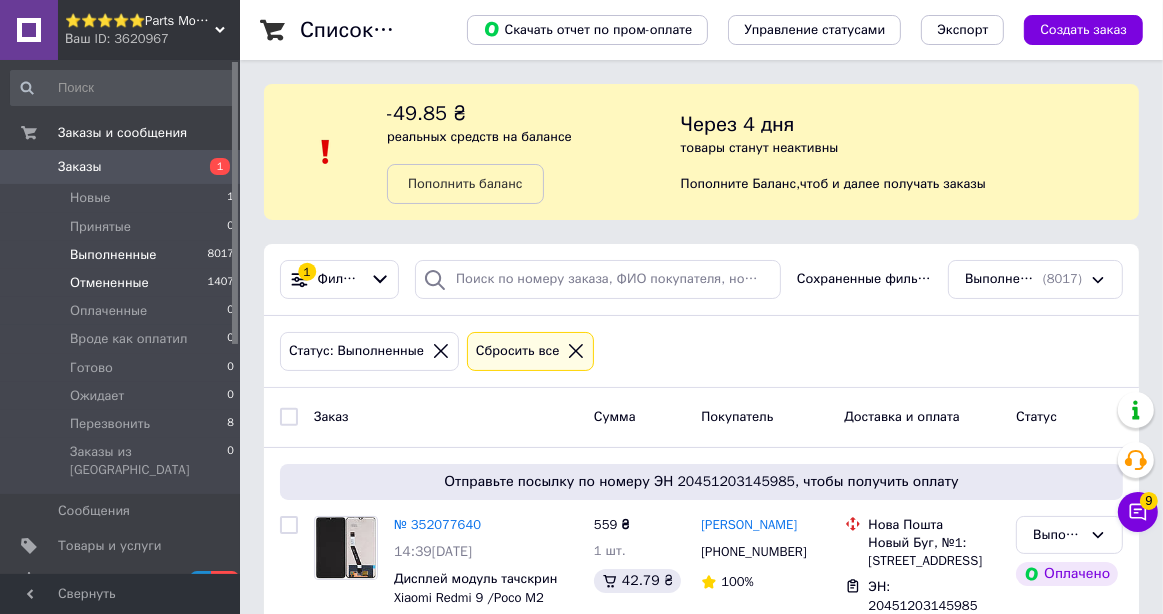 click on "Отмененные" at bounding box center [109, 283] 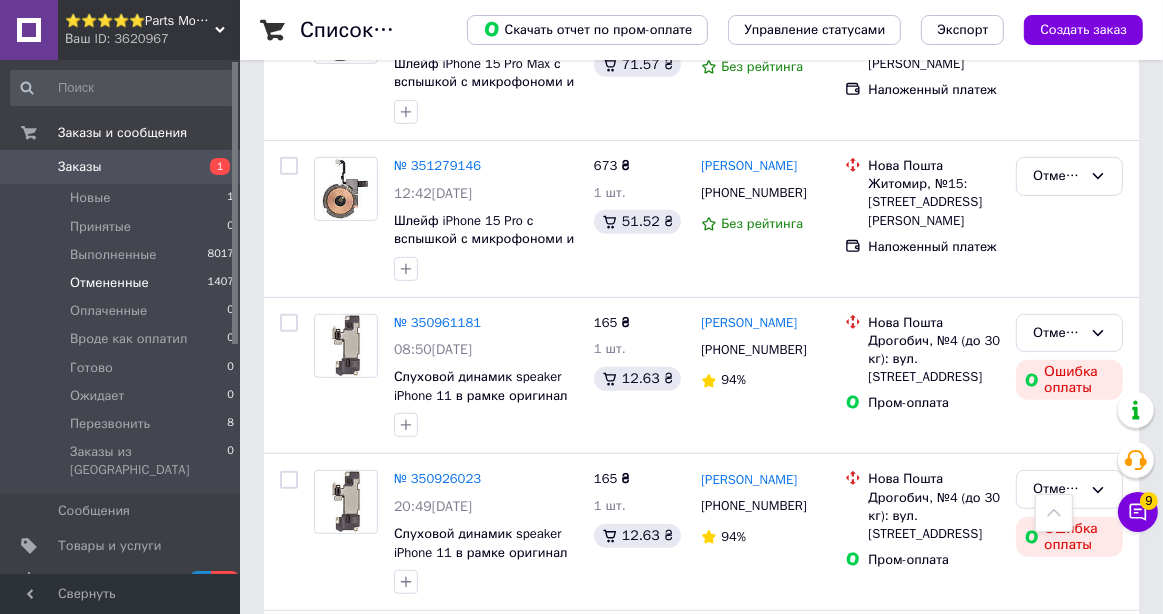 scroll, scrollTop: 800, scrollLeft: 0, axis: vertical 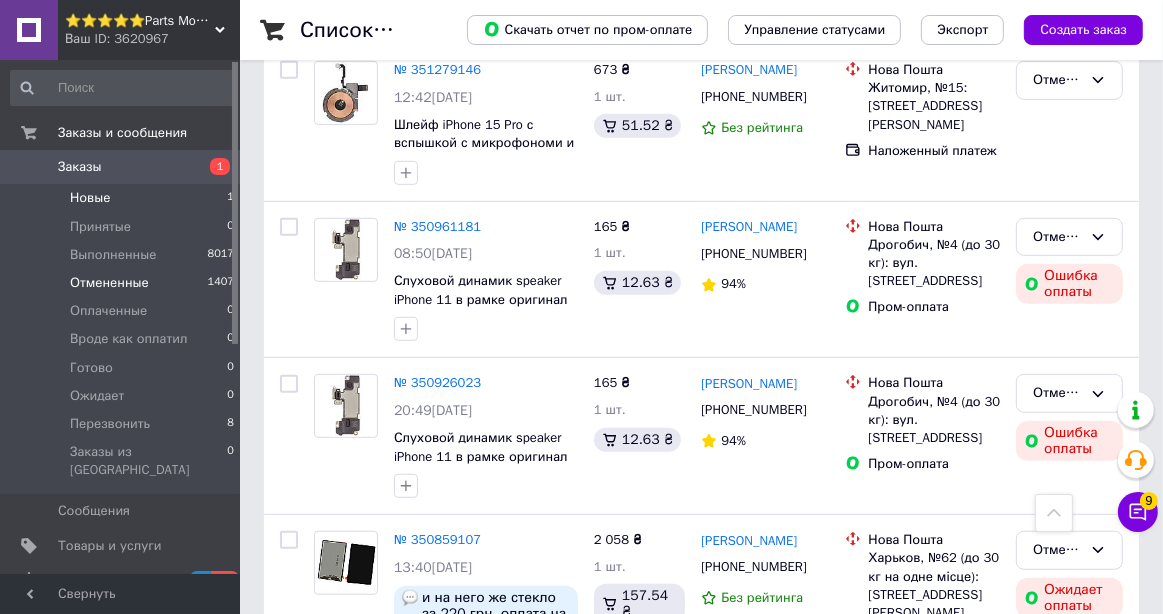 click on "Новые 1" at bounding box center [123, 198] 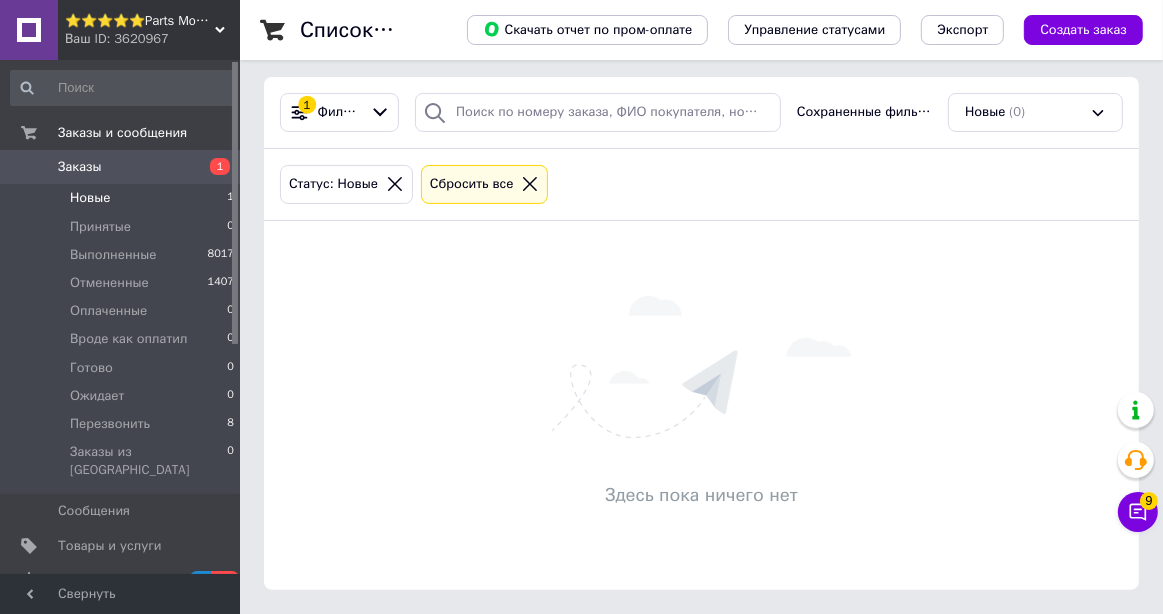 scroll, scrollTop: 0, scrollLeft: 0, axis: both 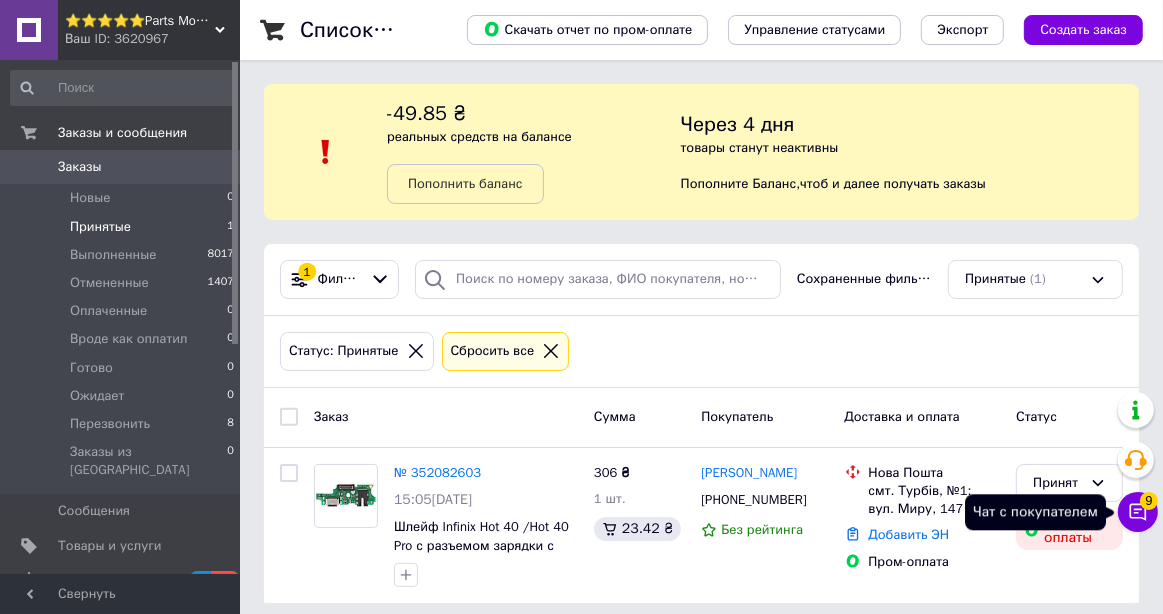 click 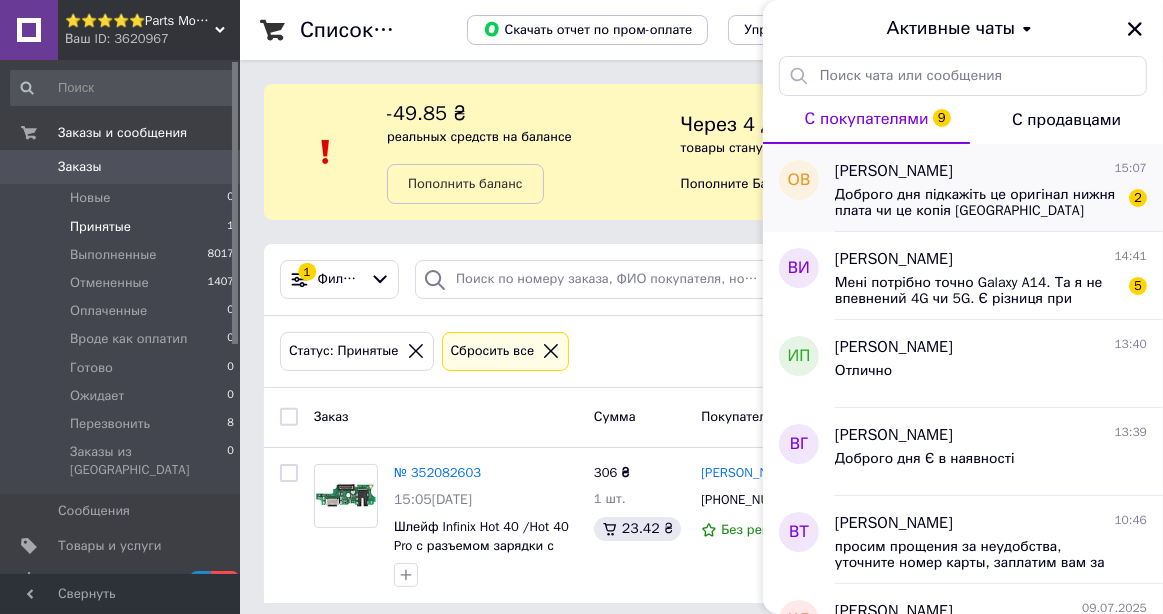 click on "[PERSON_NAME] 15:07" at bounding box center [991, 171] 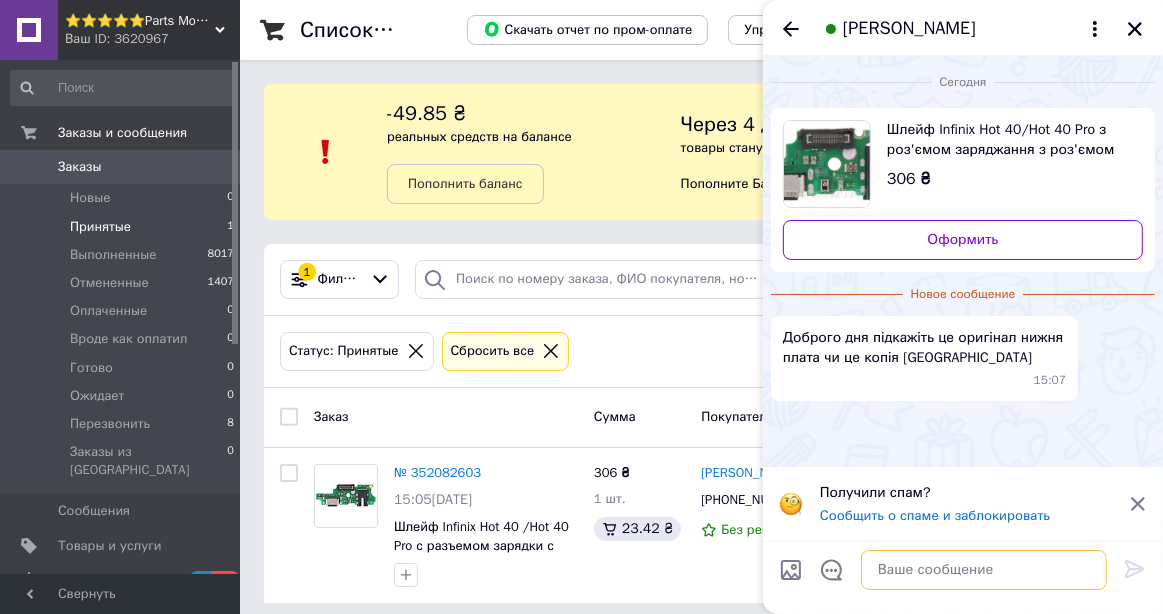 click at bounding box center [984, 570] 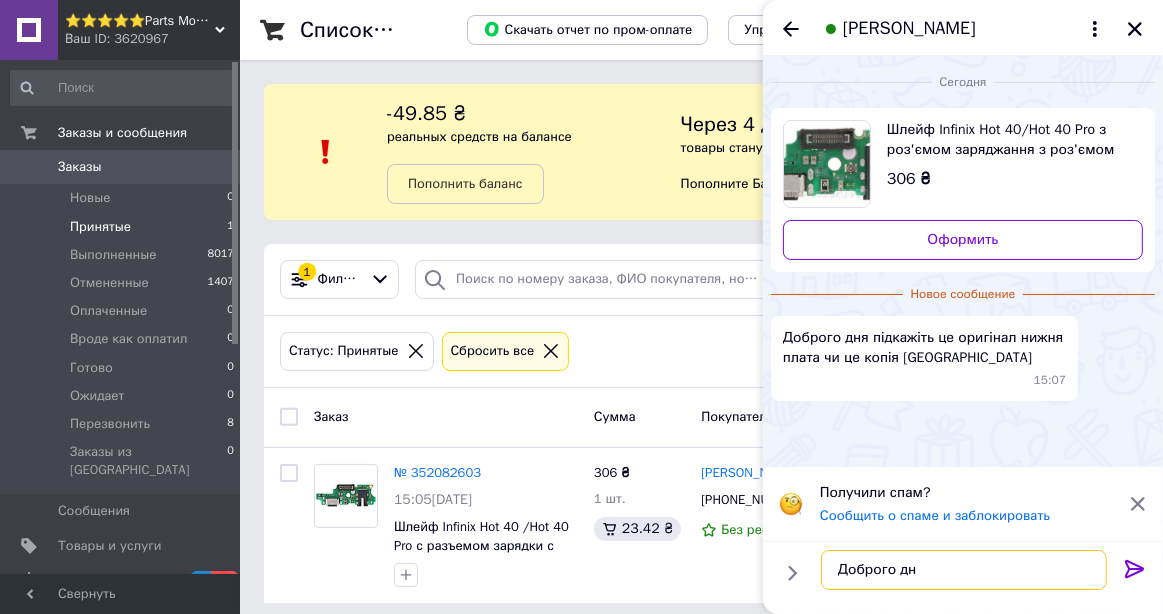 type on "Доброго дня" 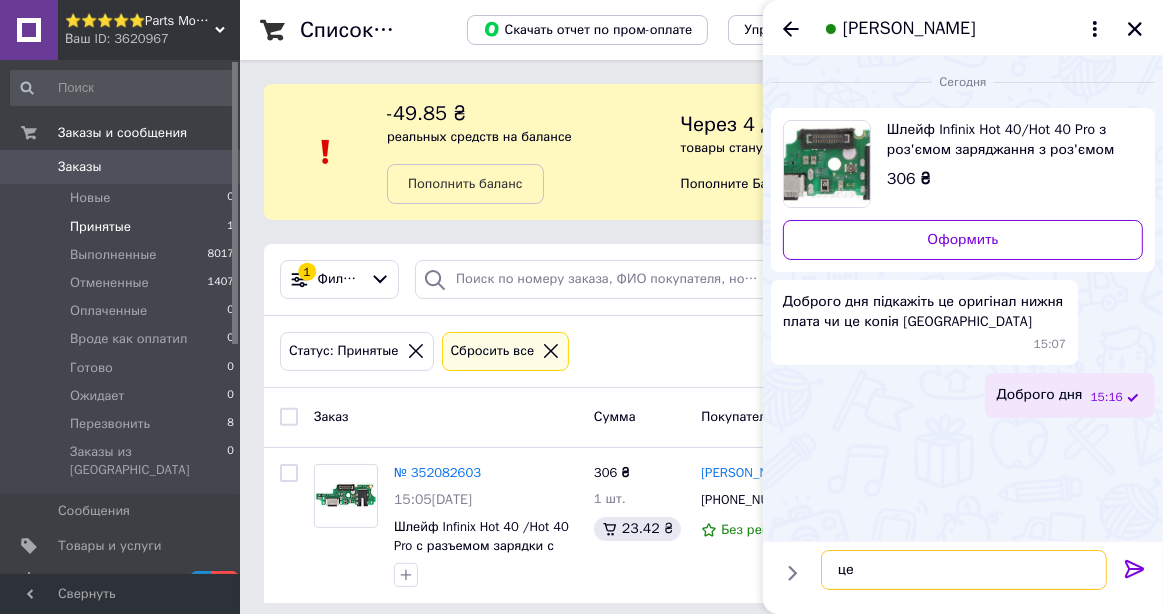 paste on "оригинал PRC" 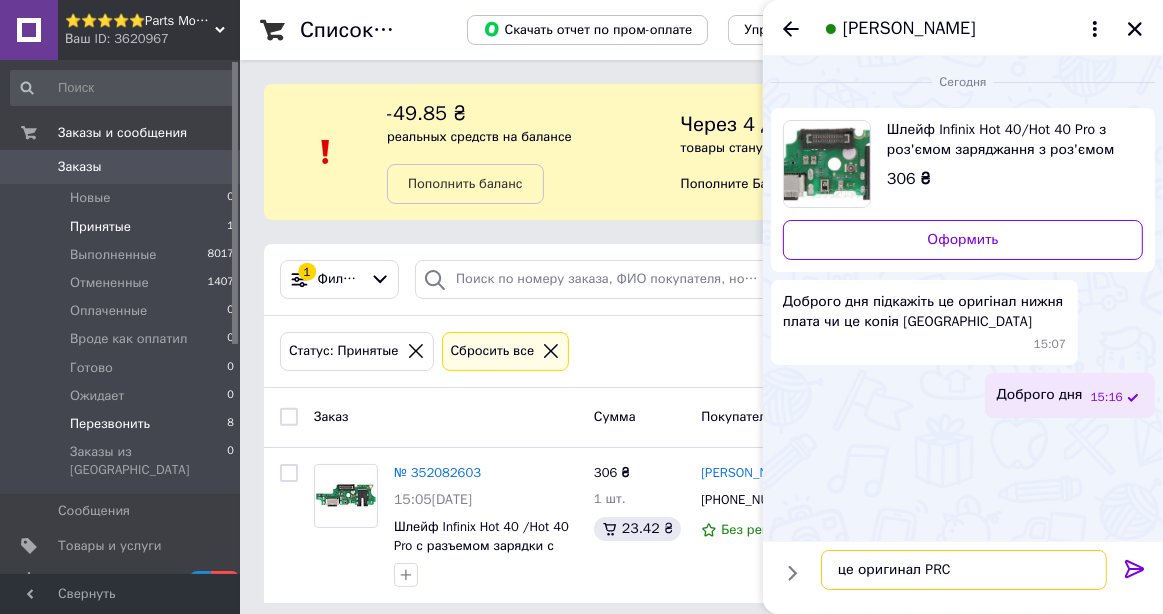 type on "це оригинал PRC" 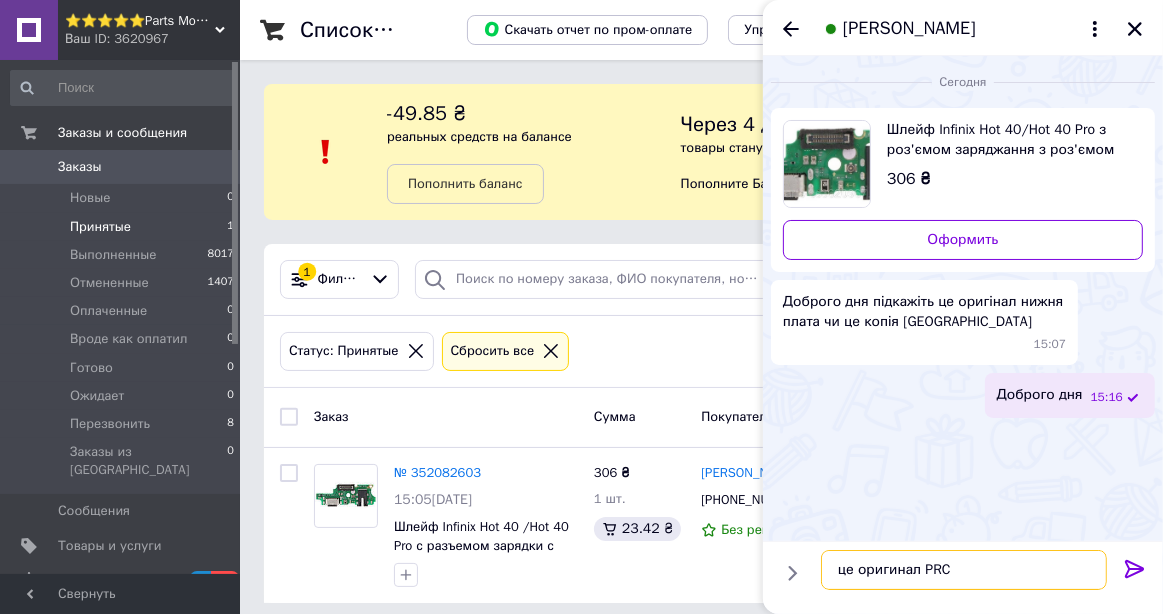 click on "це оригинал PRC" at bounding box center [964, 570] 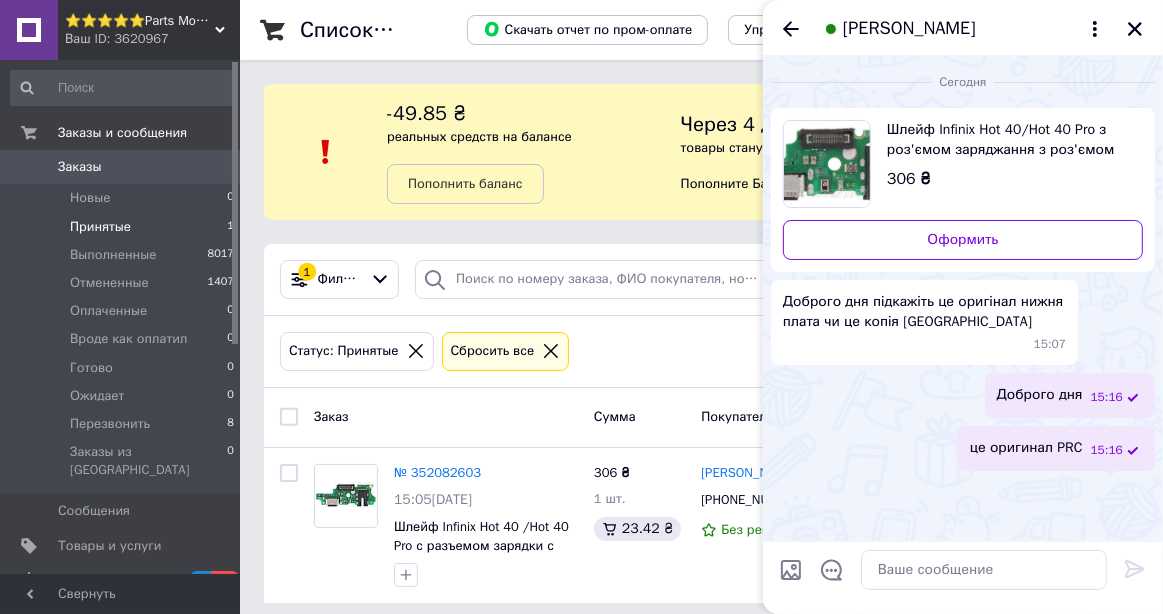 click on "Шлейф Infinix Hot 40/Hot 40 Pro з роз'ємом заряджання з роз'ємом навушників із мікрофоном плата заряджання оригінал" at bounding box center [1007, 140] 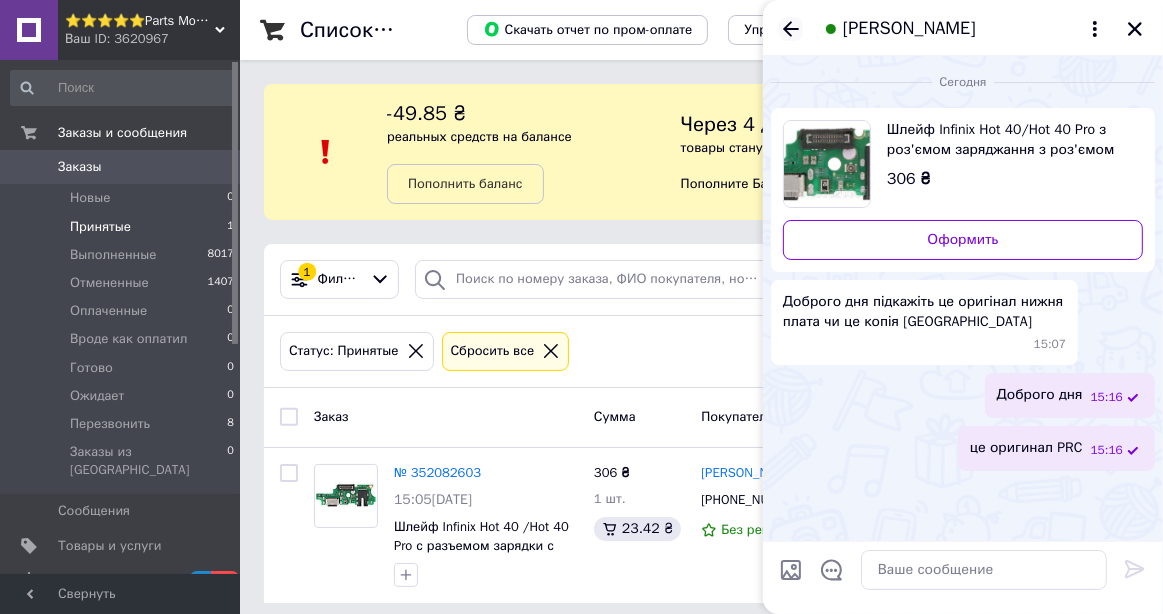 click 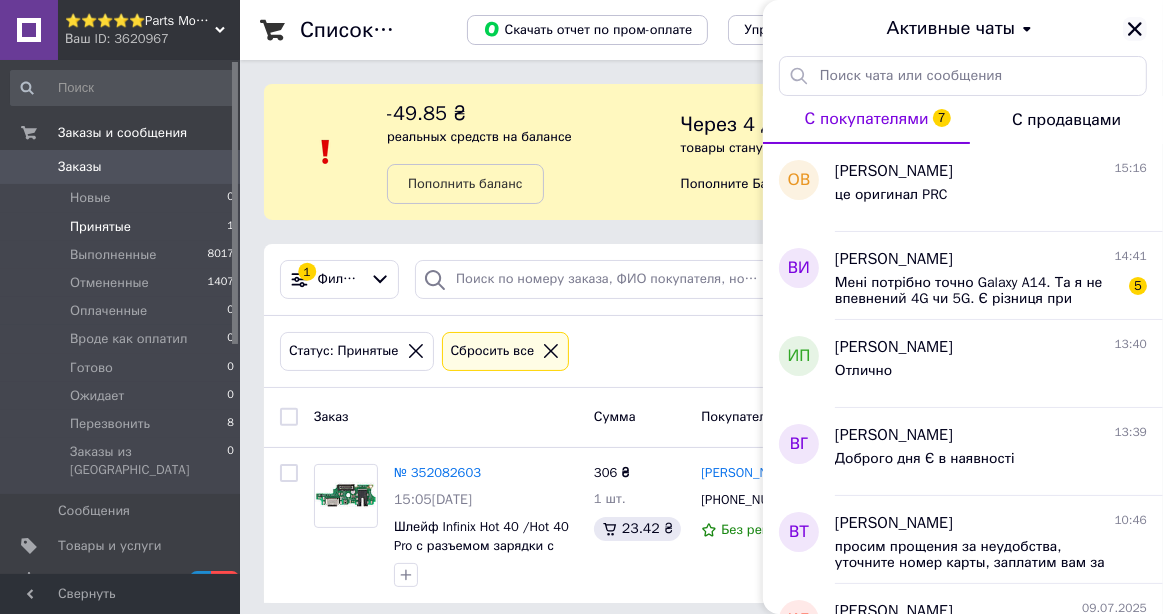 click 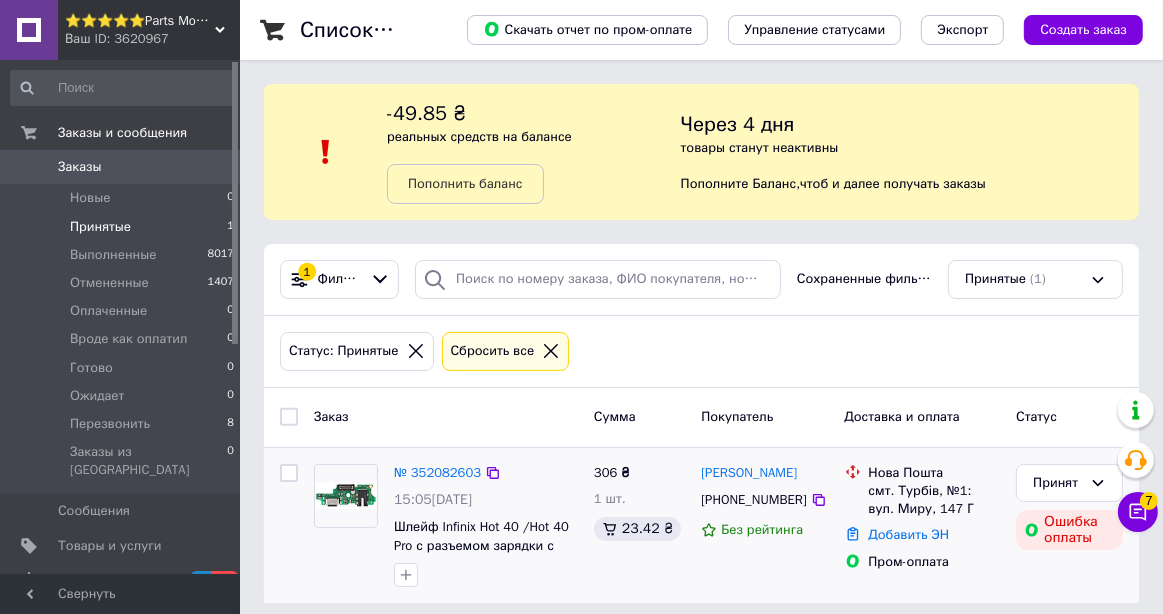 click at bounding box center (346, 526) 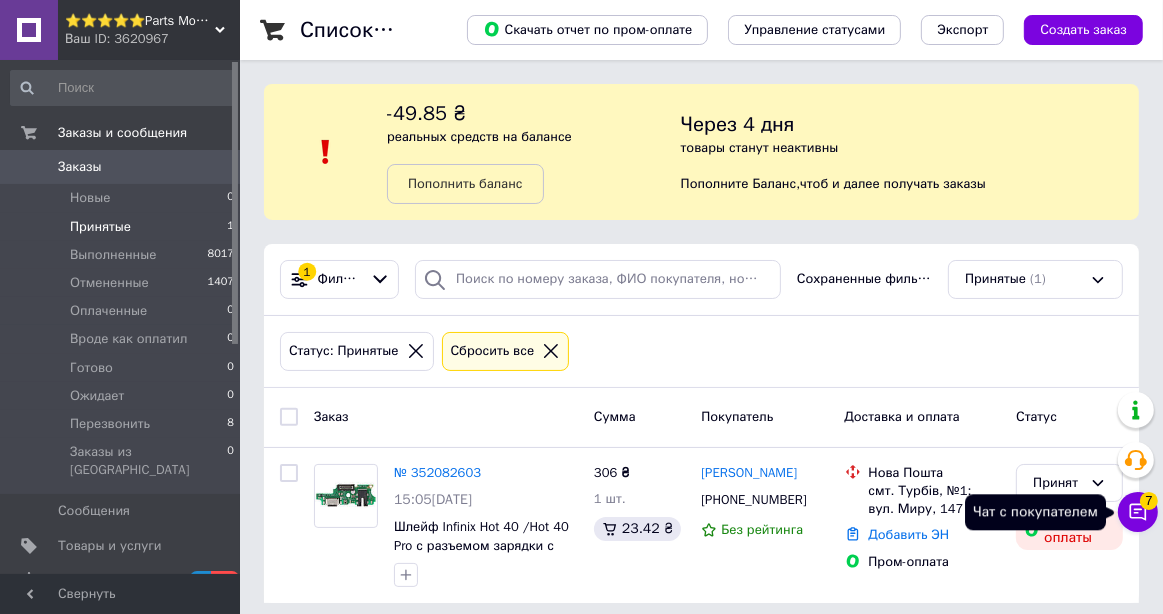 click 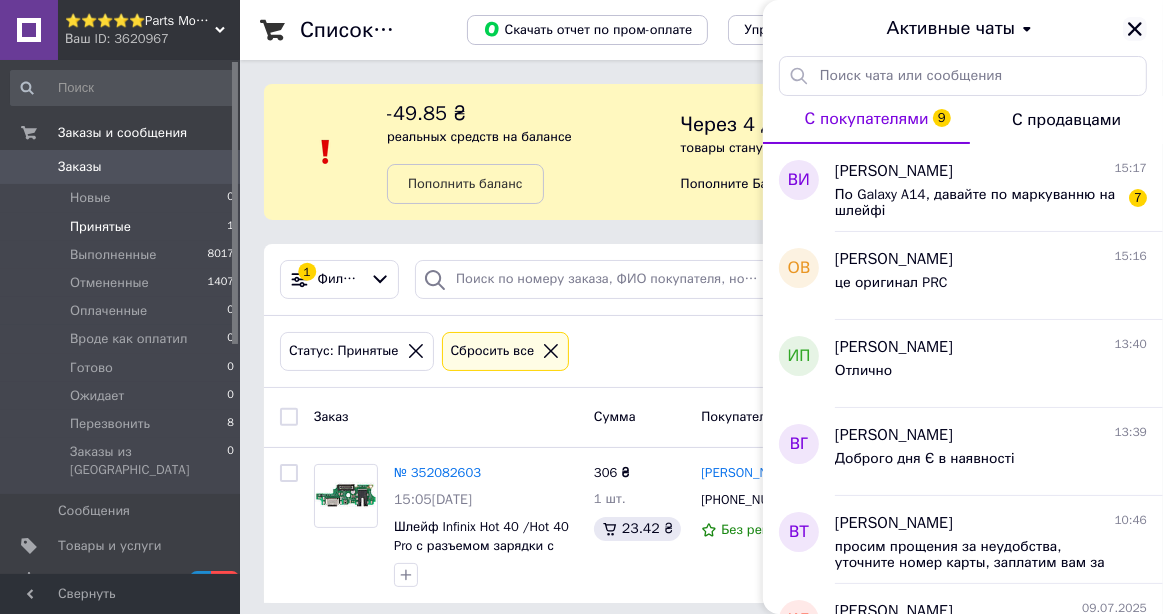 click 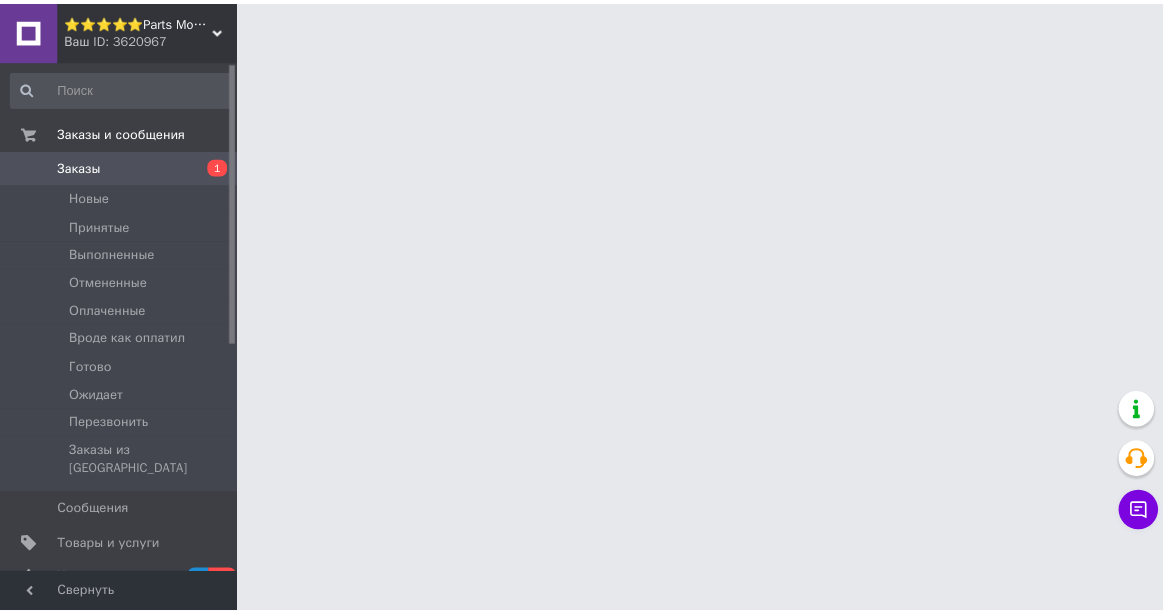 scroll, scrollTop: 0, scrollLeft: 0, axis: both 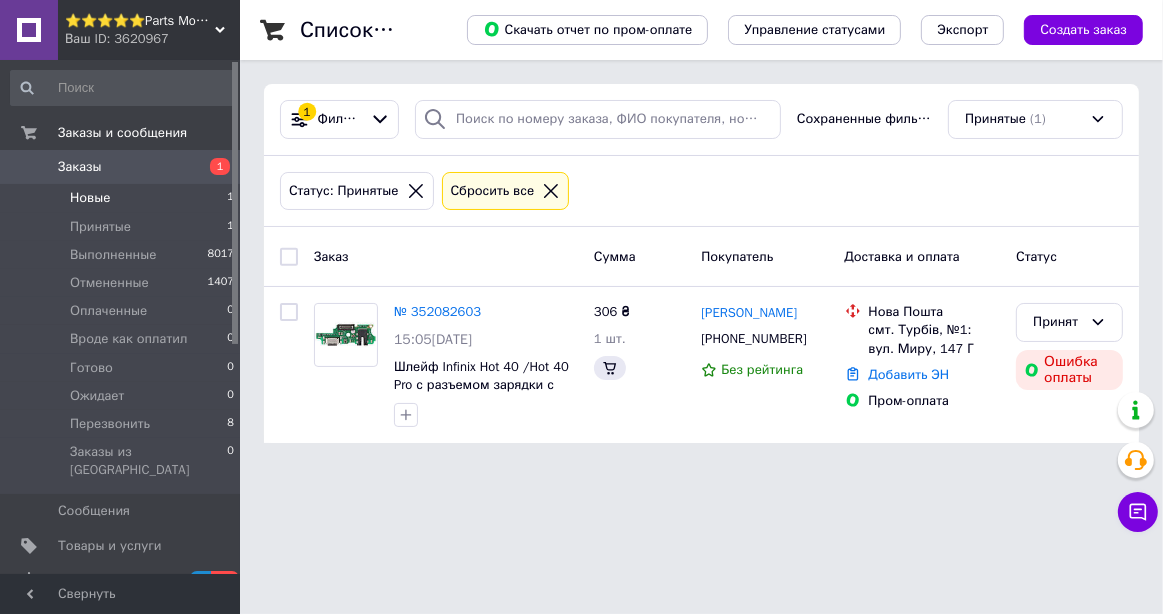 click on "Новые 1" at bounding box center (123, 198) 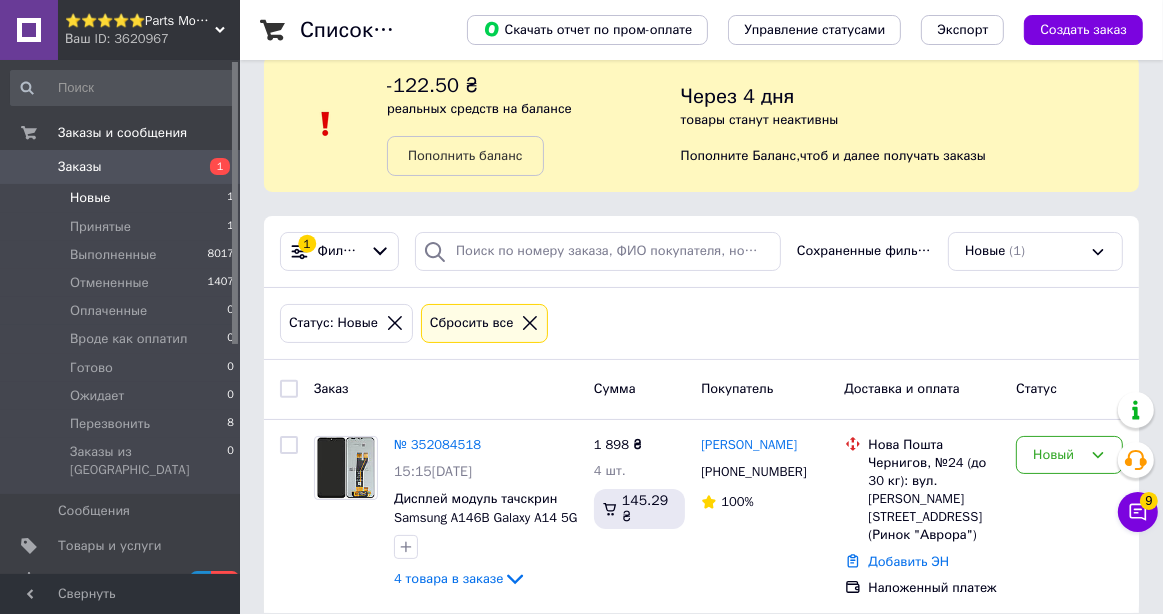 scroll, scrollTop: 44, scrollLeft: 0, axis: vertical 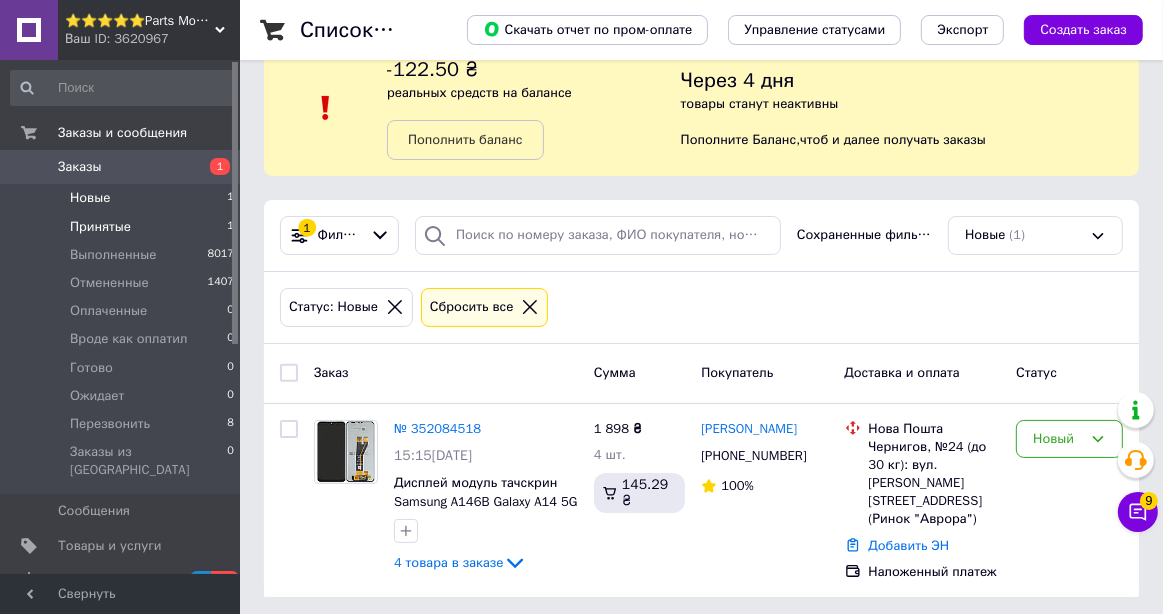 click on "Принятые 1" at bounding box center (123, 227) 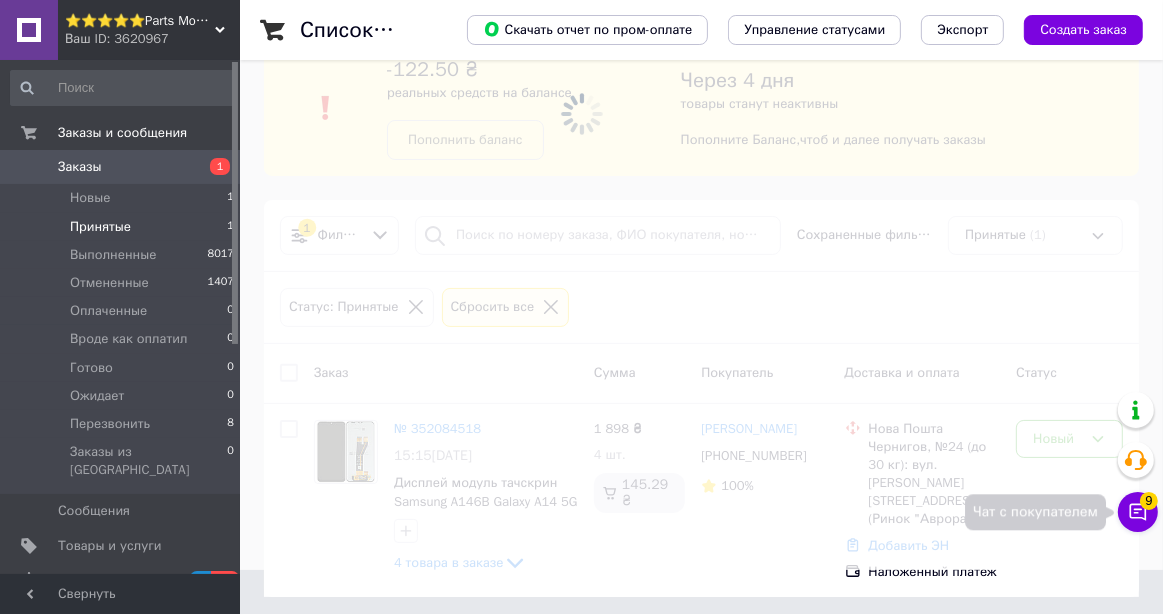 scroll, scrollTop: 0, scrollLeft: 0, axis: both 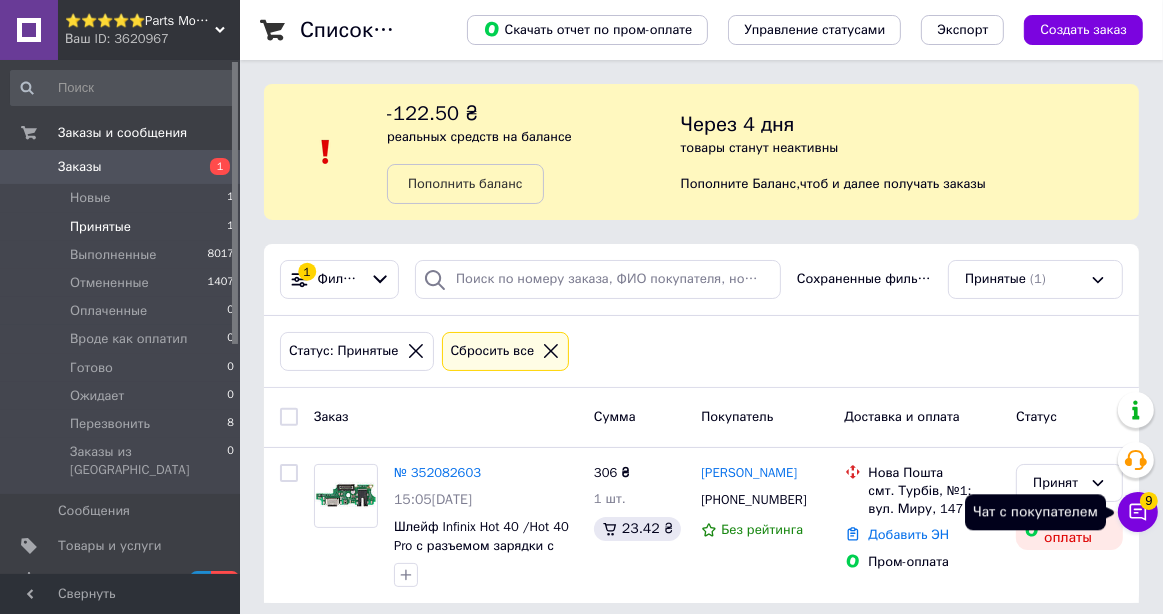 click 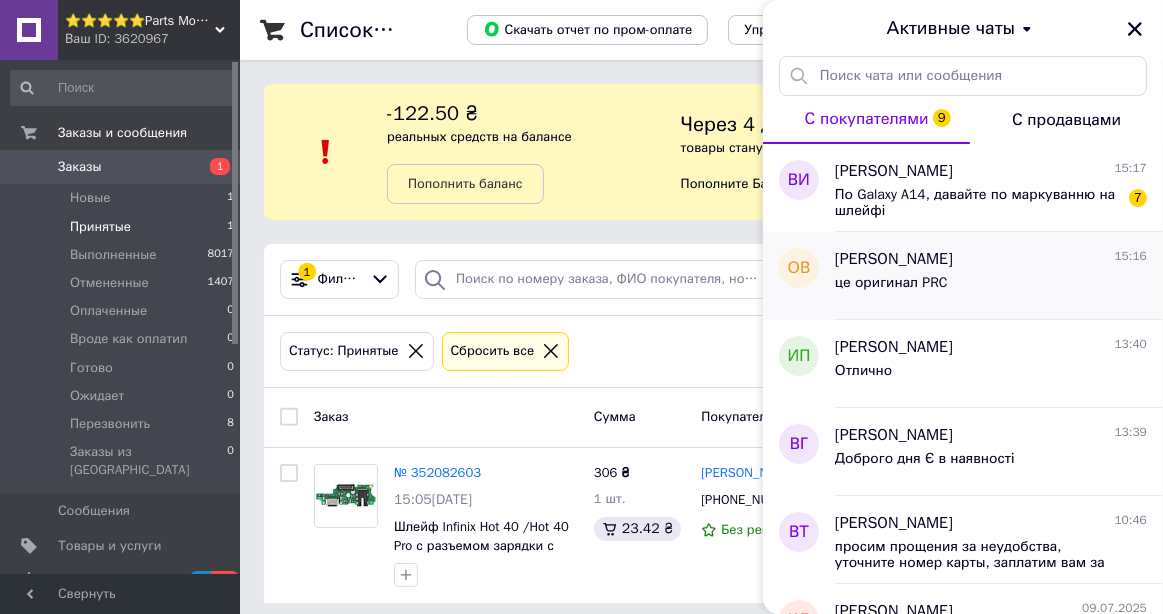 click on "це оригинал PRC" at bounding box center [991, 287] 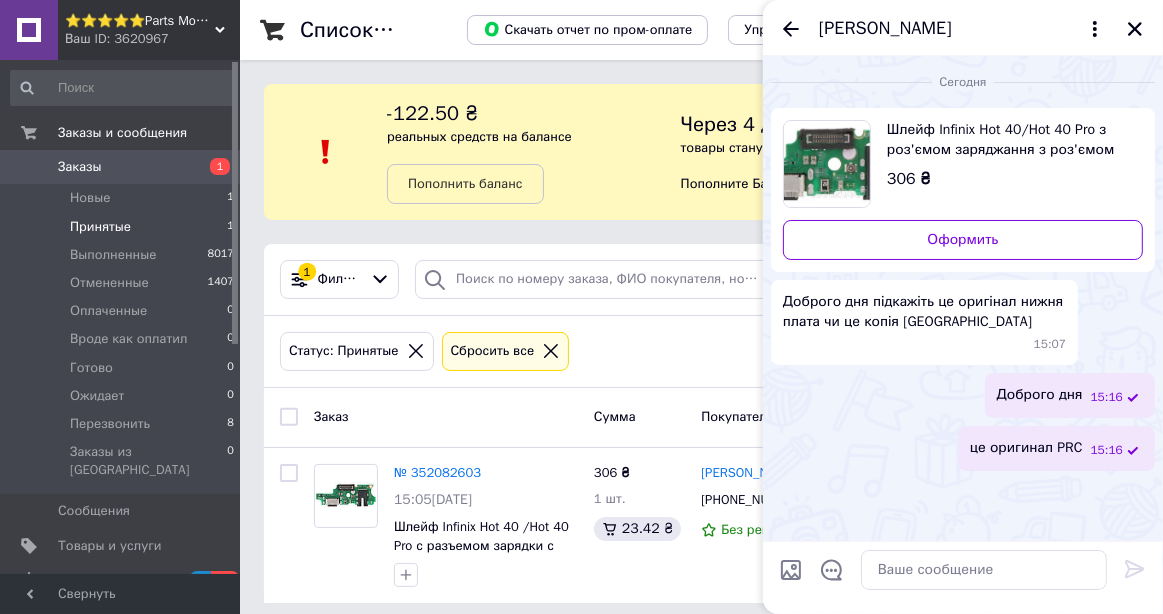 click 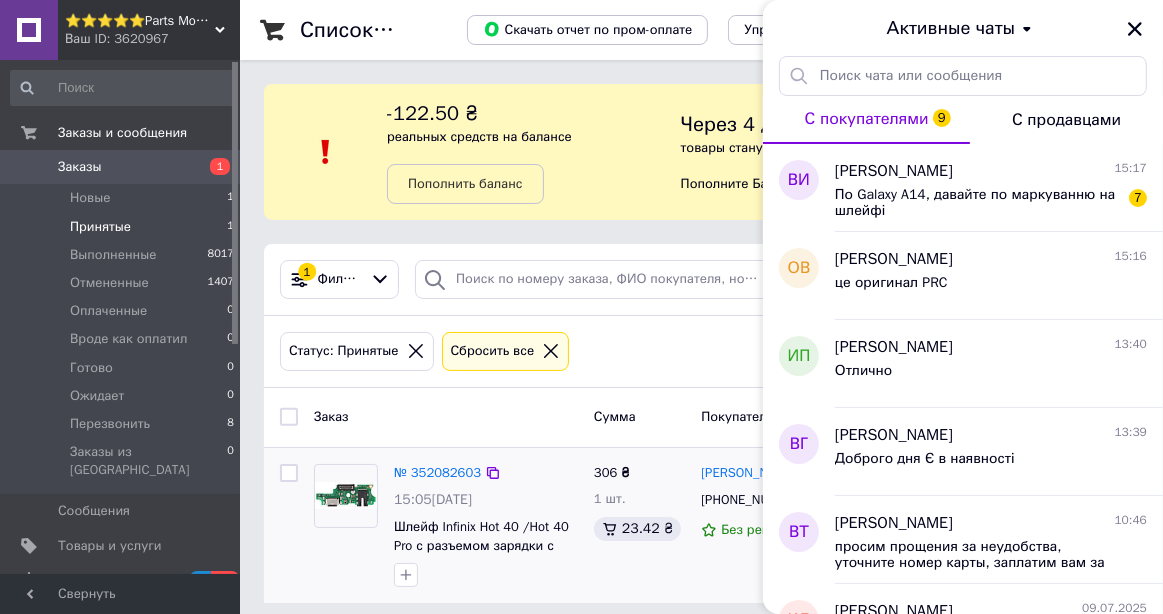 click on "306 ₴ 1 шт. 23.42 ₴" at bounding box center (639, 526) 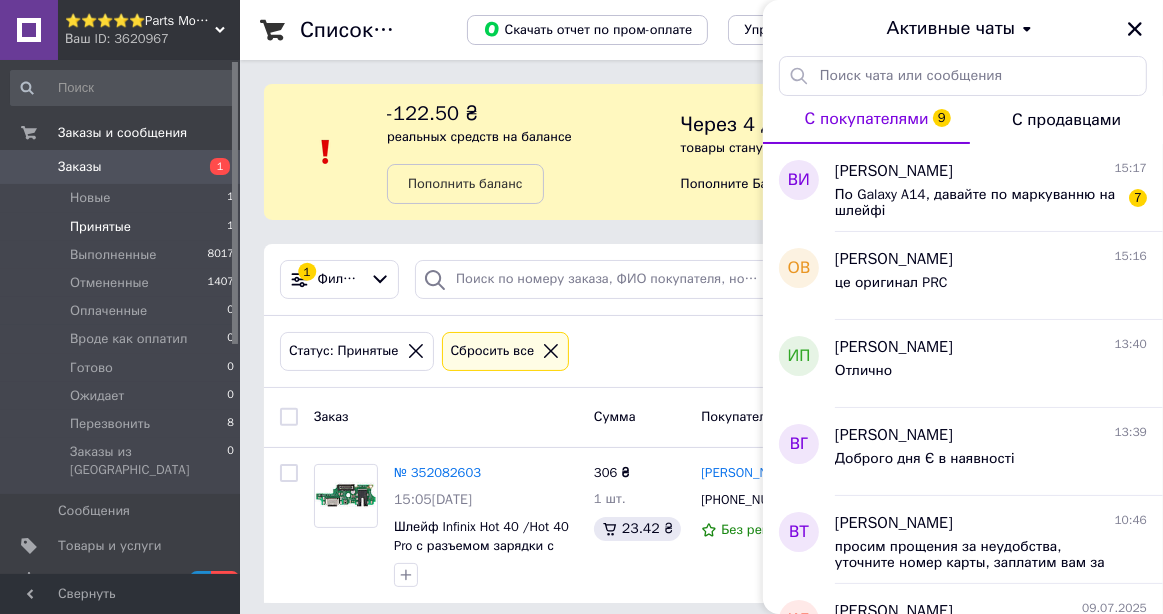 click on "Принятые" at bounding box center [100, 227] 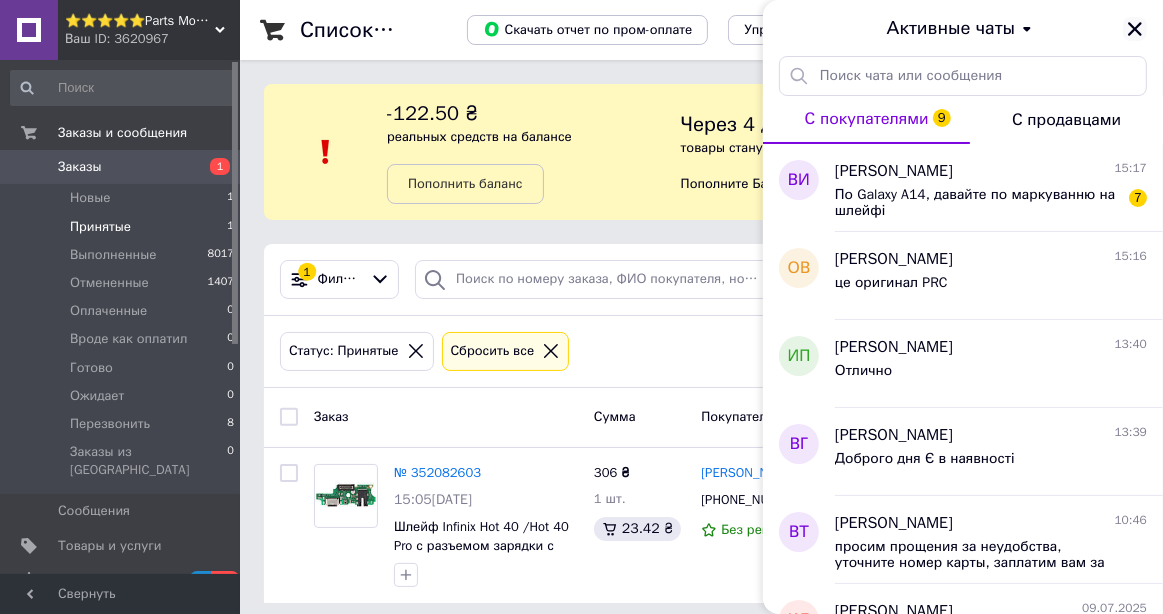 click 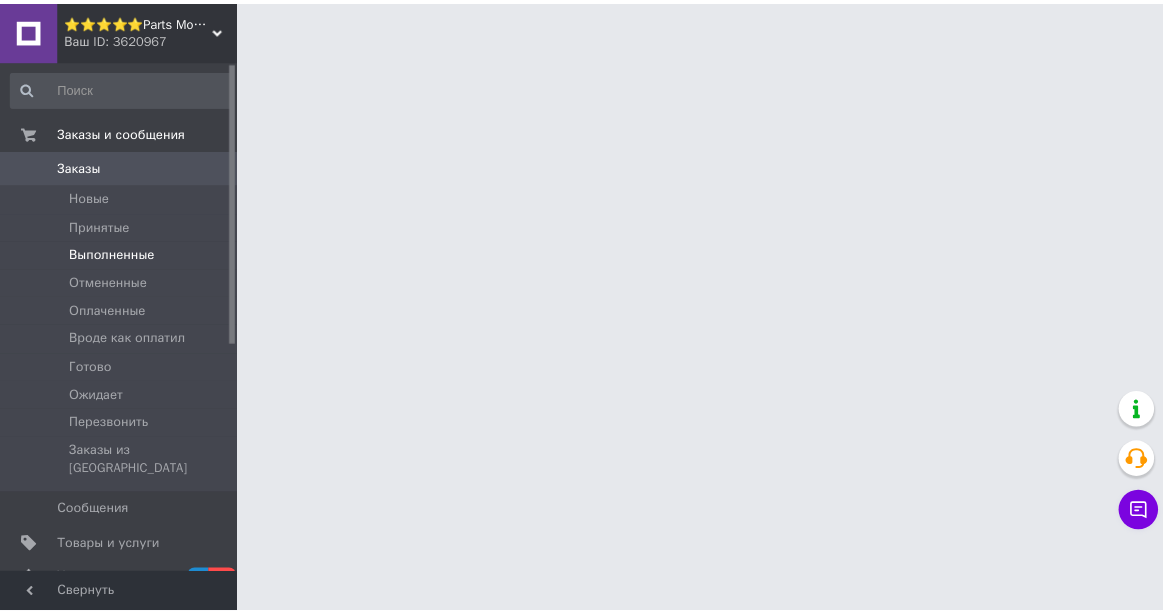 scroll, scrollTop: 0, scrollLeft: 0, axis: both 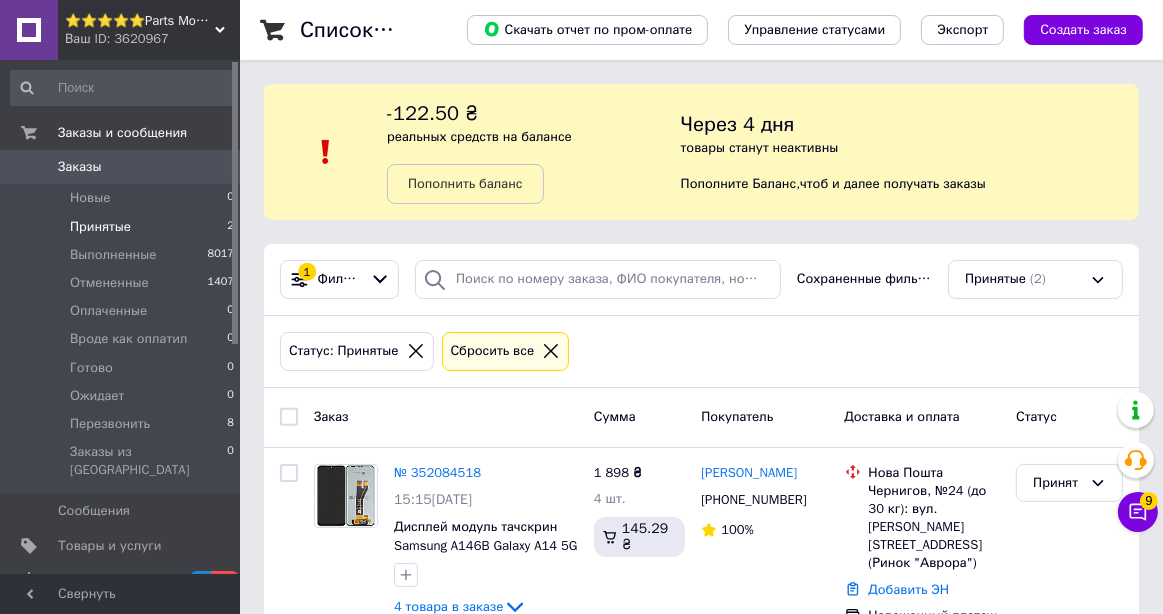 click on "Принятые" at bounding box center (100, 227) 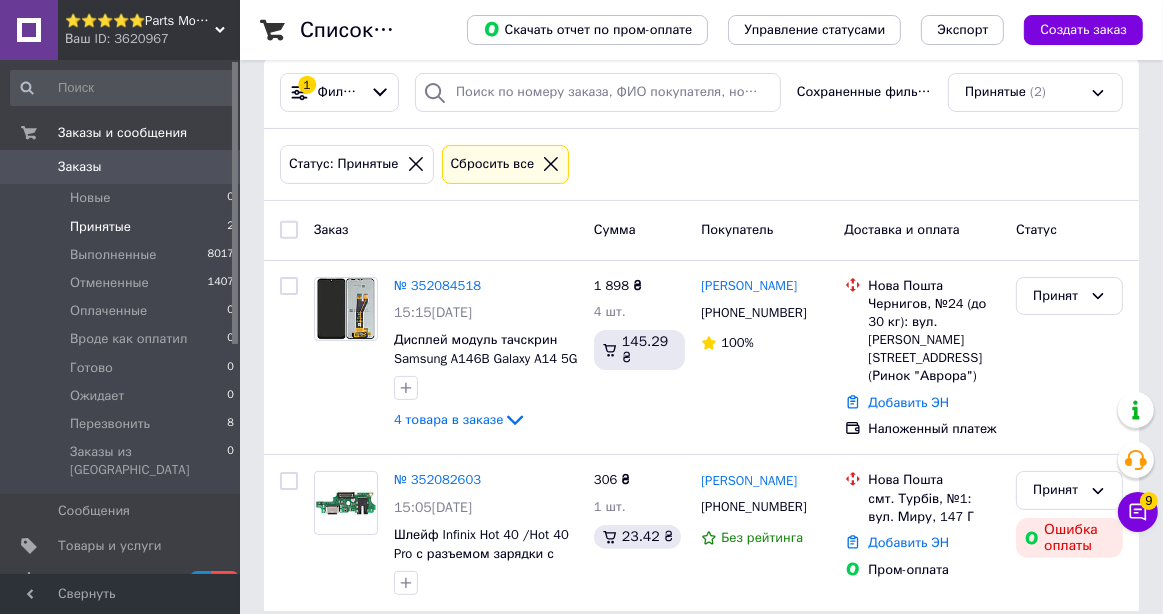 scroll, scrollTop: 200, scrollLeft: 0, axis: vertical 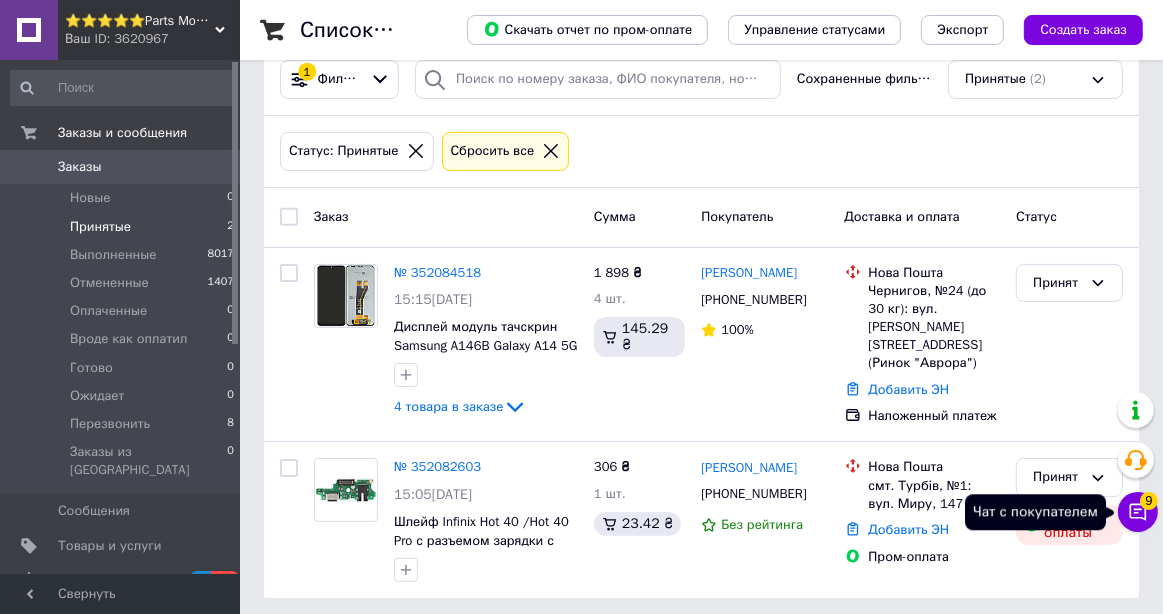 click on "9" at bounding box center [1149, 501] 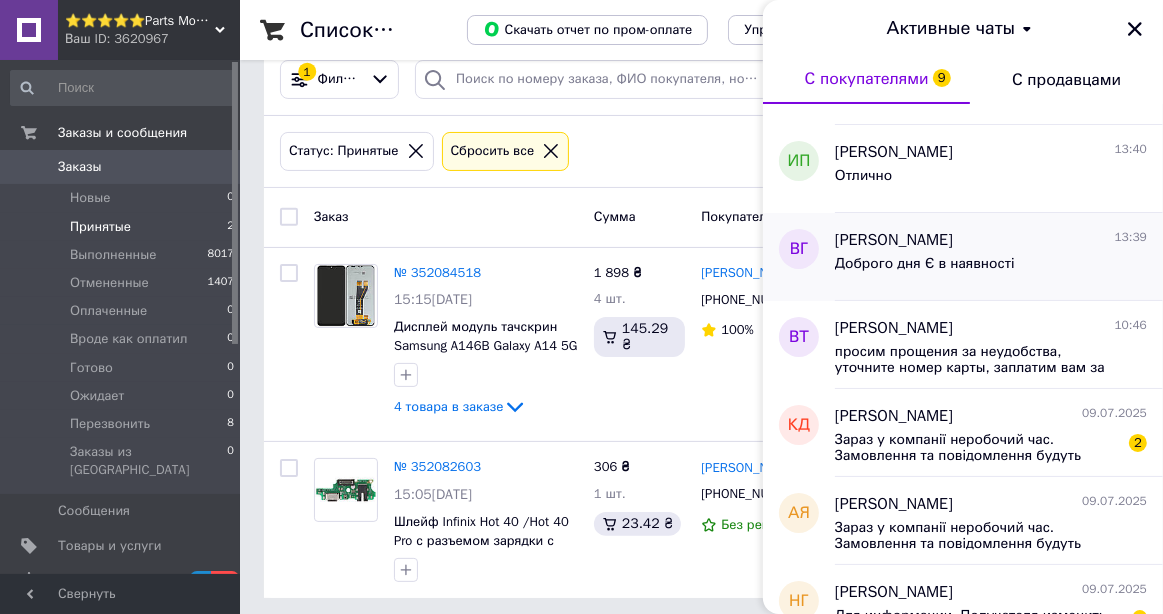 scroll, scrollTop: 200, scrollLeft: 0, axis: vertical 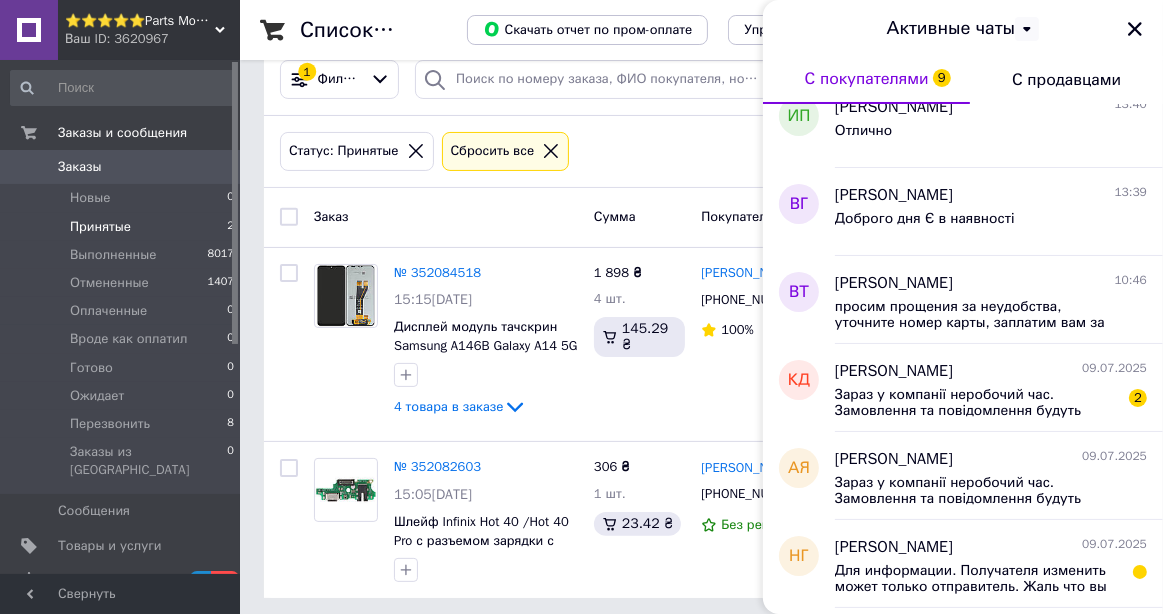 click 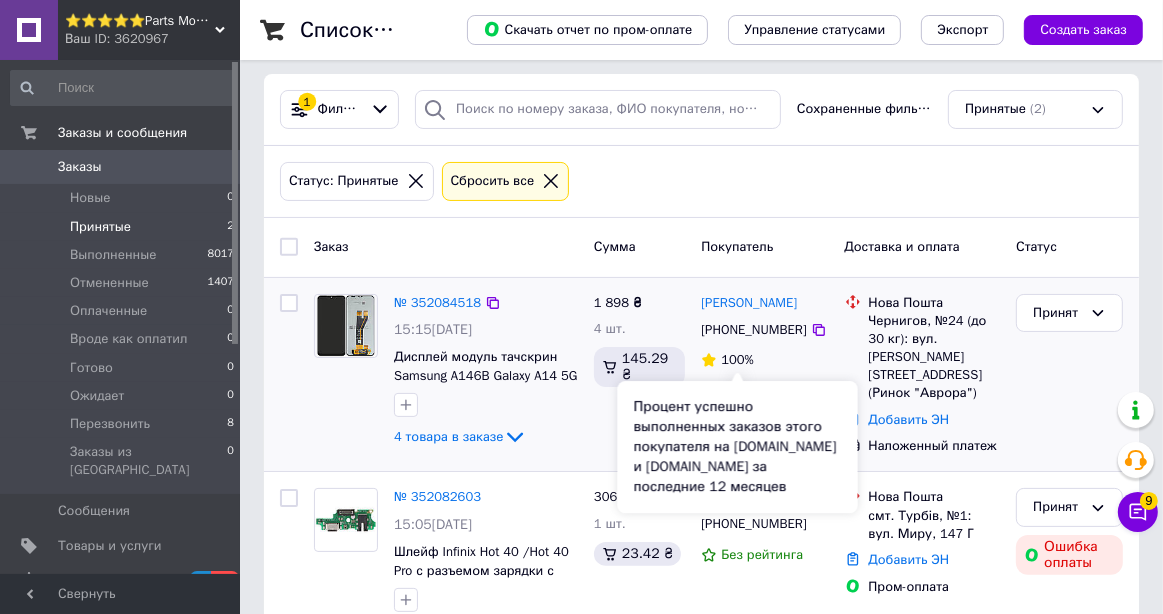 scroll, scrollTop: 200, scrollLeft: 0, axis: vertical 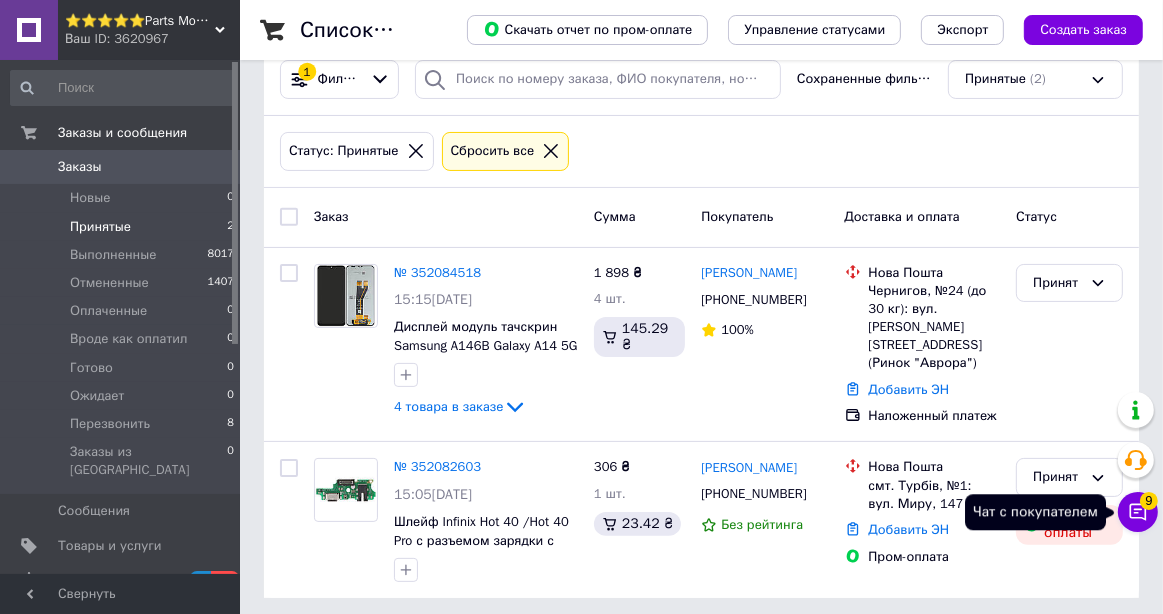 click on "Чат с покупателем 9" at bounding box center [1138, 512] 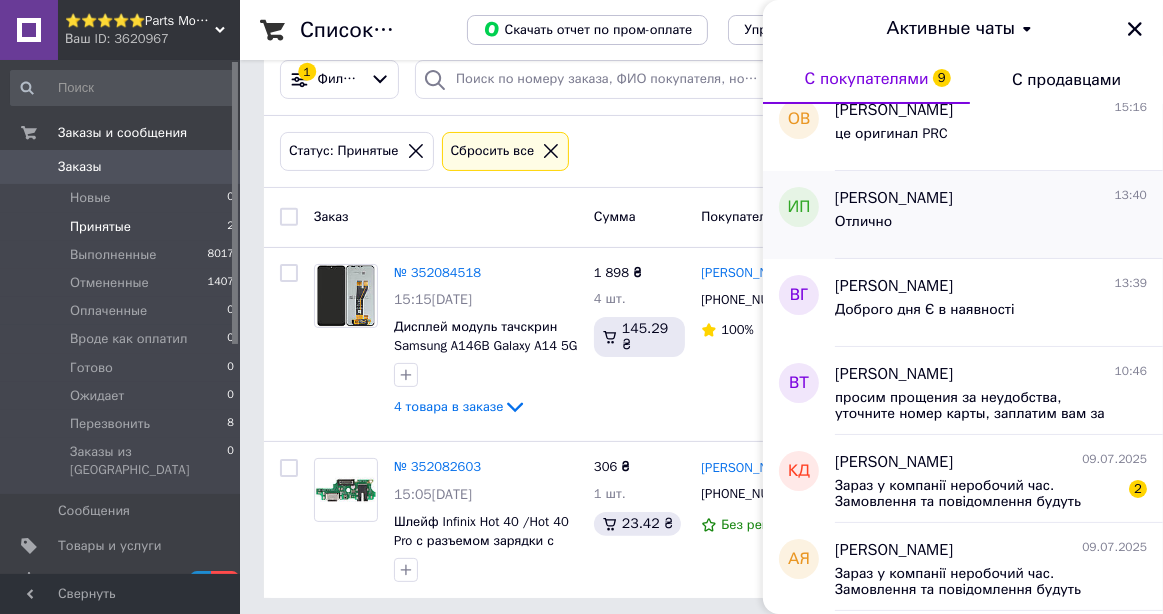 scroll, scrollTop: 200, scrollLeft: 0, axis: vertical 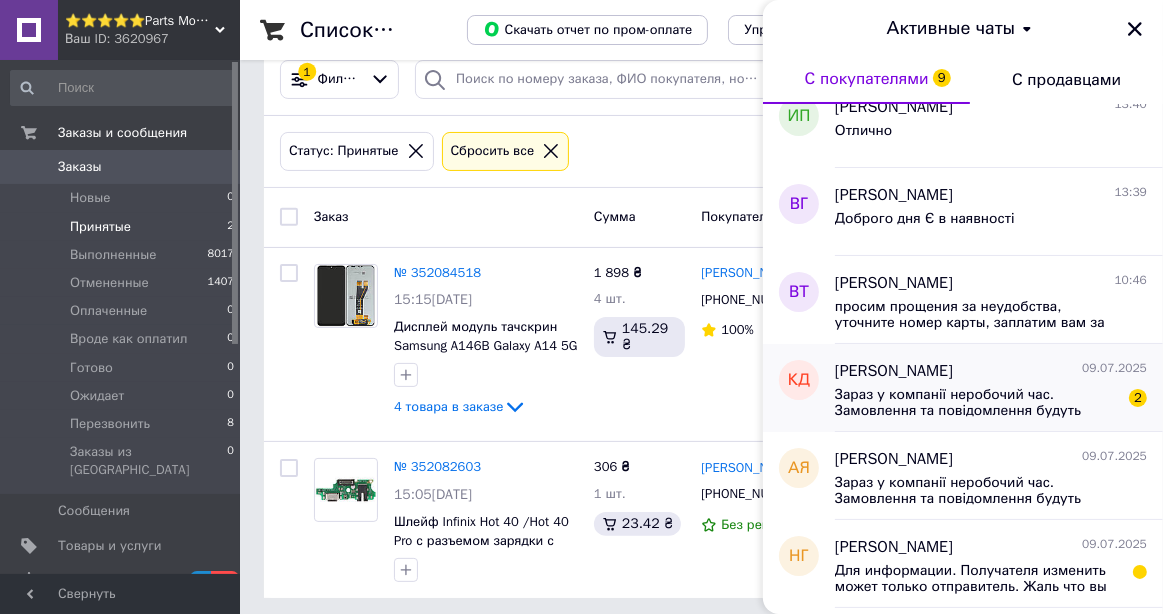 click on "Зараз у компанії неробочий час. Замовлення та повідомлення будуть оброблені з 09:00 найближчого робочого дня (завтра, 10.07)" at bounding box center (977, 403) 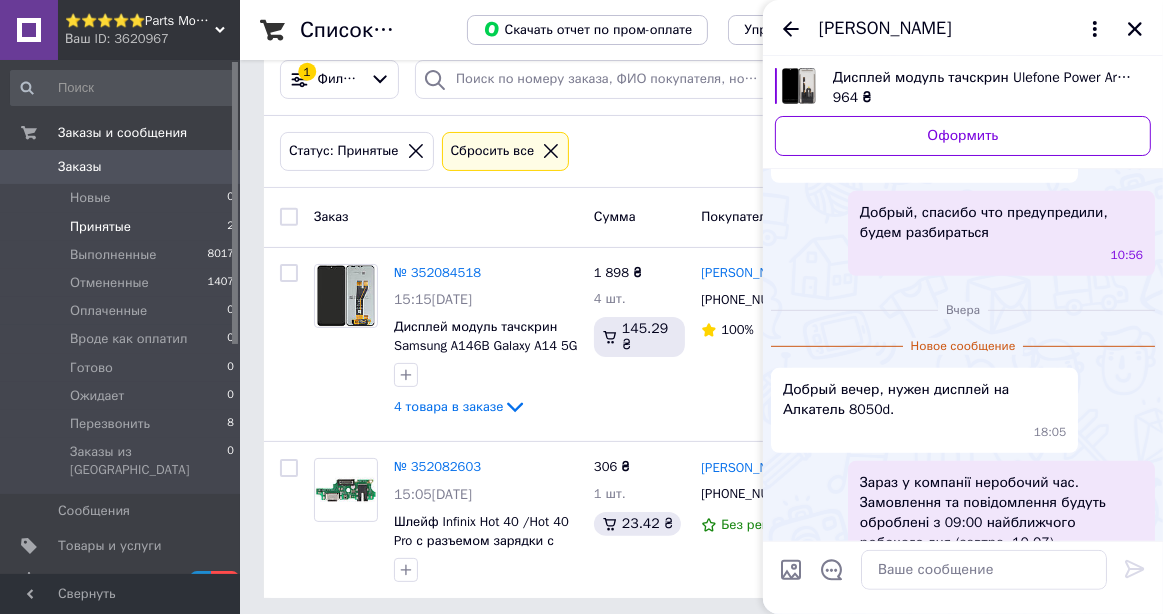 scroll, scrollTop: 792, scrollLeft: 0, axis: vertical 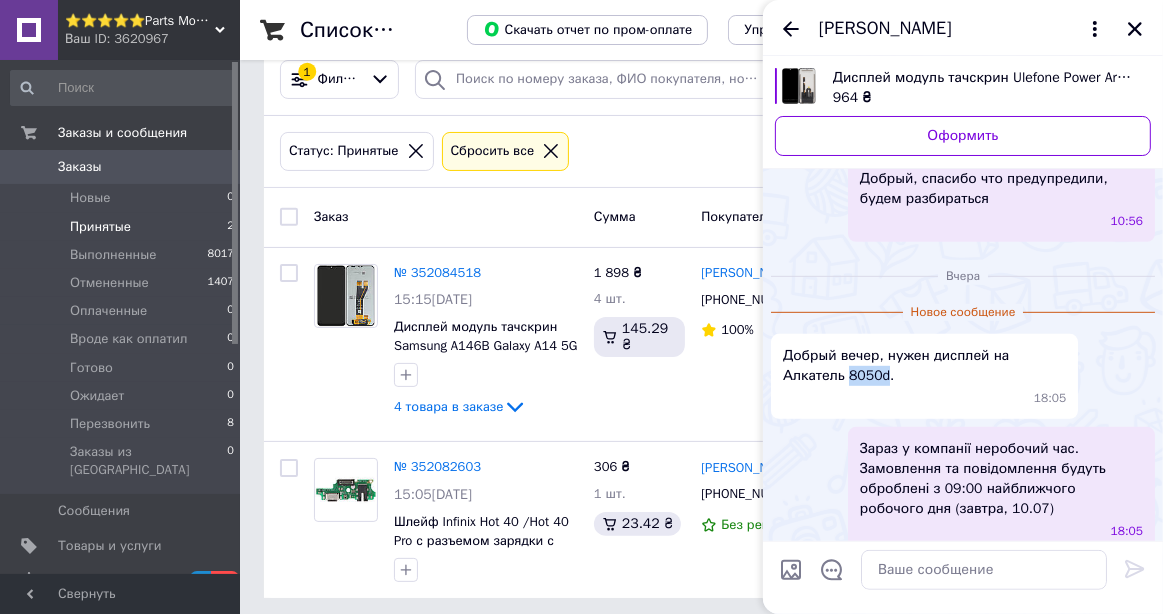 drag, startPoint x: 786, startPoint y: 358, endPoint x: 819, endPoint y: 359, distance: 33.01515 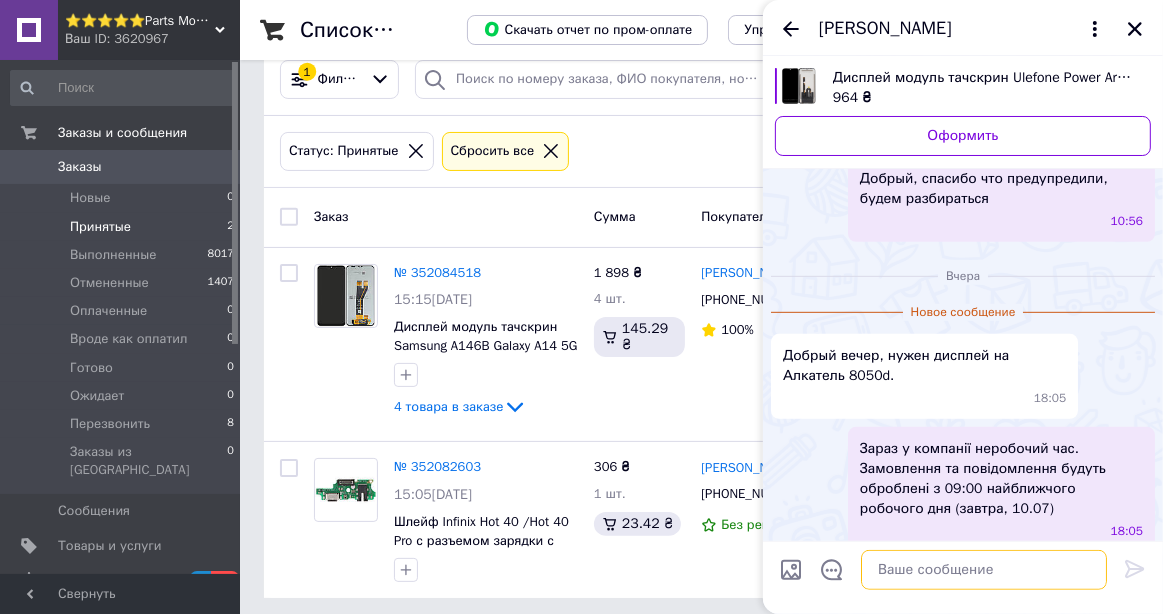 click at bounding box center (984, 570) 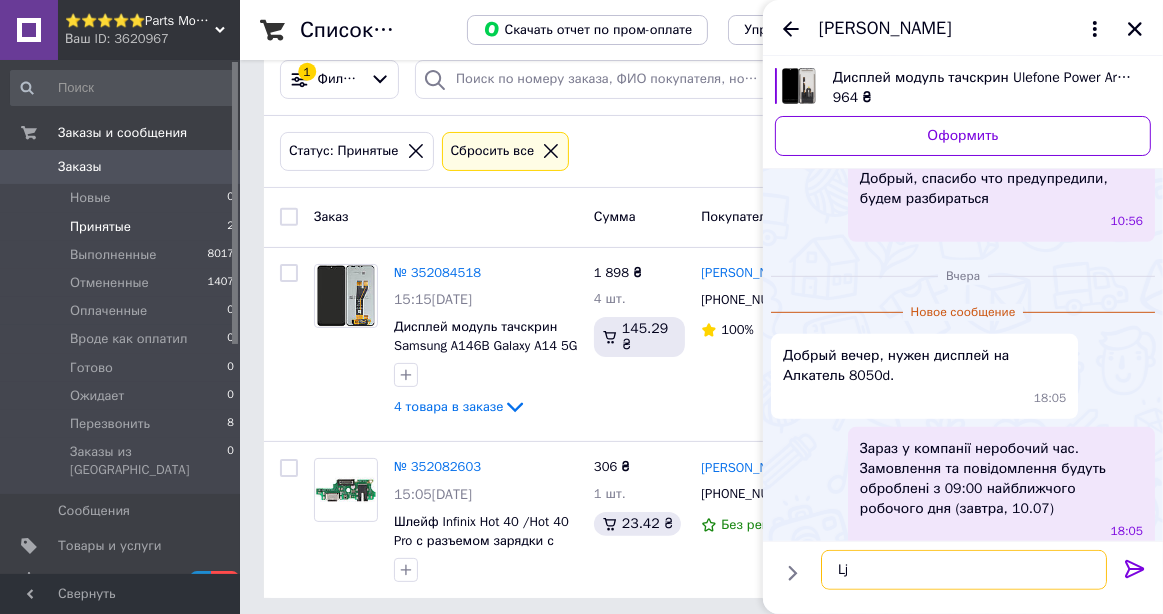 type on "L" 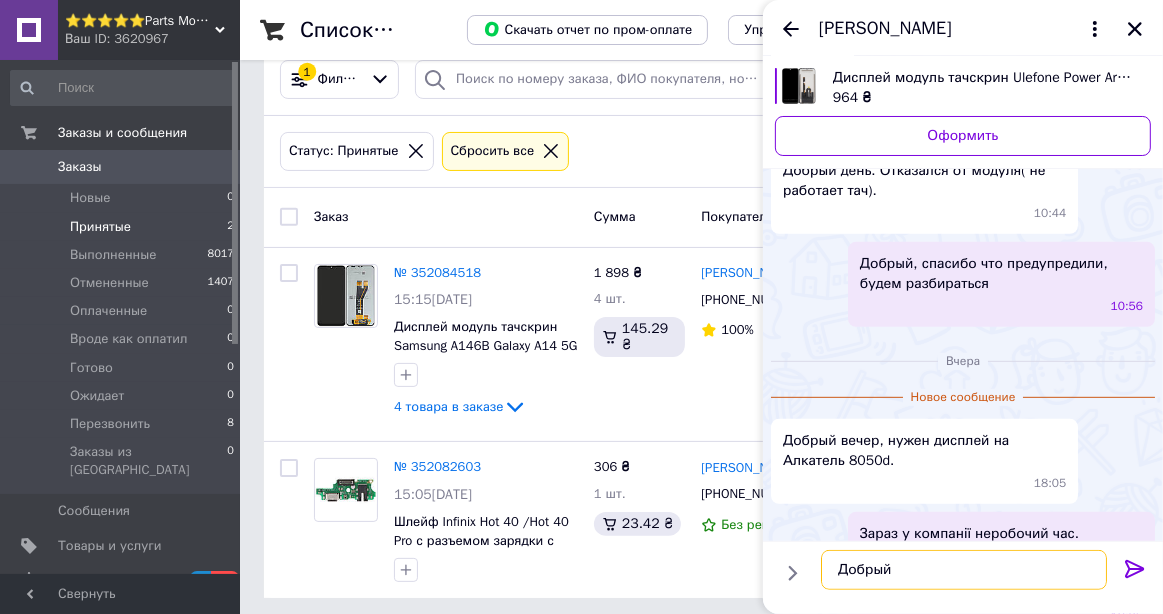 scroll, scrollTop: 792, scrollLeft: 0, axis: vertical 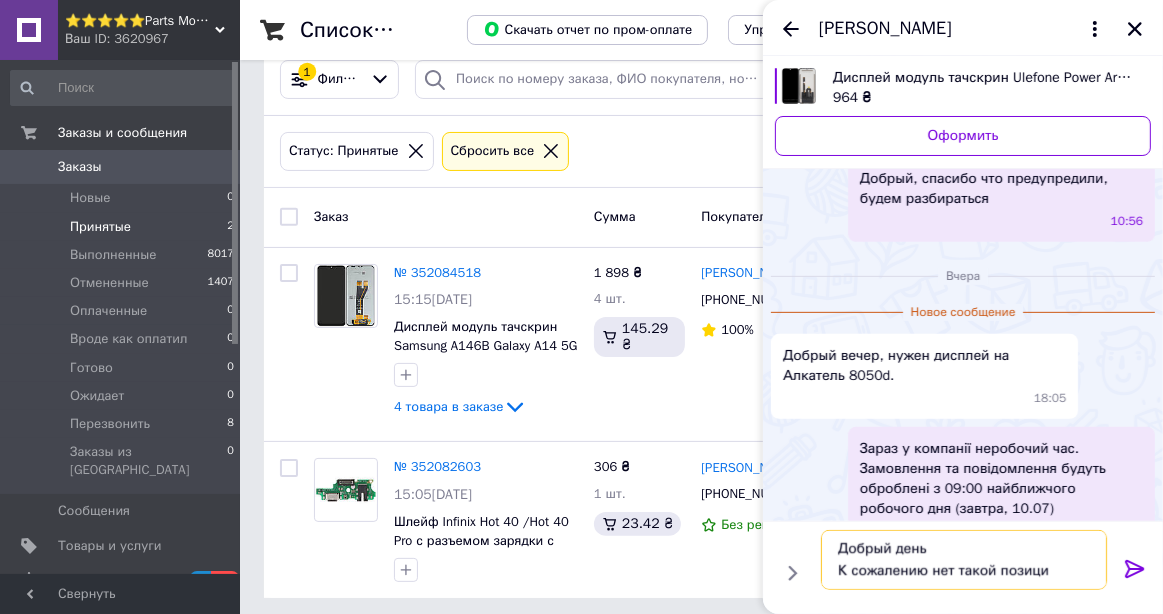 type on "Добрый день
К сожалению нет такой позиции" 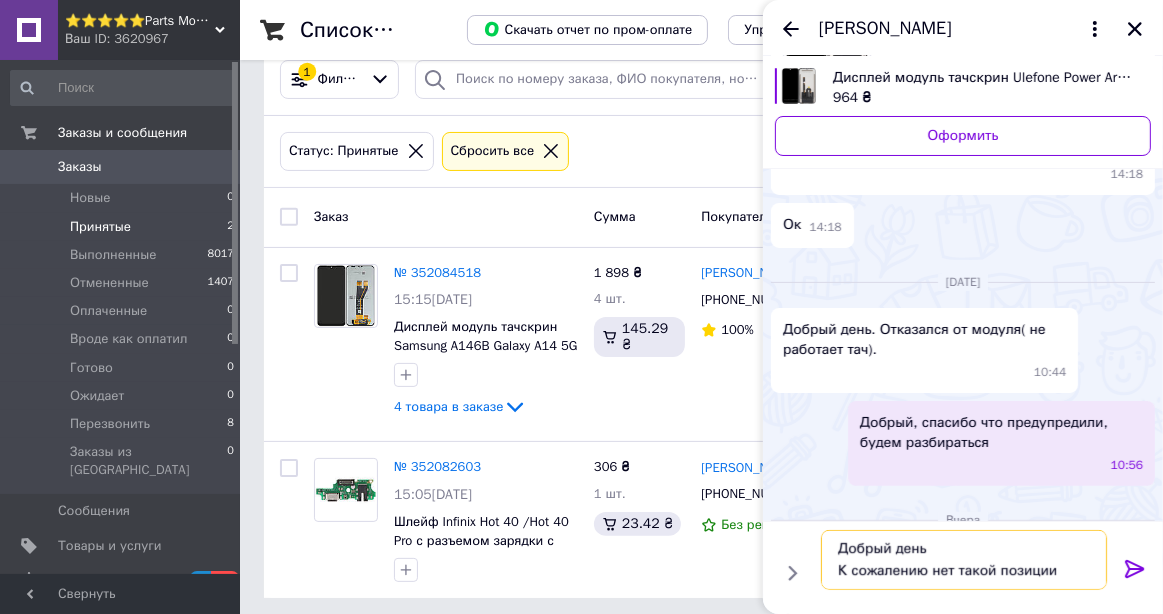 scroll, scrollTop: 812, scrollLeft: 0, axis: vertical 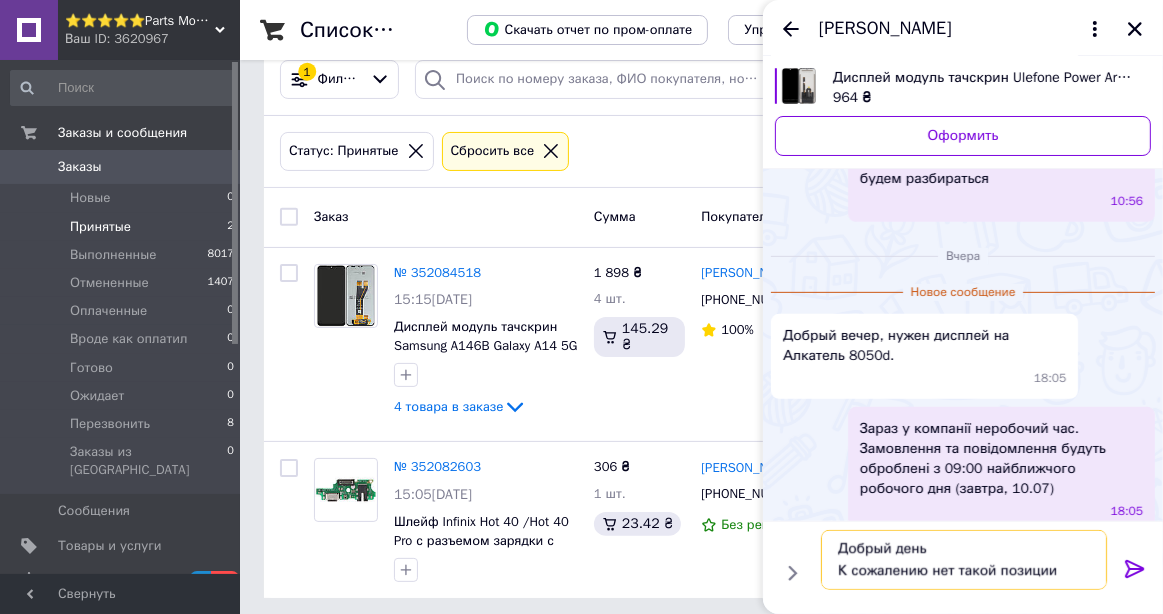 type 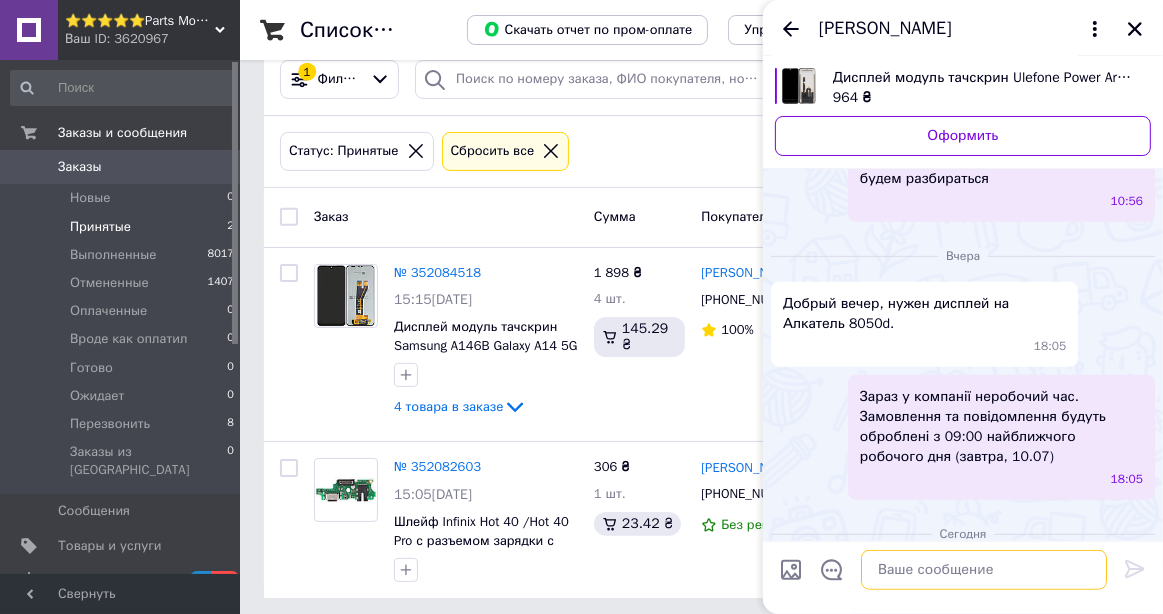 scroll, scrollTop: 0, scrollLeft: 0, axis: both 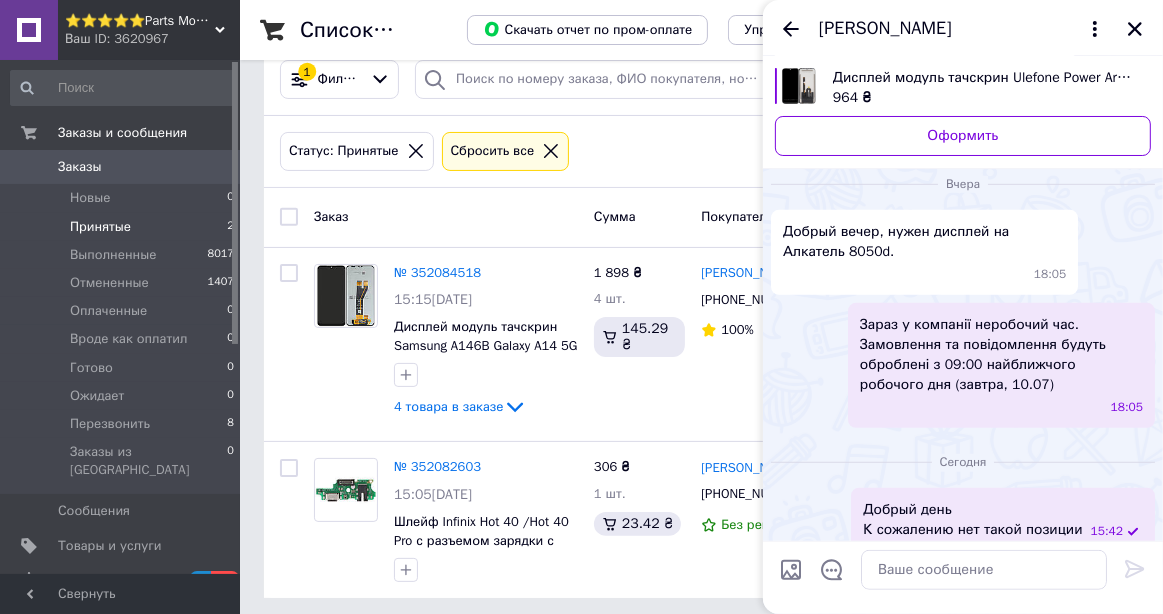 click 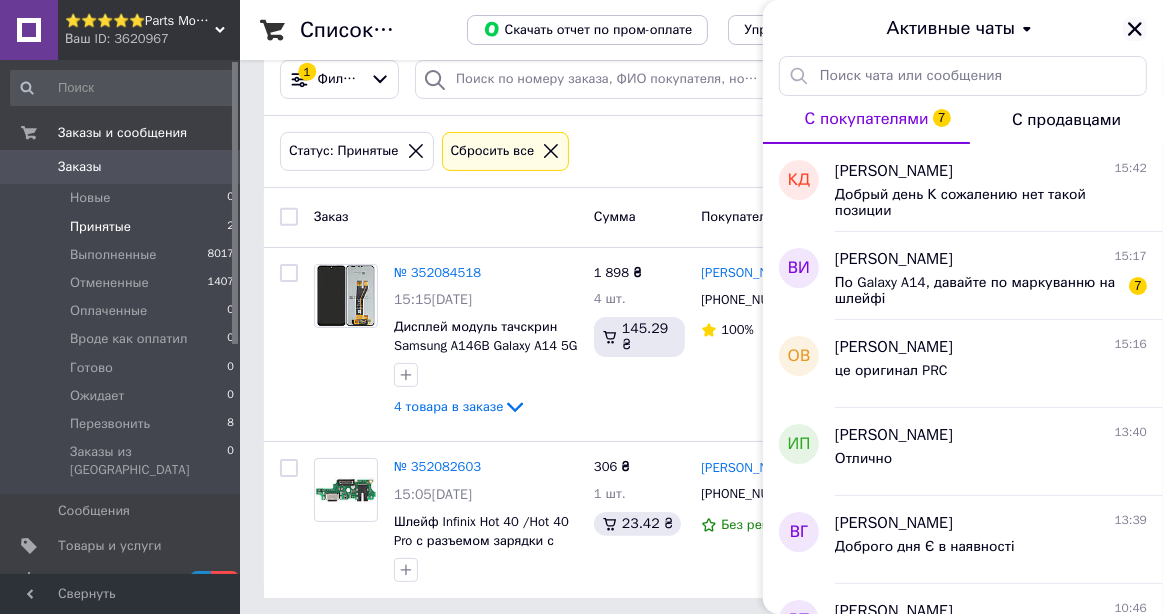click 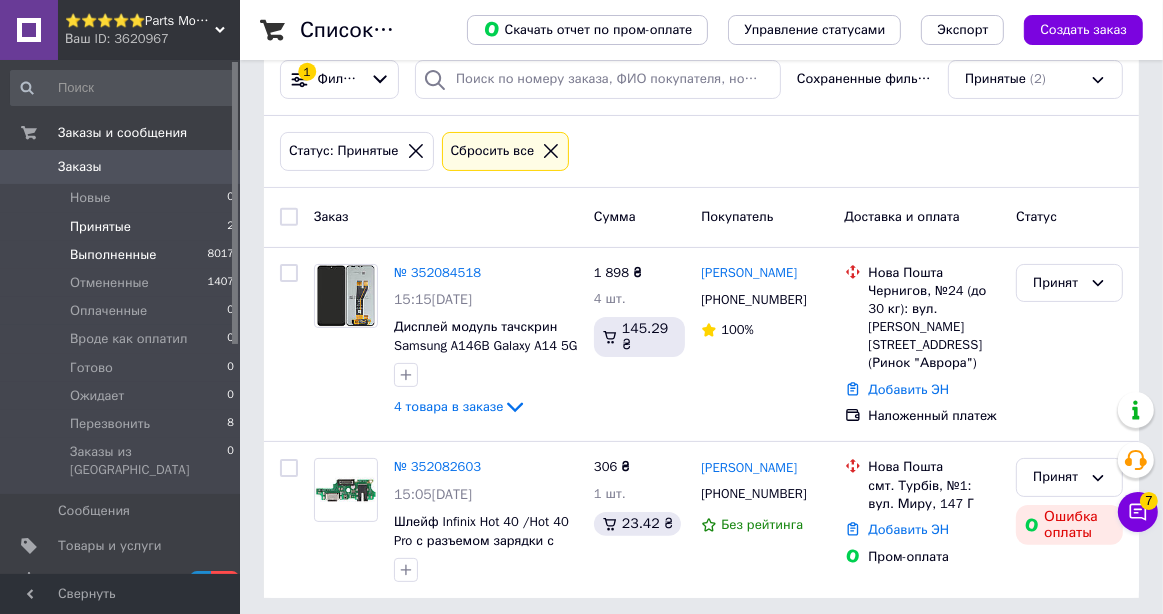 click on "Выполненные 8017" at bounding box center [123, 255] 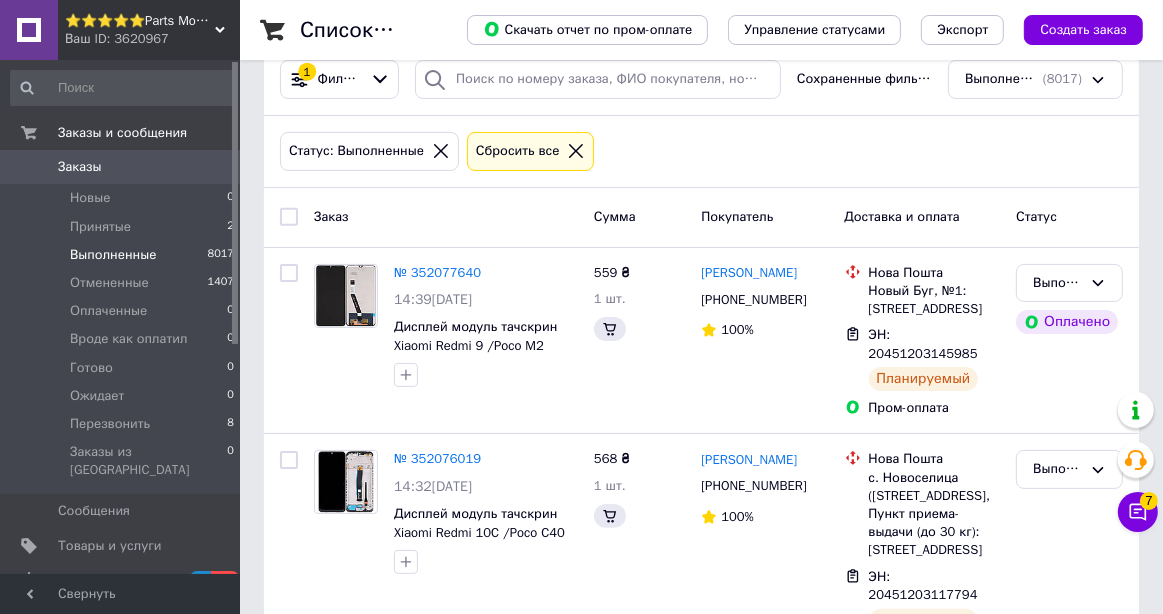 scroll, scrollTop: 0, scrollLeft: 0, axis: both 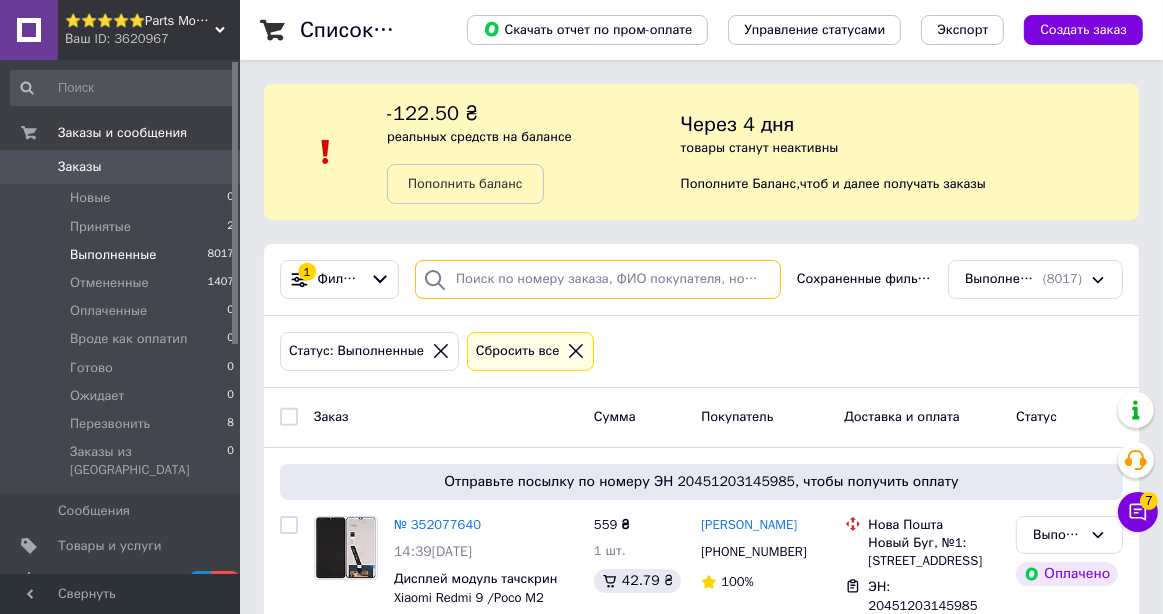 click at bounding box center (598, 279) 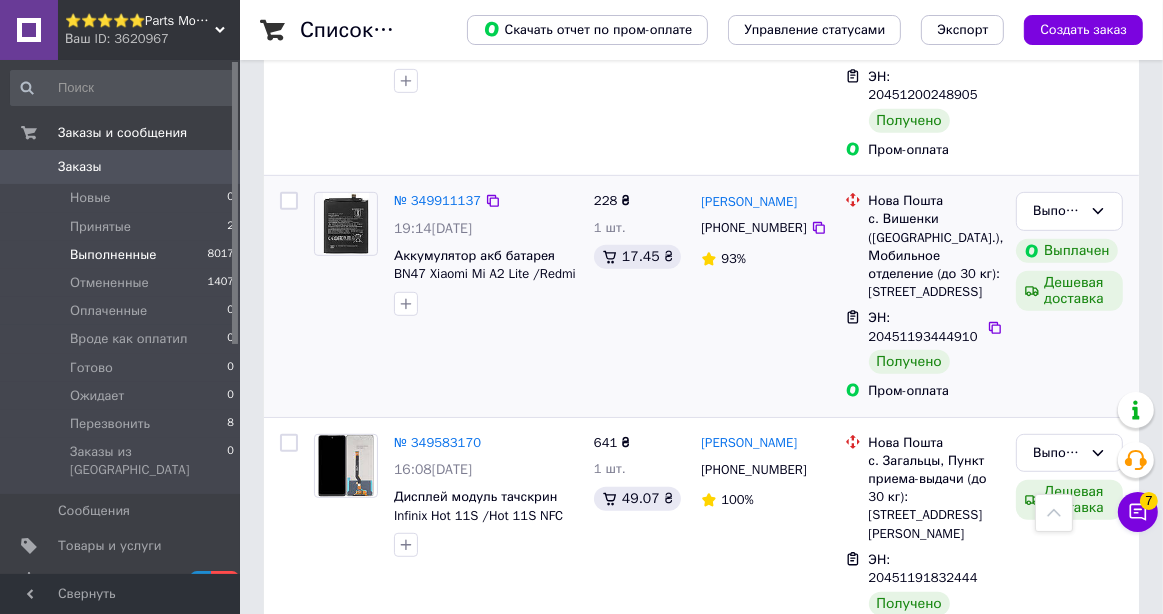 scroll, scrollTop: 900, scrollLeft: 0, axis: vertical 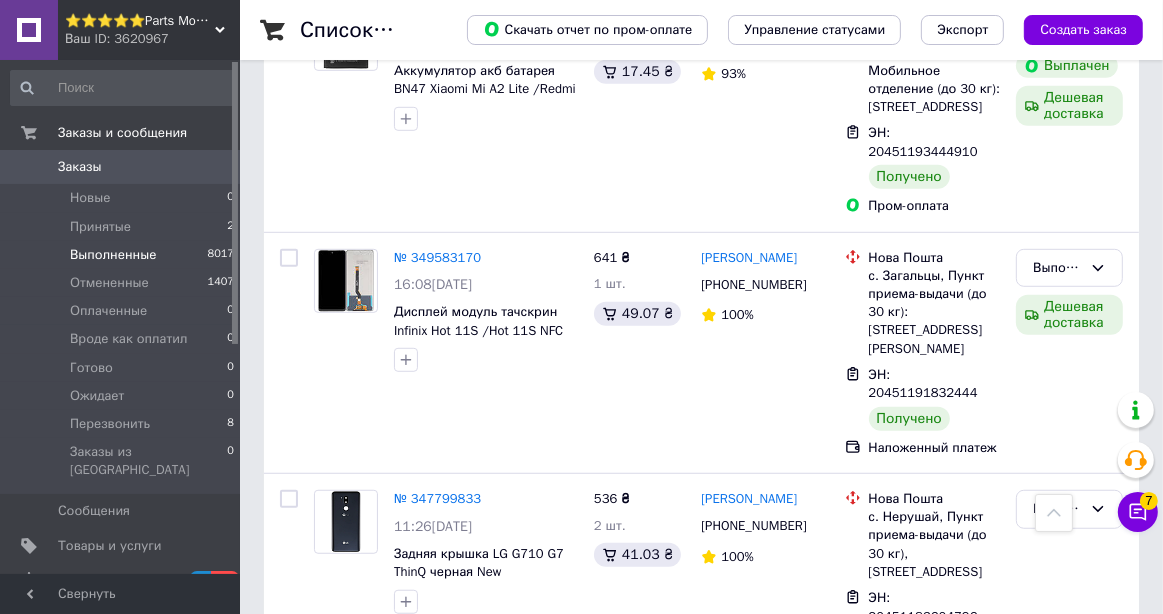 type on "иванов" 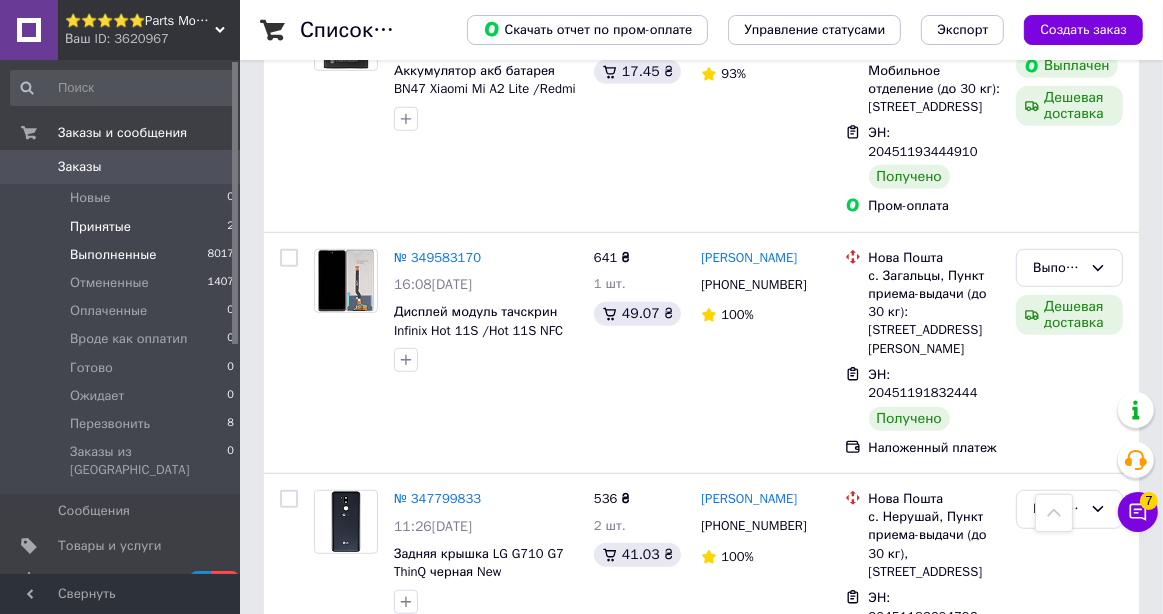 click on "Принятые" at bounding box center [100, 227] 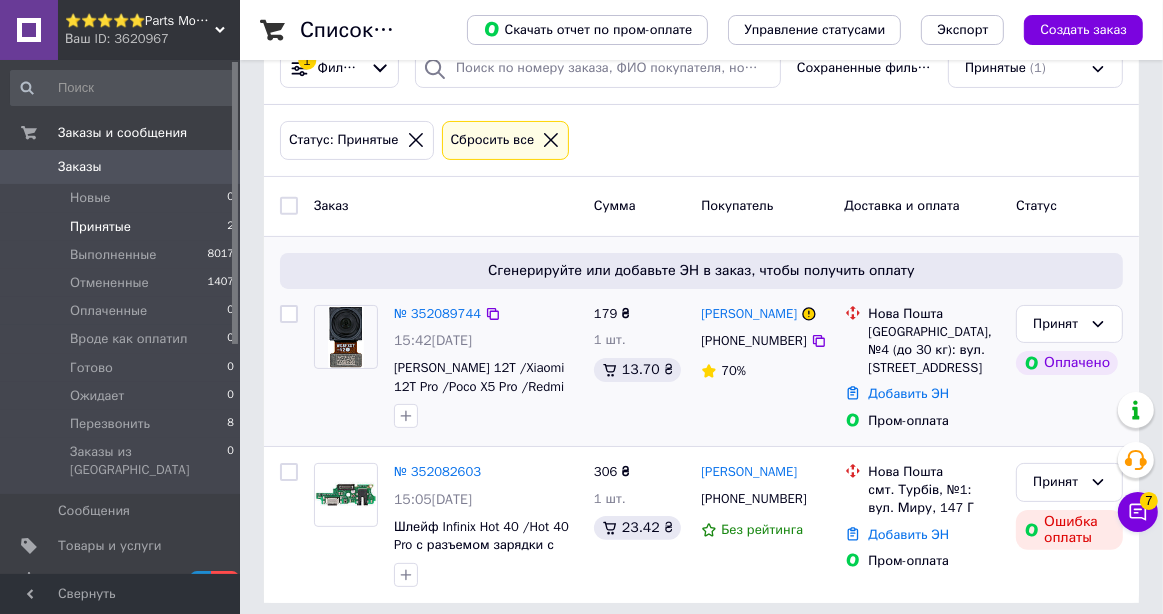 scroll, scrollTop: 220, scrollLeft: 0, axis: vertical 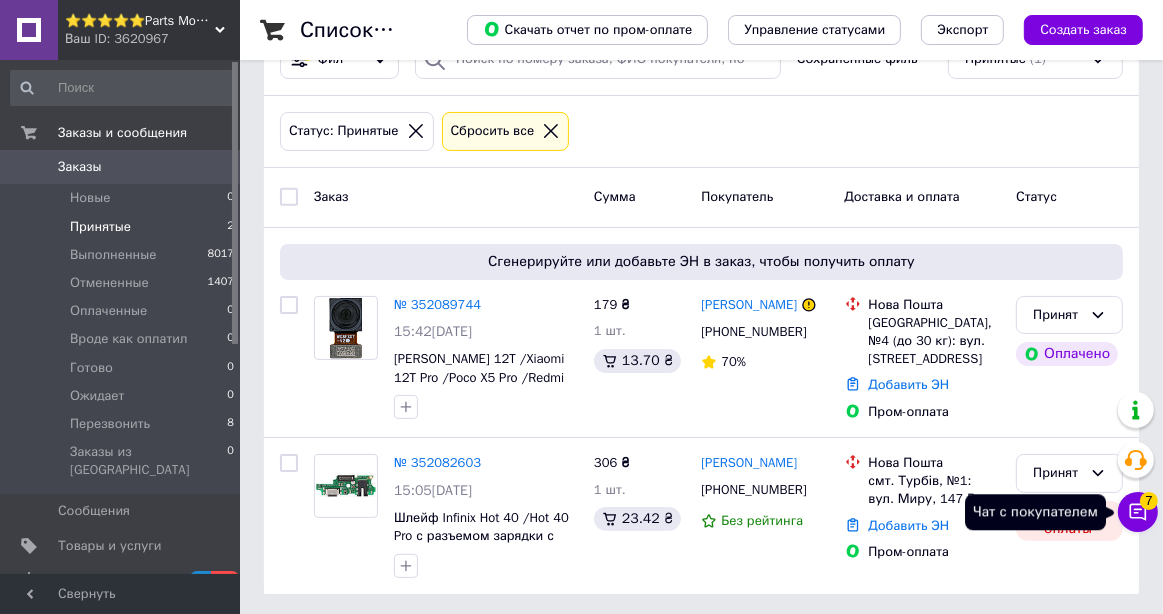 click 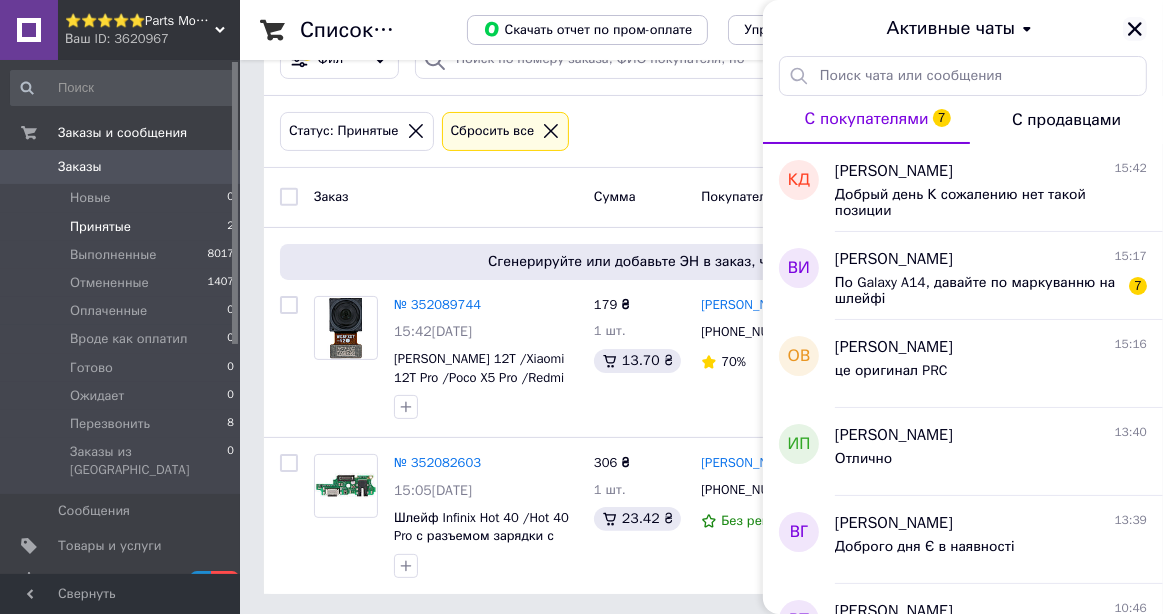click 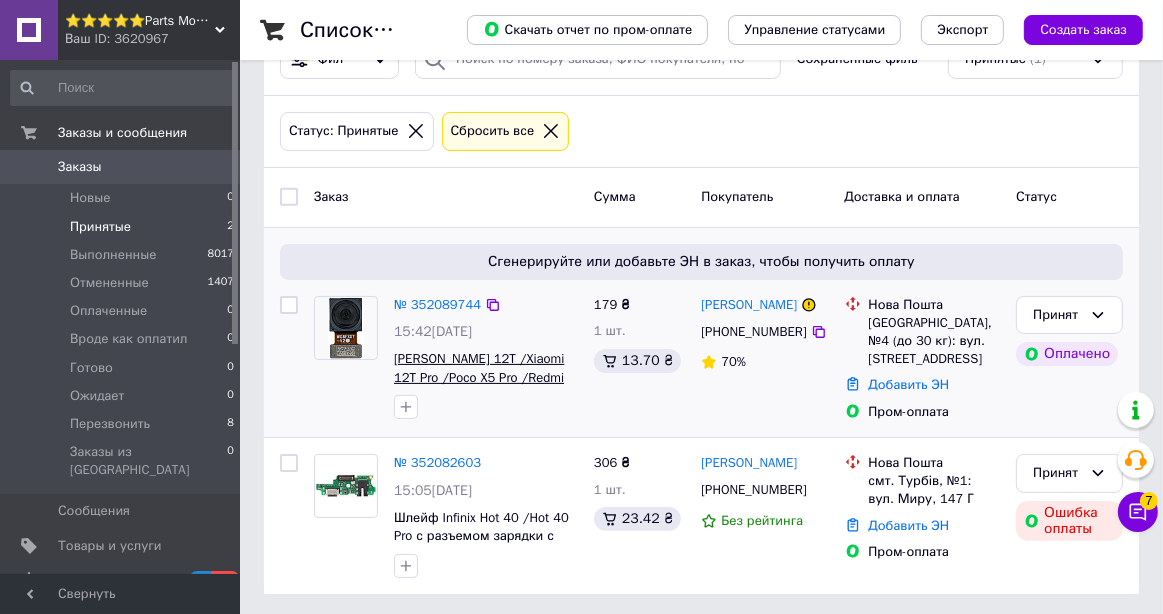 click on "[PERSON_NAME] 12T /Xiaomi 12T Pro /Poco X5 Pro /Redmi Note 12 Pro 5G /Redmi Note 12 Pro+ основная Ultrawide" at bounding box center [479, 386] 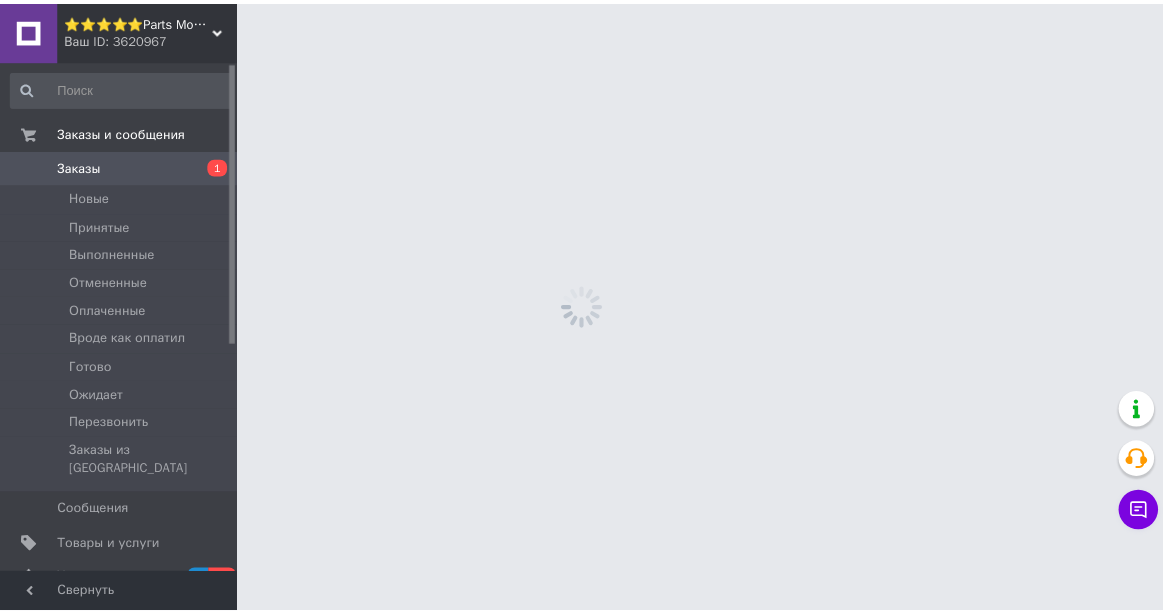scroll, scrollTop: 0, scrollLeft: 0, axis: both 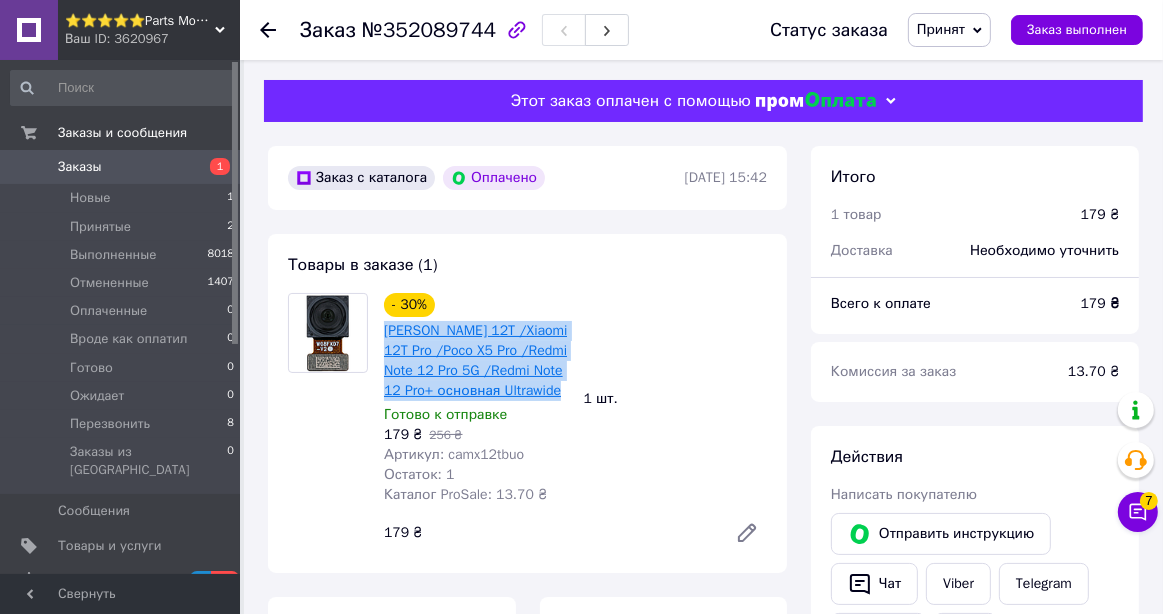 drag, startPoint x: 383, startPoint y: 333, endPoint x: 560, endPoint y: 397, distance: 188.2153 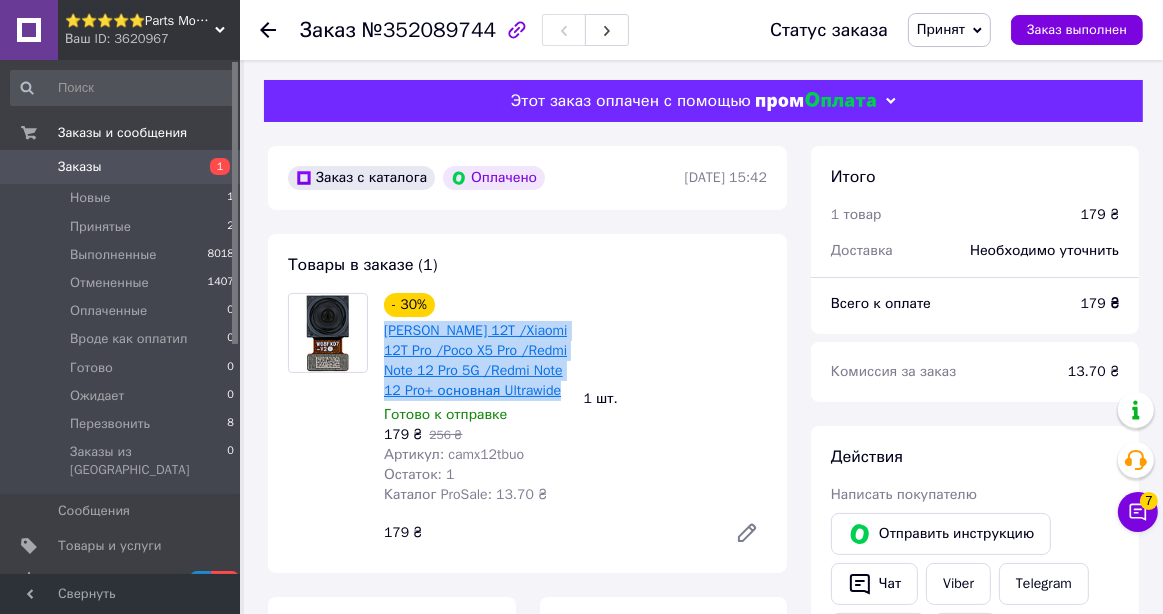 click on "Камера Xiaomi 12T /Xiaomi 12T Pro /Poco X5 Pro /Redmi Note 12 Pro 5G /Redmi Note 12 Pro+ основная Ultrawide" at bounding box center (476, 361) 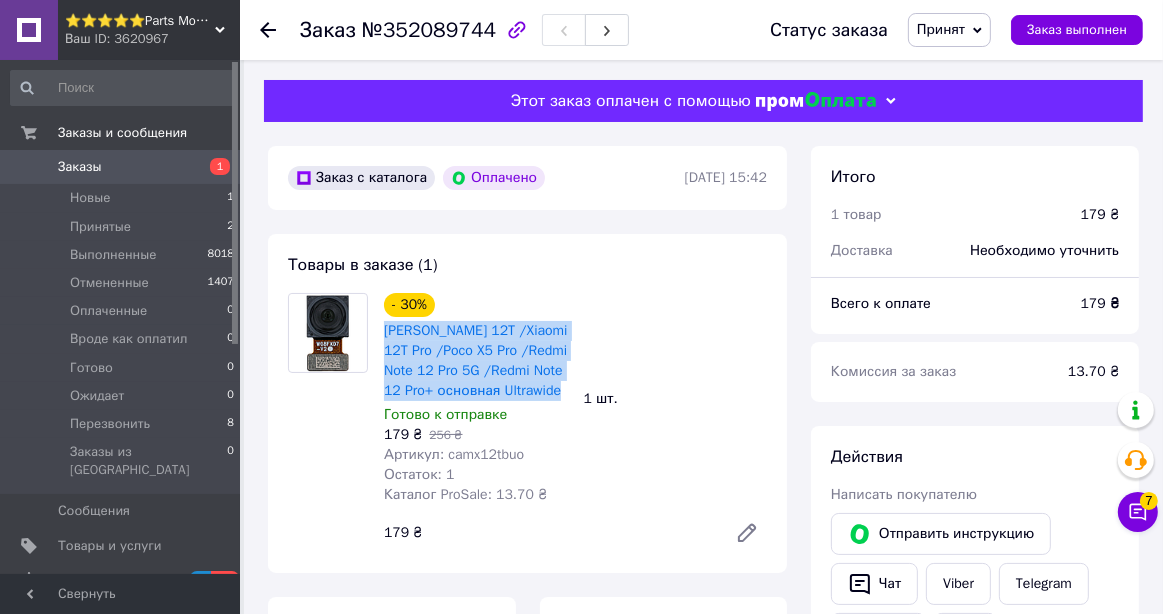 copy on "Камера Xiaomi 12T /Xiaomi 12T Pro /Poco X5 Pro /Redmi Note 12 Pro 5G /Redmi Note 12 Pro+ основная Ultrawide" 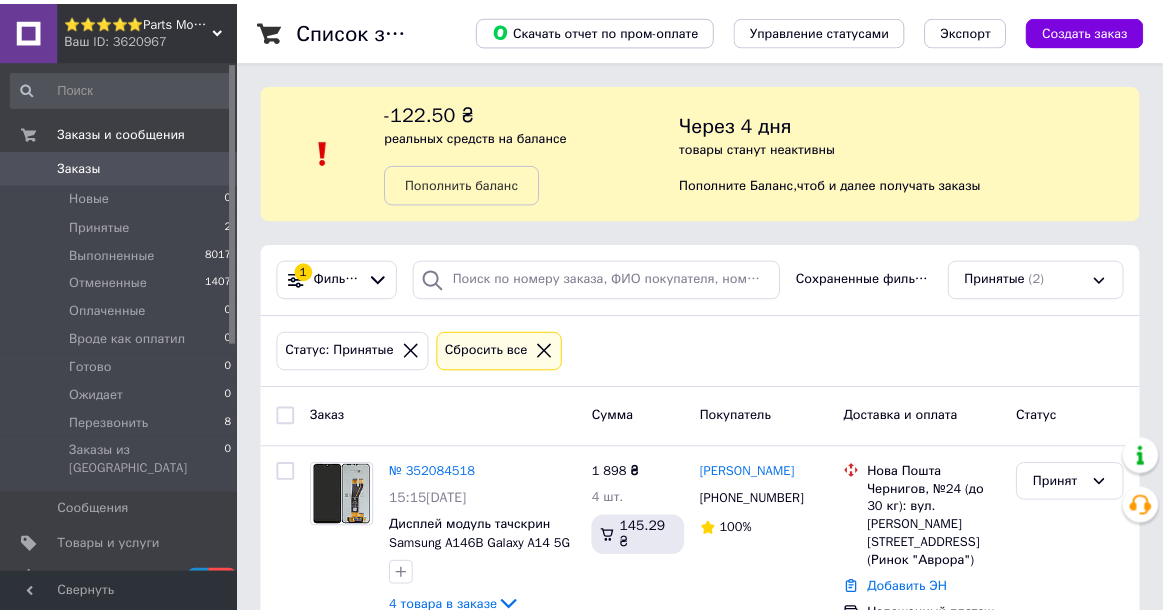 scroll, scrollTop: 200, scrollLeft: 0, axis: vertical 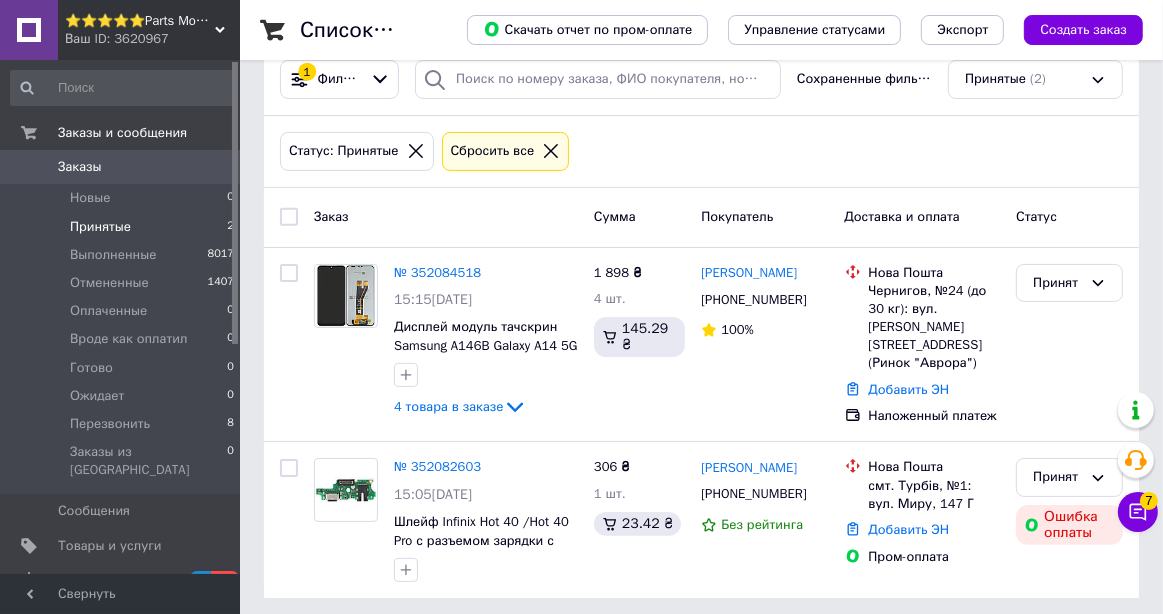 click on "Принятые 2" at bounding box center (123, 227) 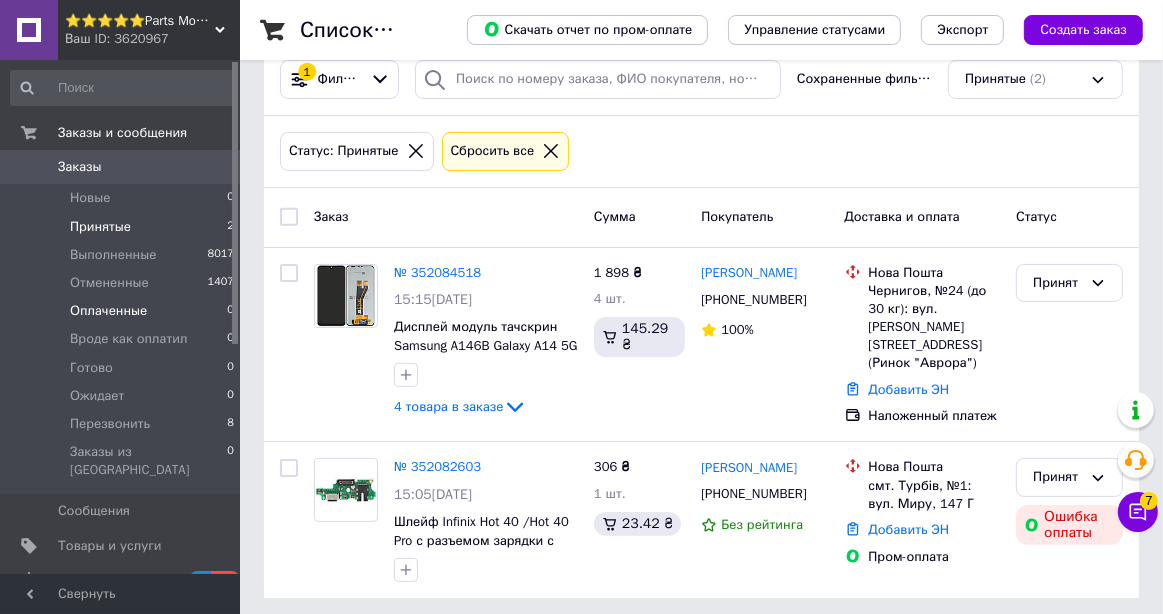 click on "Оплаченные" at bounding box center (108, 311) 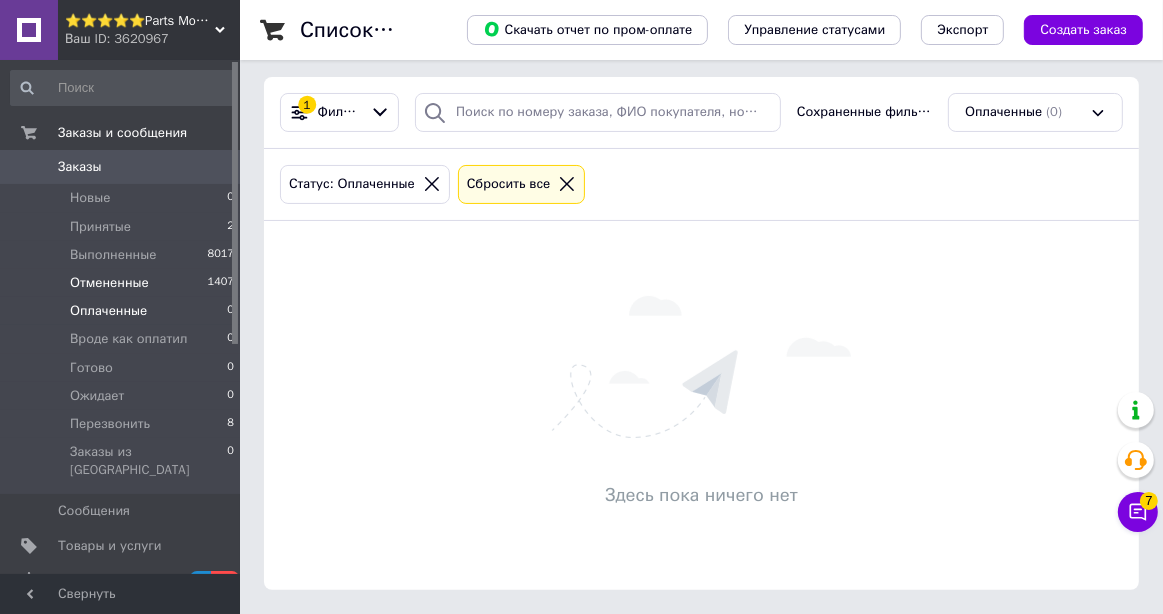 scroll, scrollTop: 0, scrollLeft: 0, axis: both 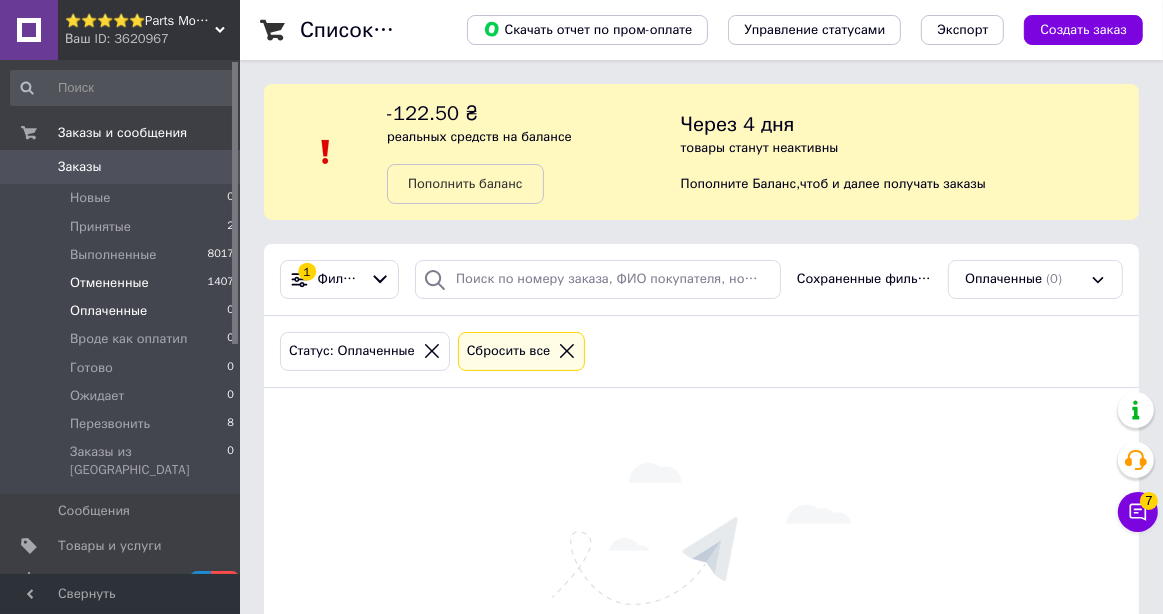 click on "Отмененные" at bounding box center [109, 283] 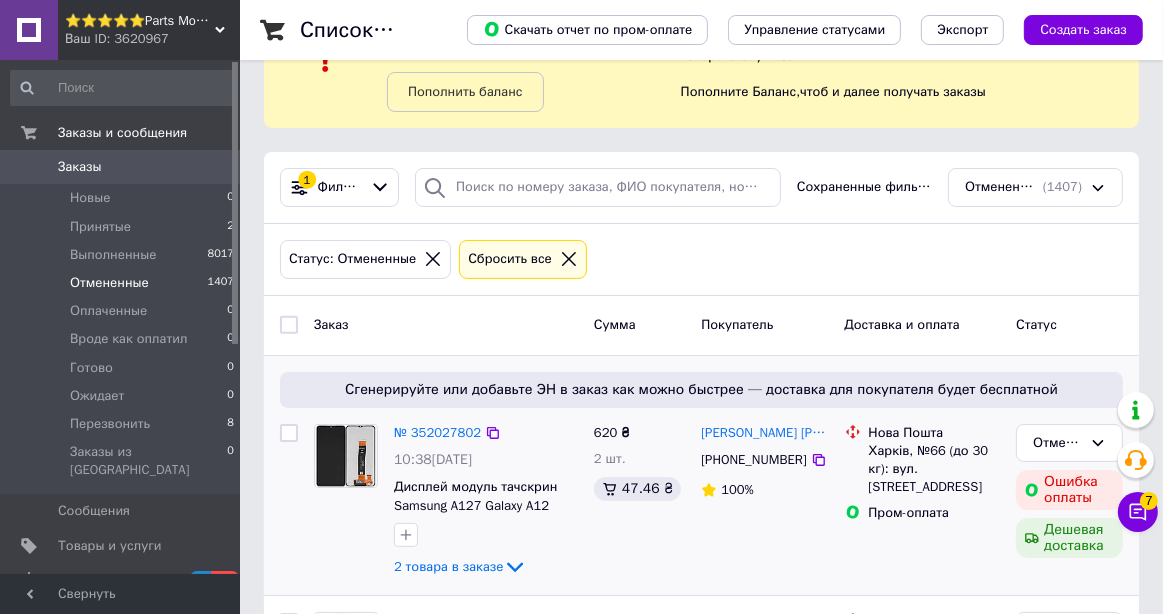 scroll, scrollTop: 200, scrollLeft: 0, axis: vertical 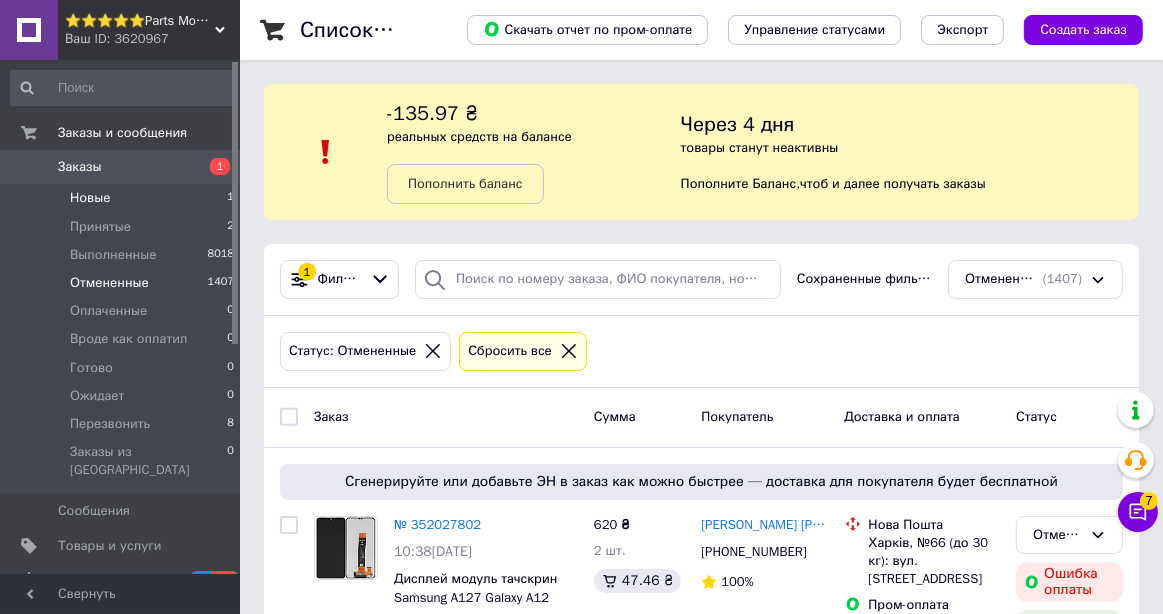 click on "Новые" at bounding box center [90, 198] 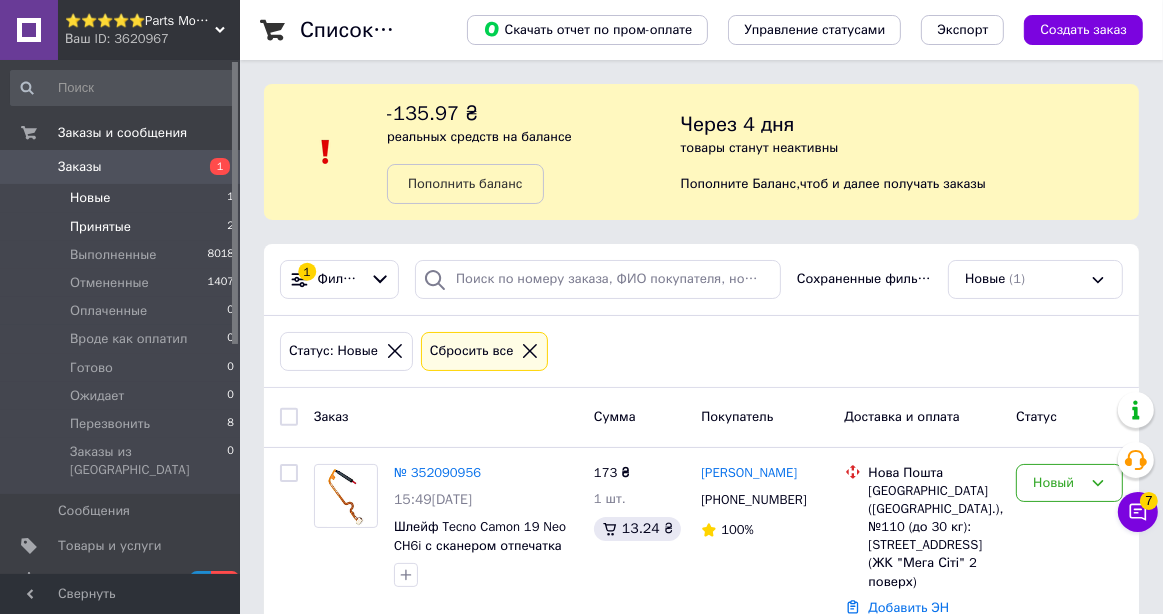 click on "Принятые" at bounding box center (100, 227) 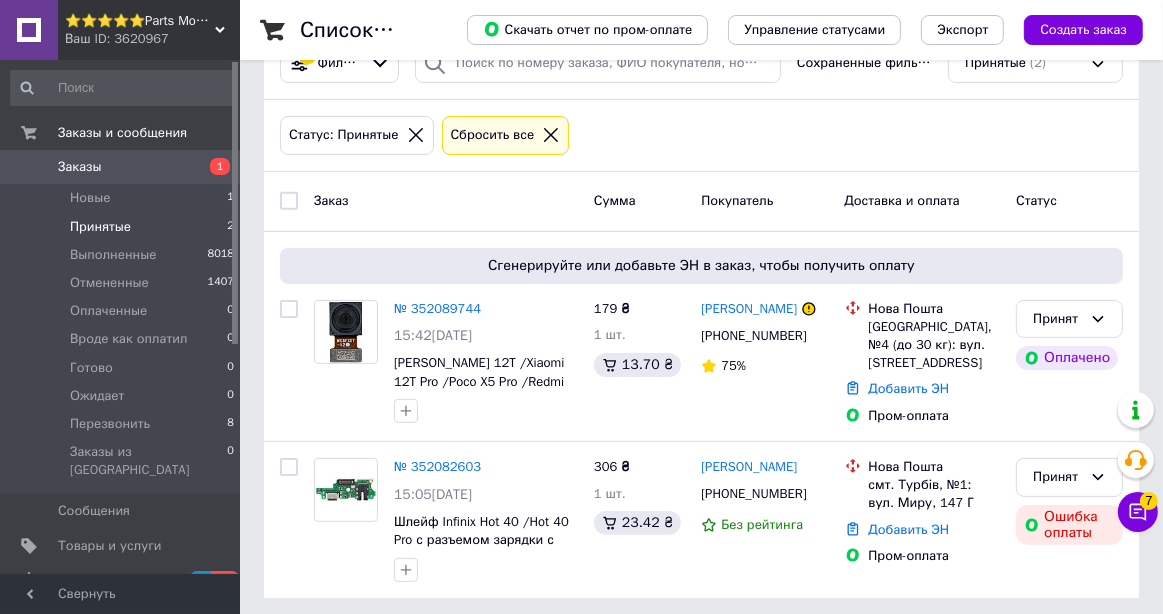 scroll, scrollTop: 220, scrollLeft: 0, axis: vertical 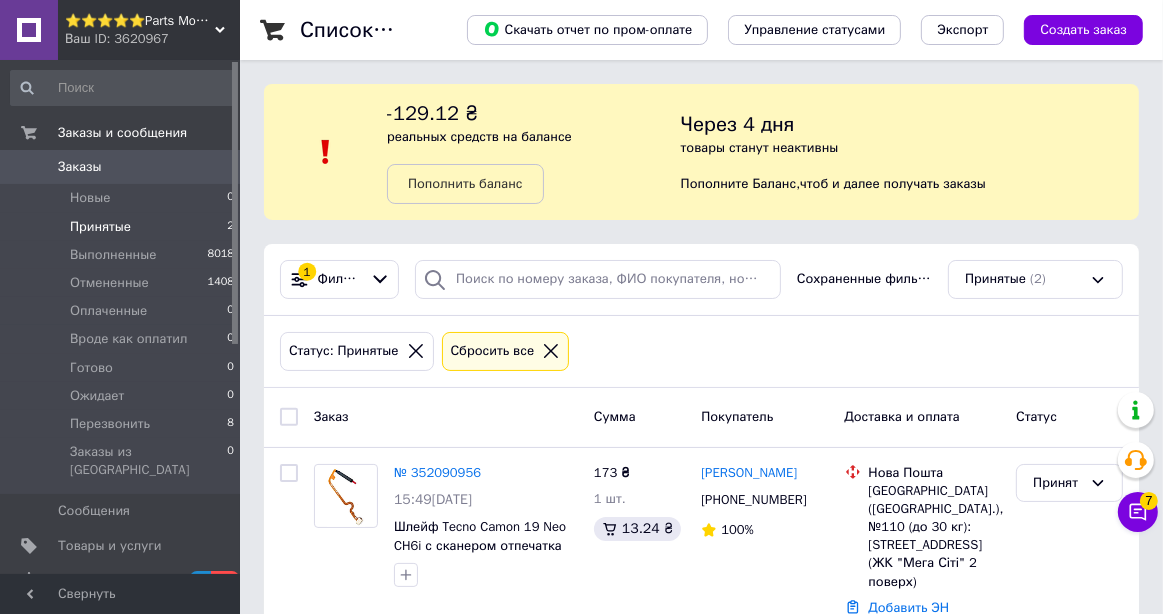 click on "Принятые 2" at bounding box center [123, 227] 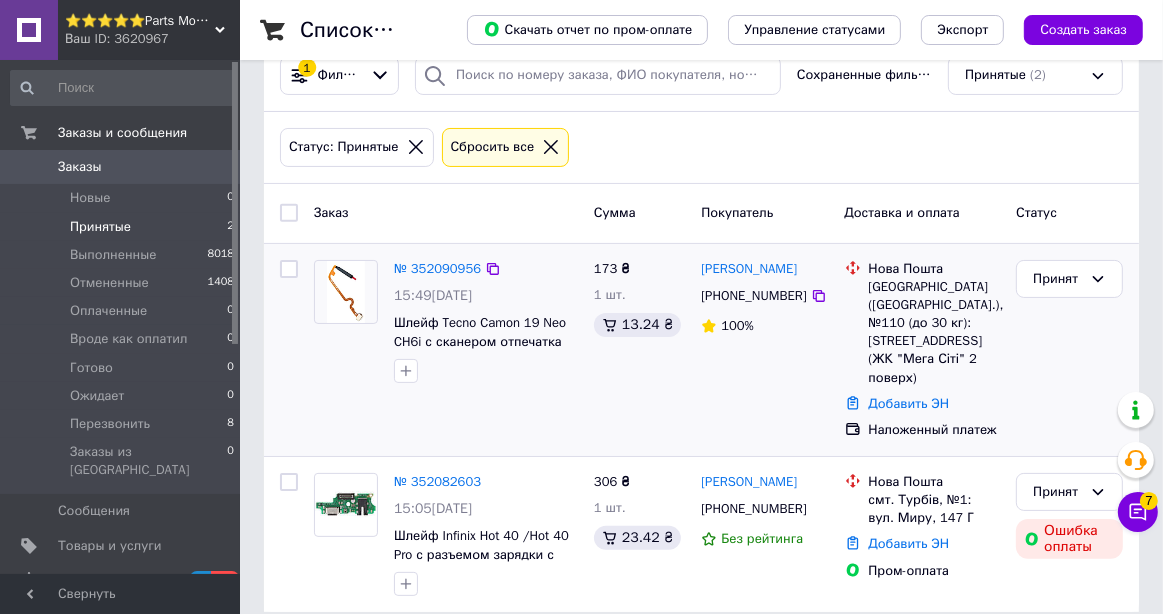 scroll, scrollTop: 206, scrollLeft: 0, axis: vertical 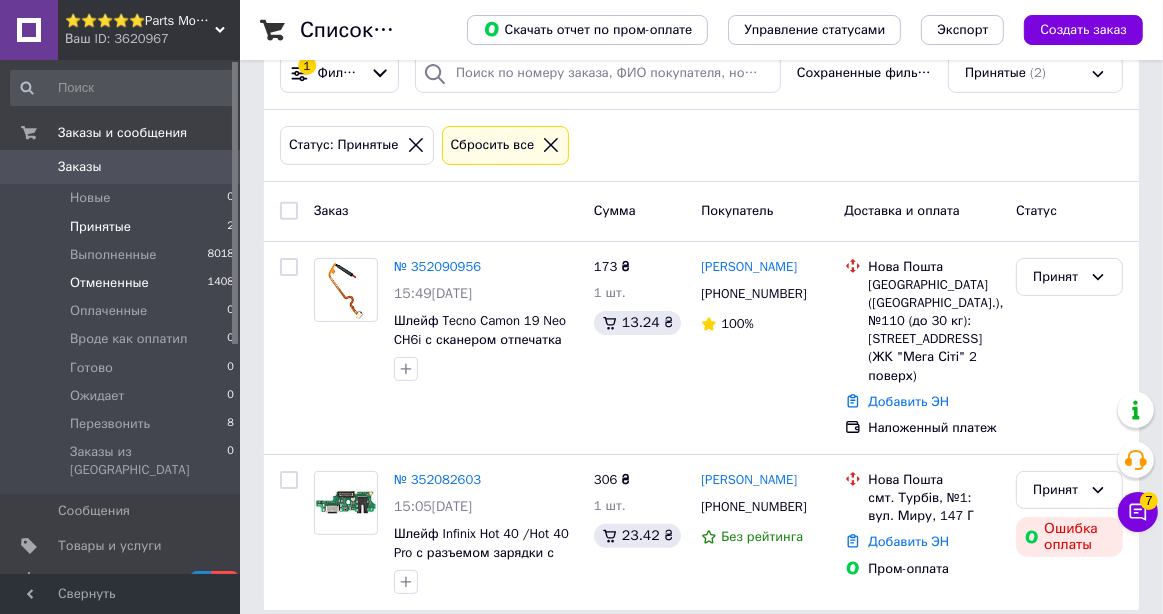 click on "Отмененные" at bounding box center (109, 283) 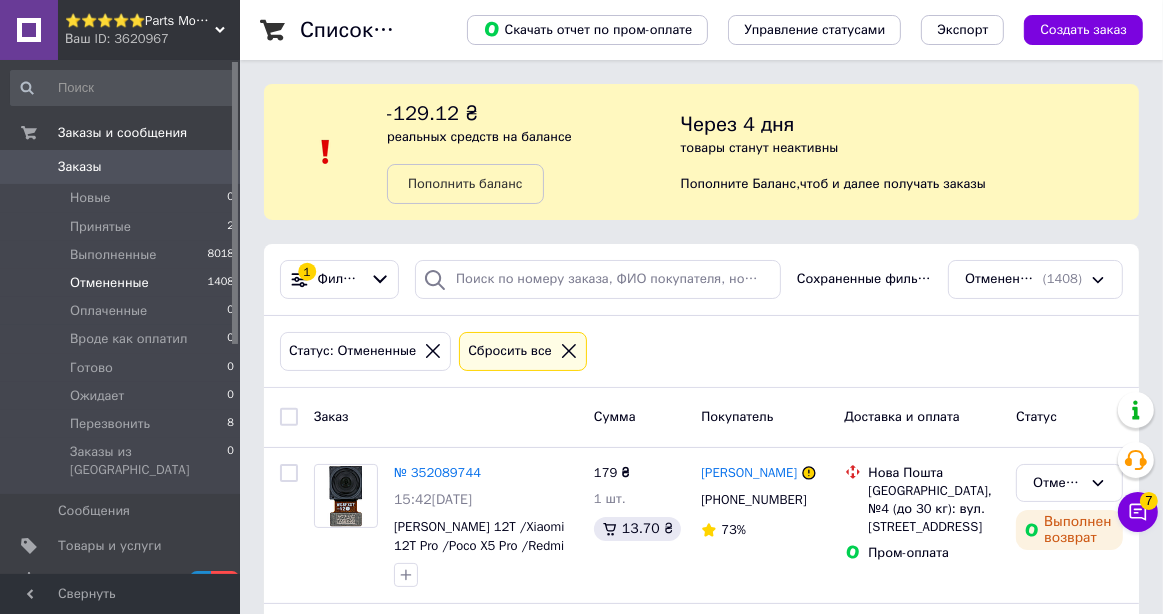 scroll, scrollTop: 100, scrollLeft: 0, axis: vertical 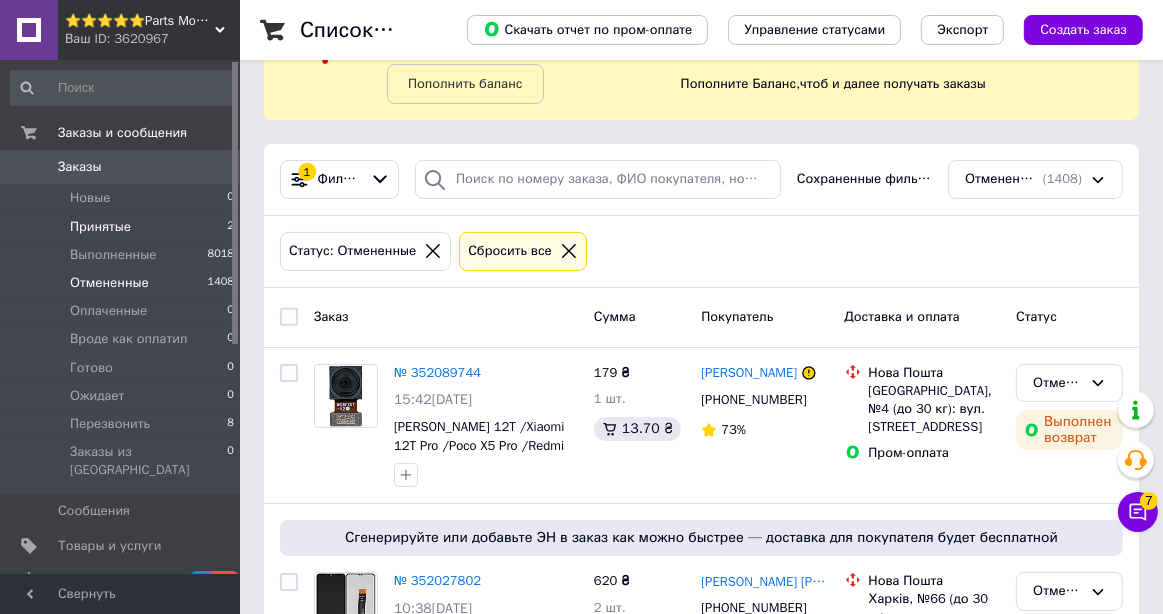 click on "Принятые" at bounding box center [100, 227] 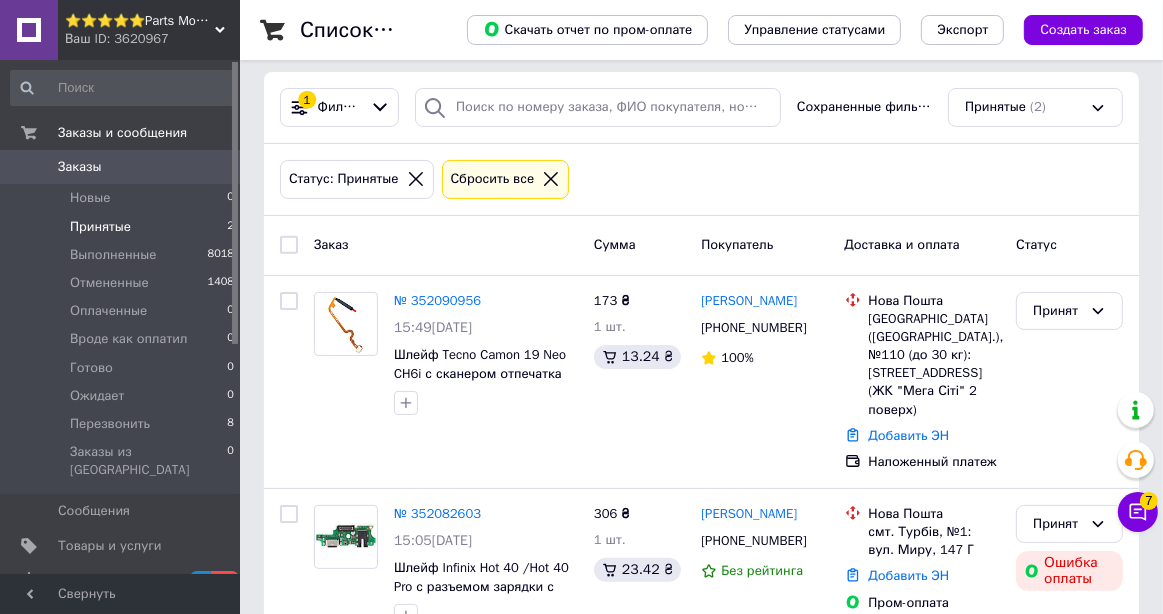 scroll, scrollTop: 206, scrollLeft: 0, axis: vertical 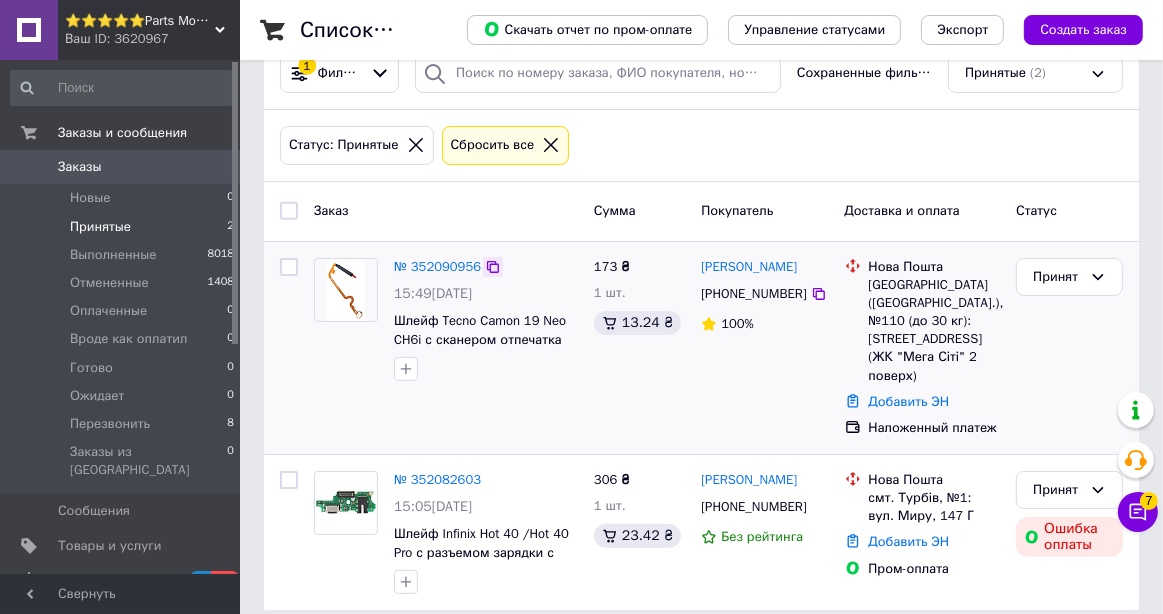 click 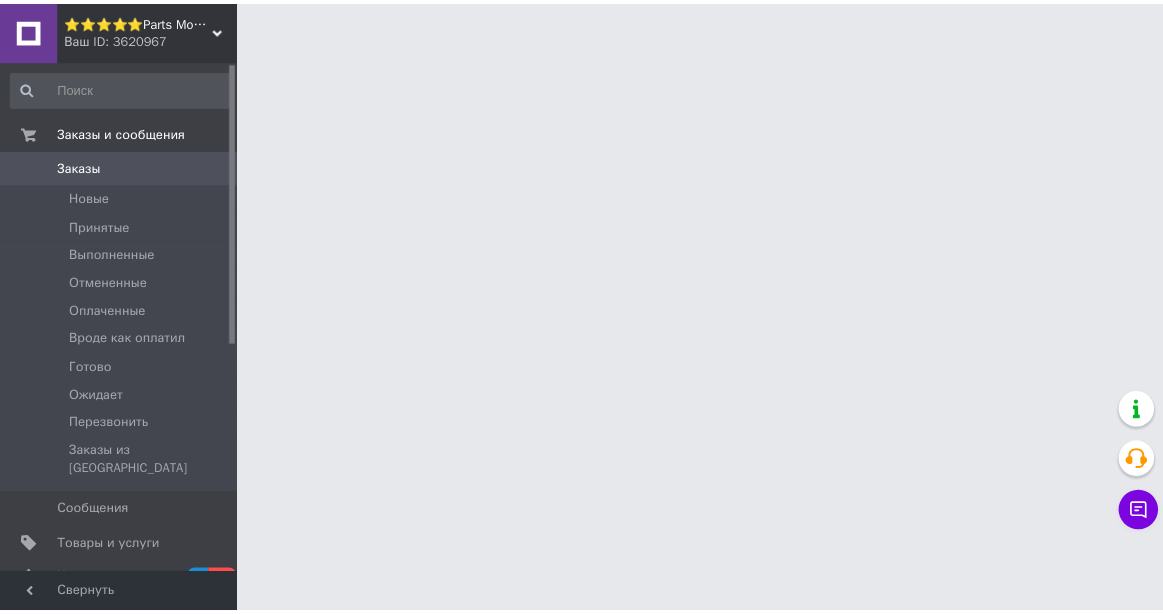 scroll, scrollTop: 0, scrollLeft: 0, axis: both 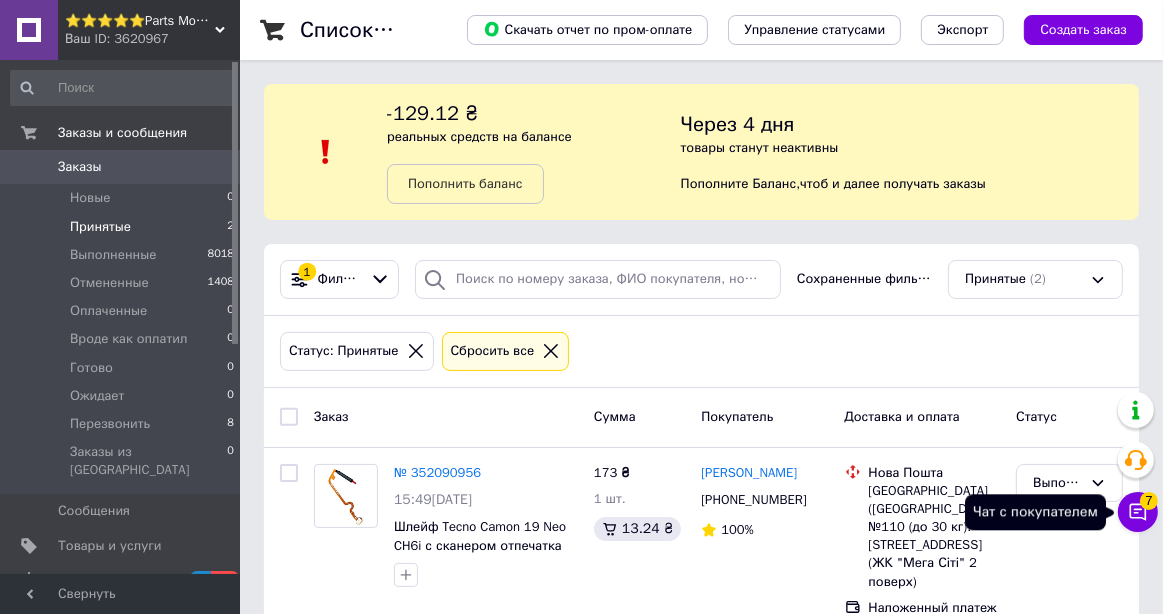 click on "Чат с покупателем 7" at bounding box center [1138, 512] 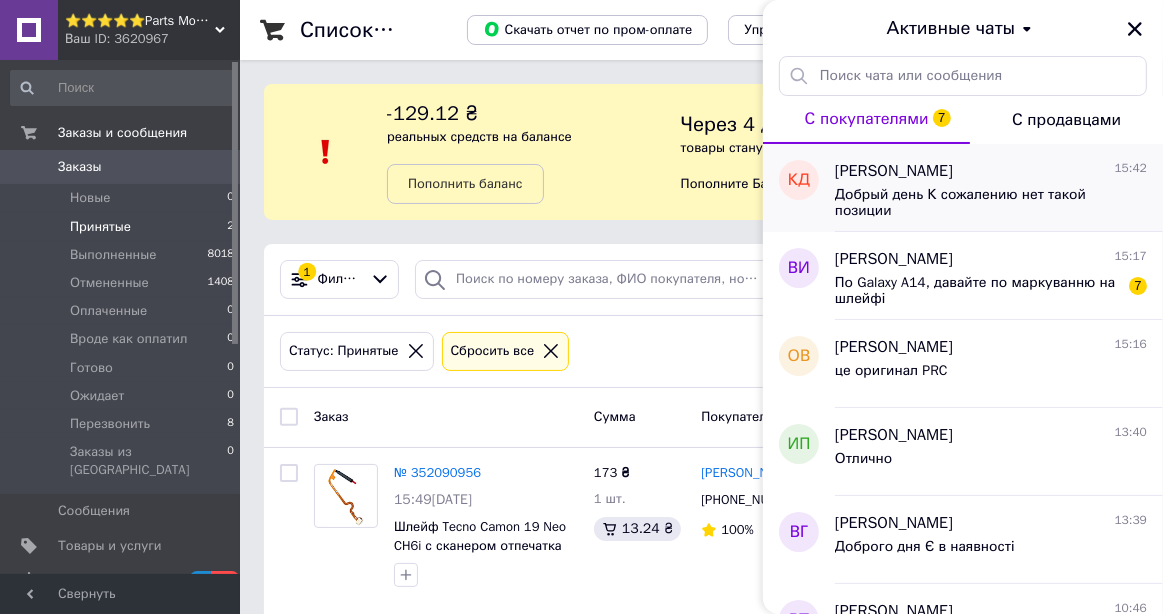 click on "[PERSON_NAME]" at bounding box center [894, 171] 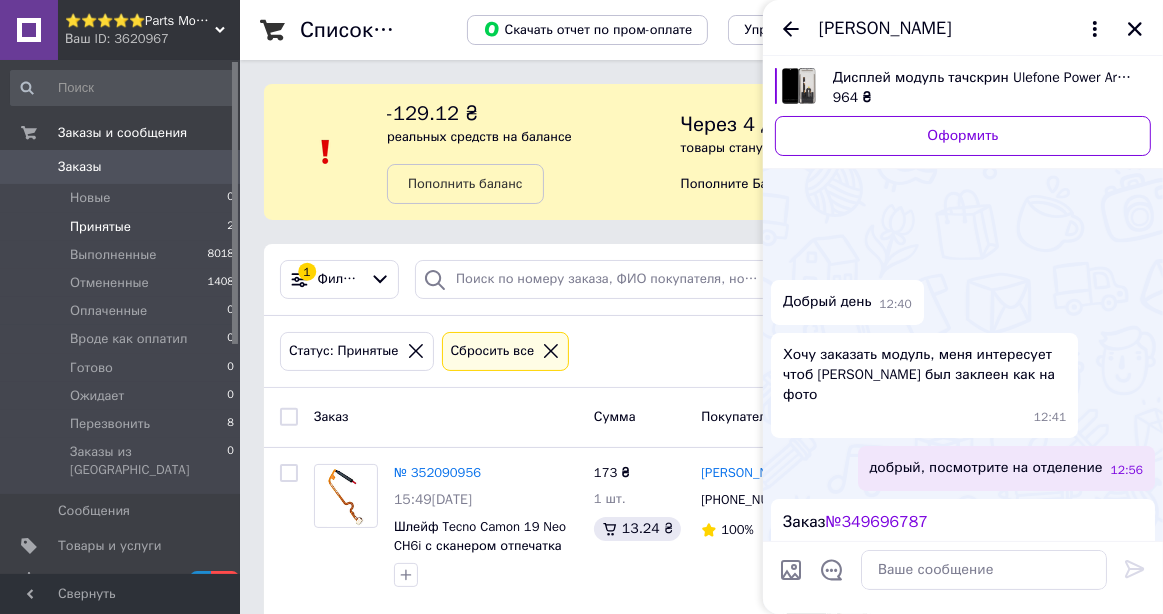 scroll, scrollTop: 935, scrollLeft: 0, axis: vertical 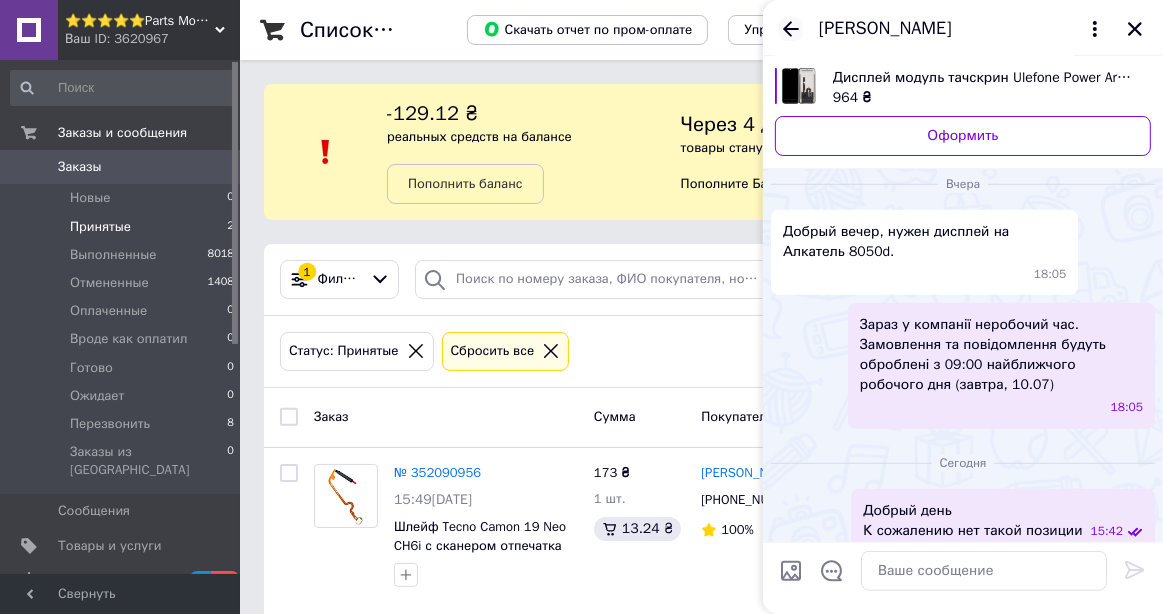 click 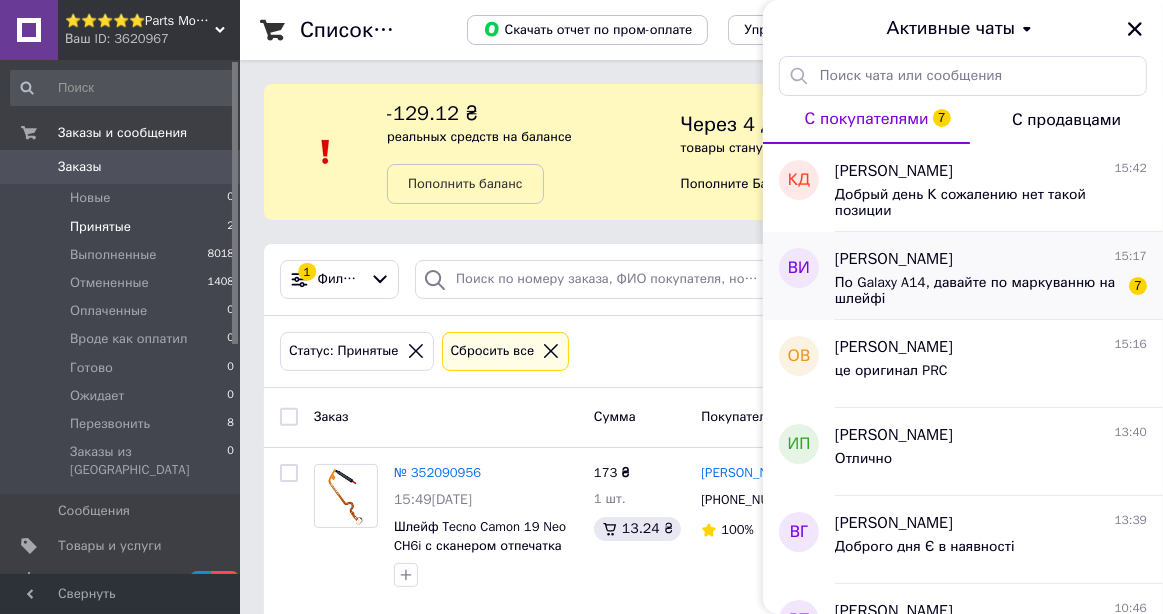 click on "[PERSON_NAME]" at bounding box center [894, 259] 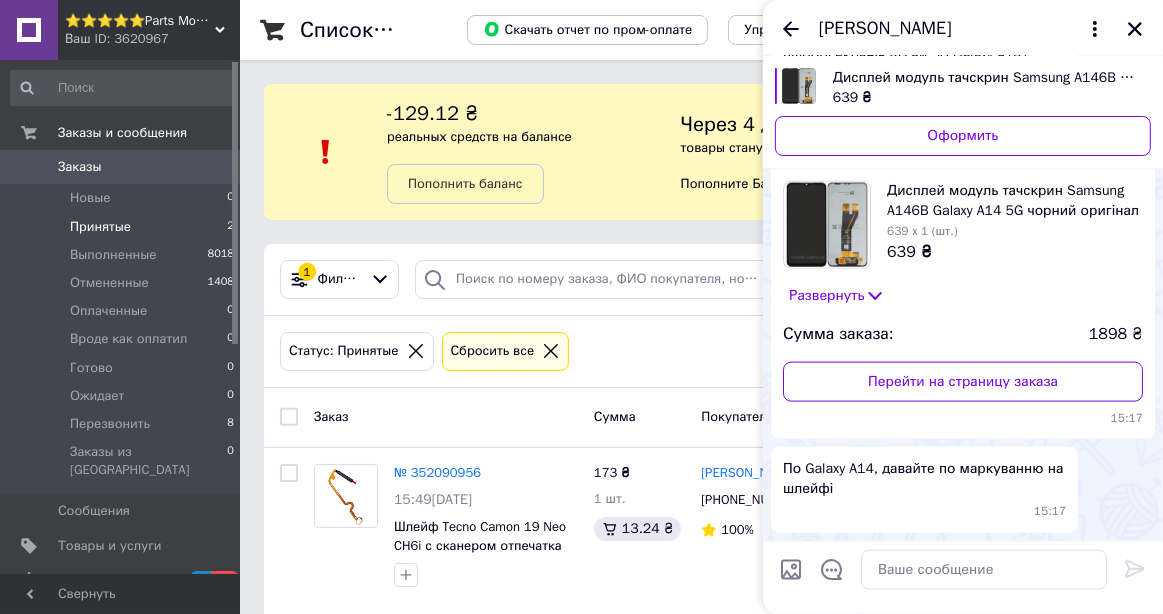 scroll, scrollTop: 2428, scrollLeft: 0, axis: vertical 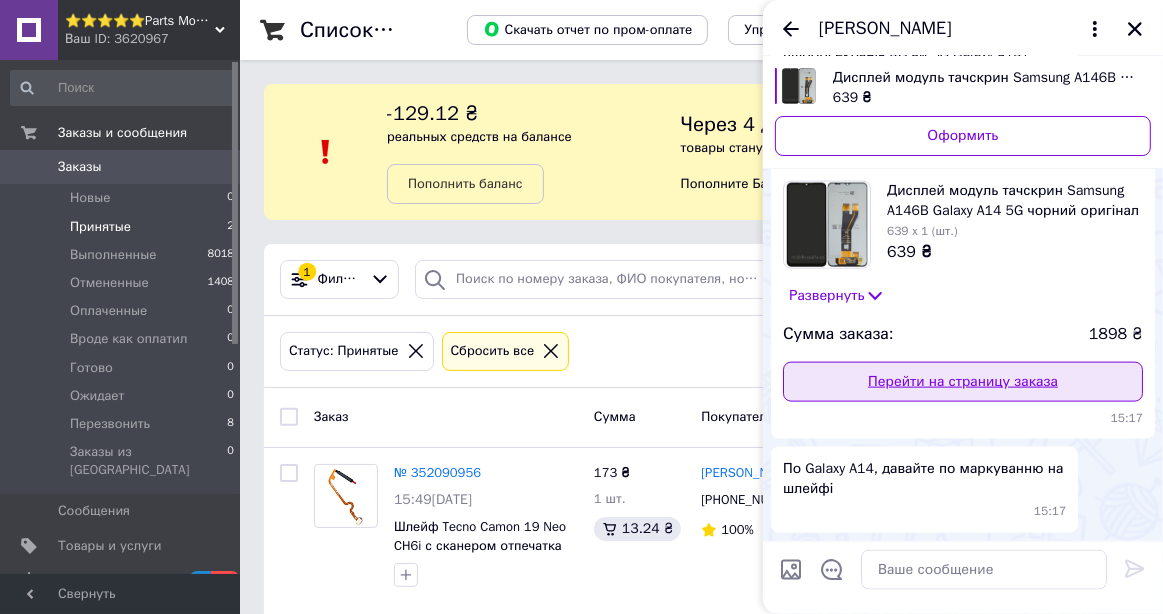 click on "Перейти на страницу заказа" at bounding box center (963, 382) 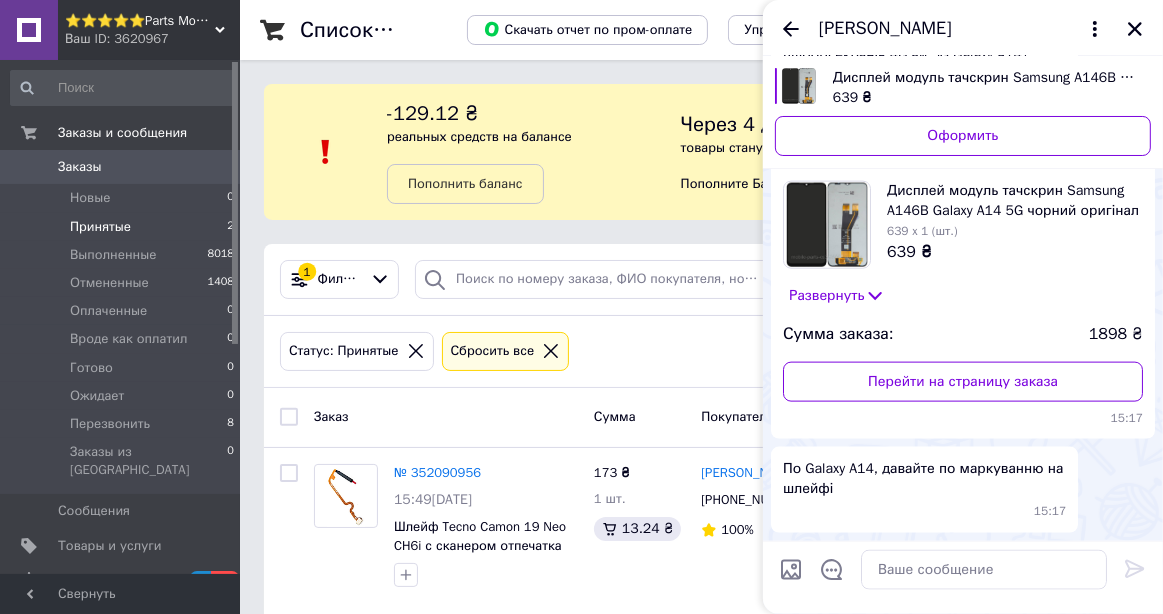 scroll, scrollTop: 2228, scrollLeft: 0, axis: vertical 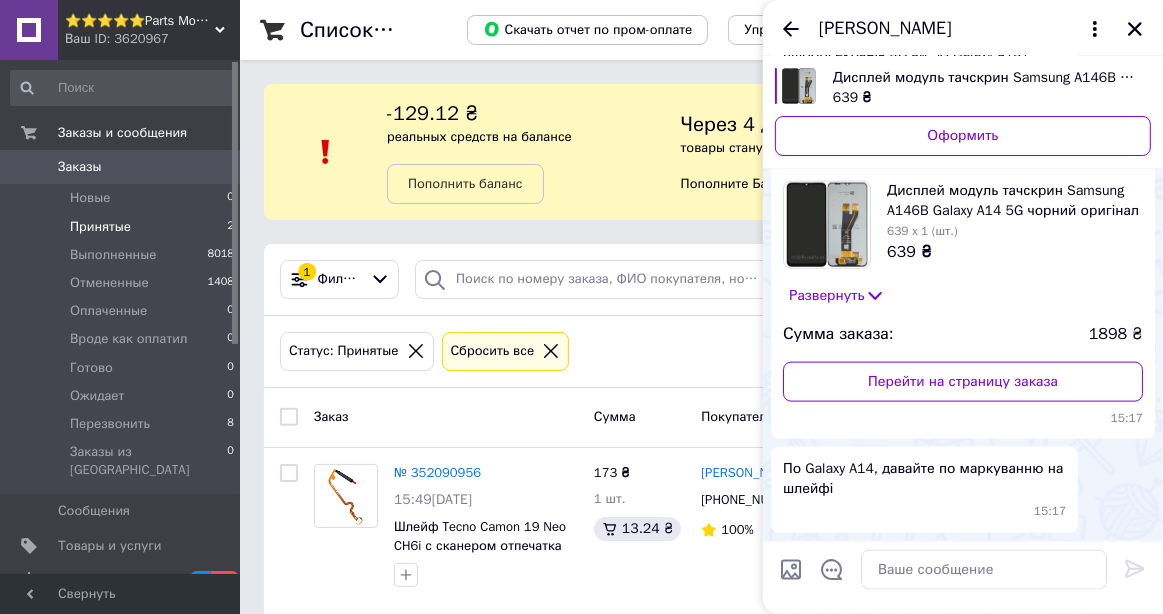 click on "Статус: Принятые Сбросить все" at bounding box center (701, 351) 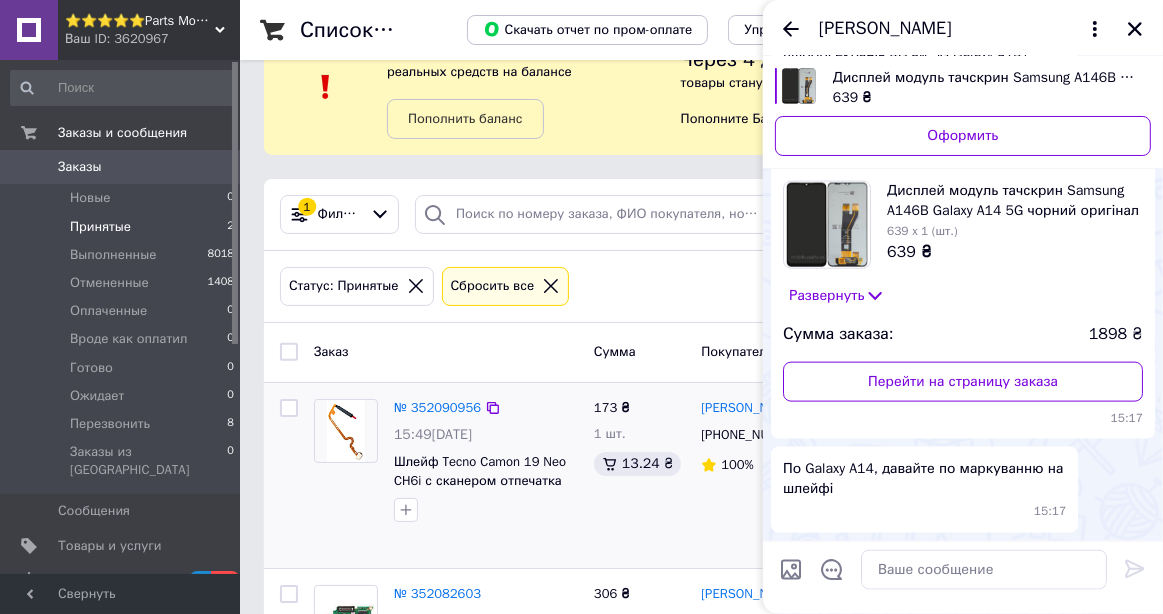 scroll, scrollTop: 100, scrollLeft: 0, axis: vertical 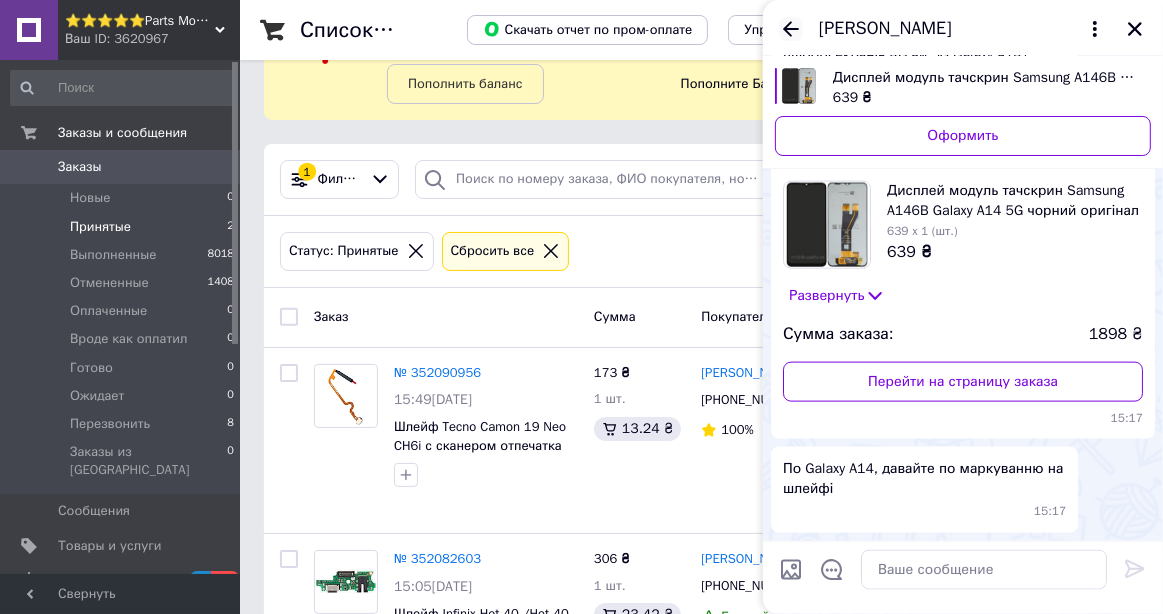 click 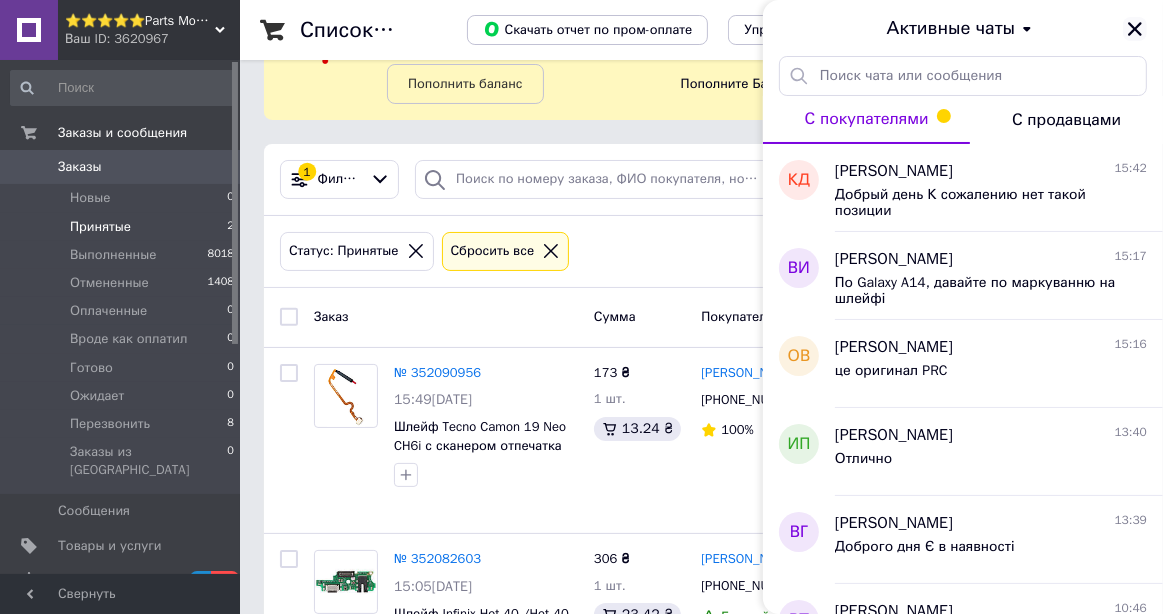 click 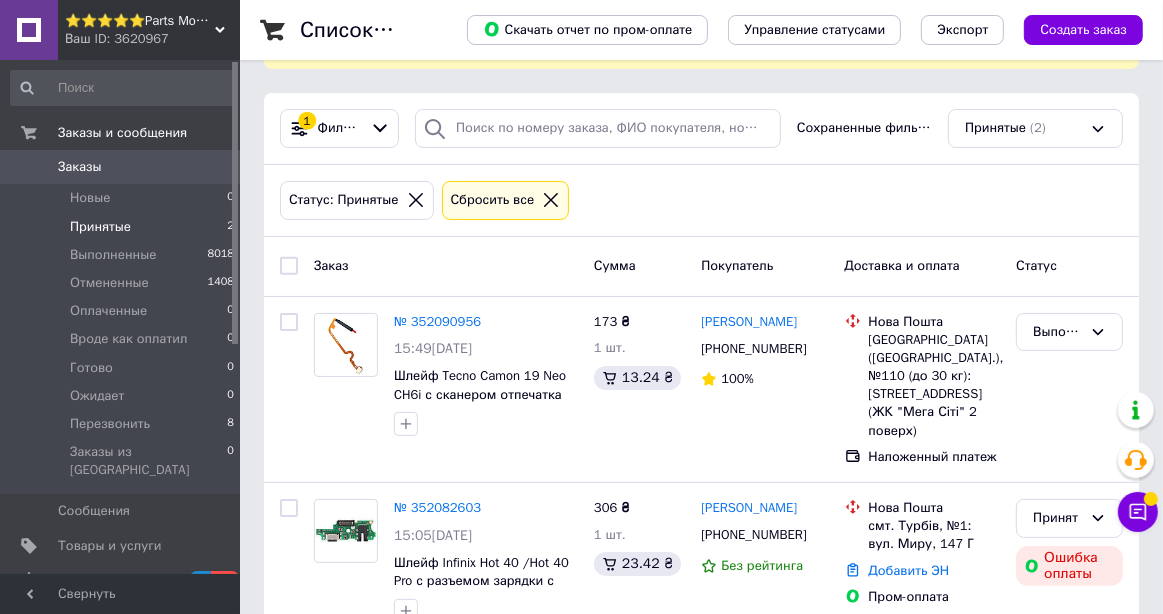scroll, scrollTop: 180, scrollLeft: 0, axis: vertical 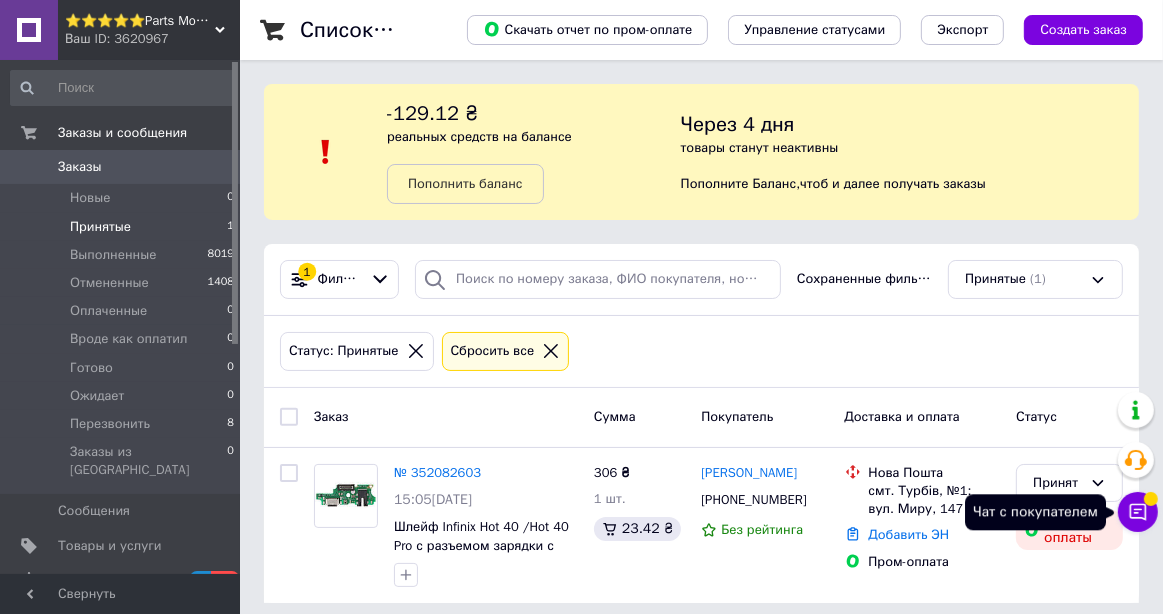 click on "Чат с покупателем" at bounding box center (1138, 512) 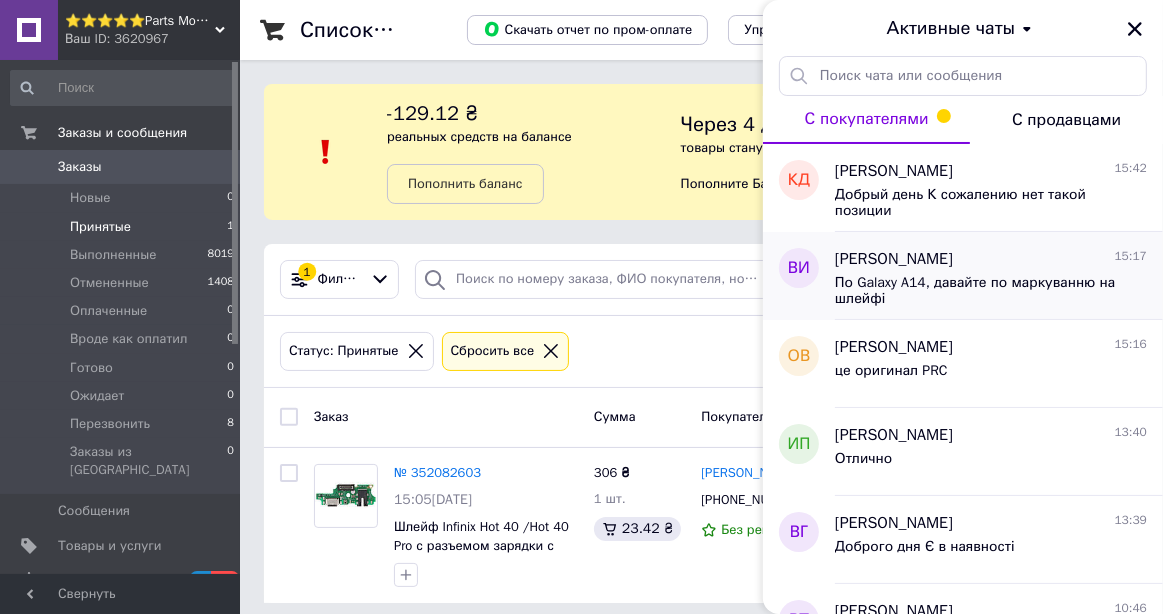 click on "По Galaxy A14, давайте по маркуванню на шлейфі" at bounding box center [977, 291] 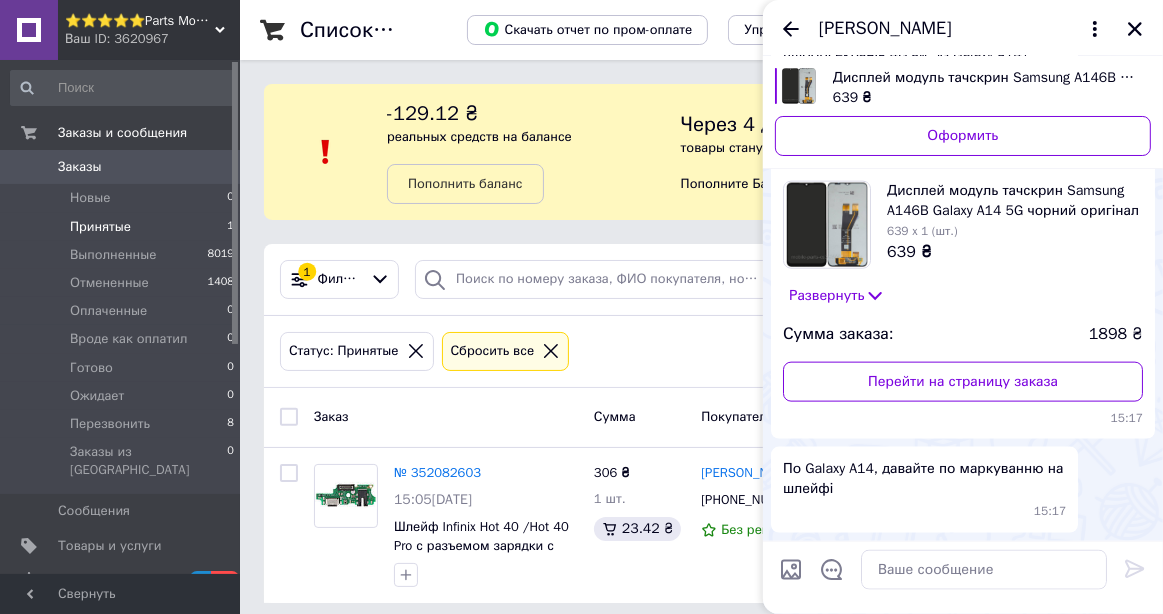 scroll, scrollTop: 2192, scrollLeft: 0, axis: vertical 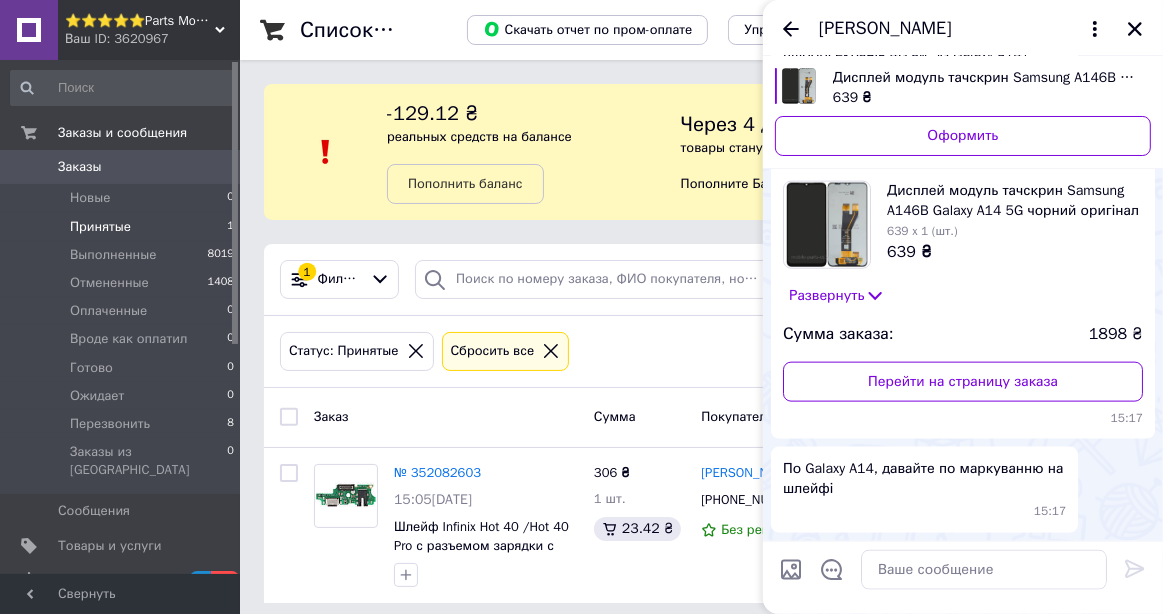 drag, startPoint x: 921, startPoint y: 217, endPoint x: 992, endPoint y: 224, distance: 71.34424 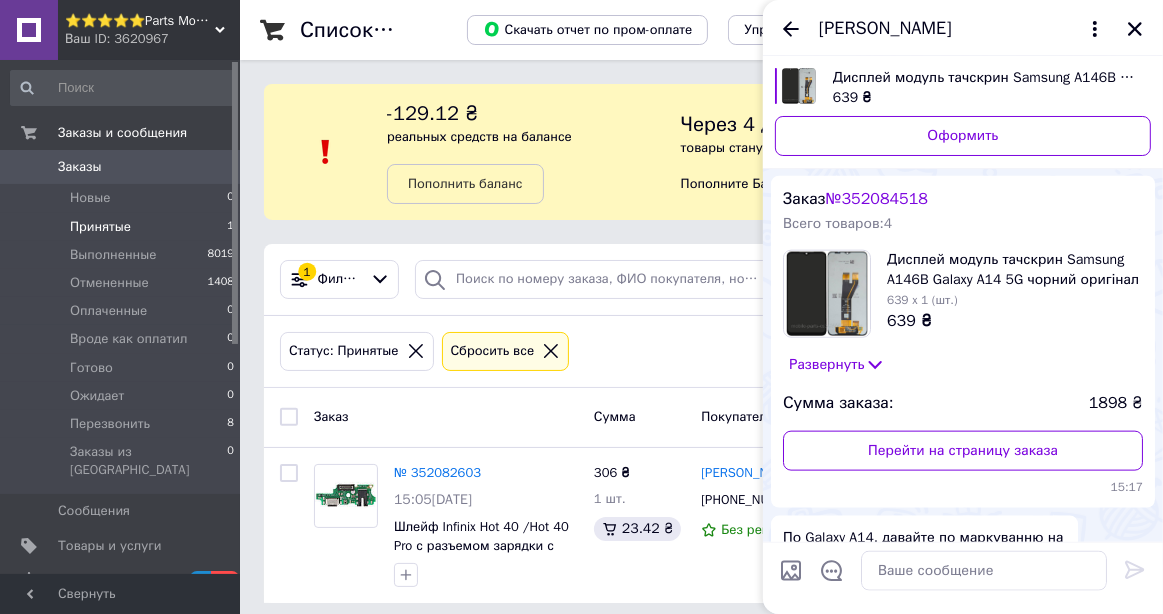 click at bounding box center [779, 45] 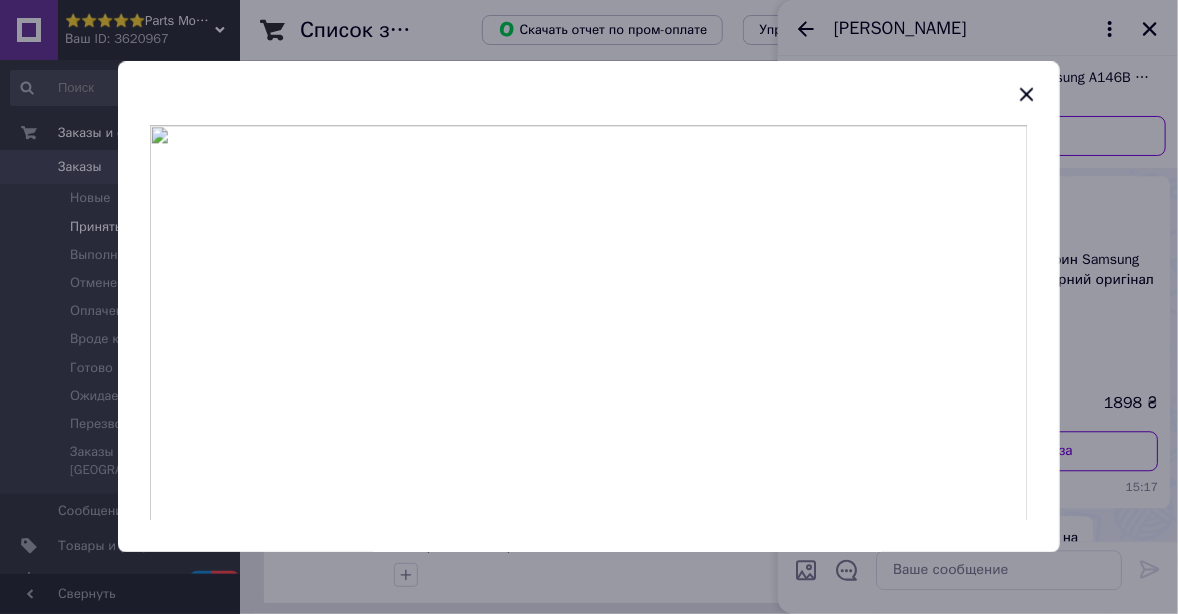 click at bounding box center (589, 307) 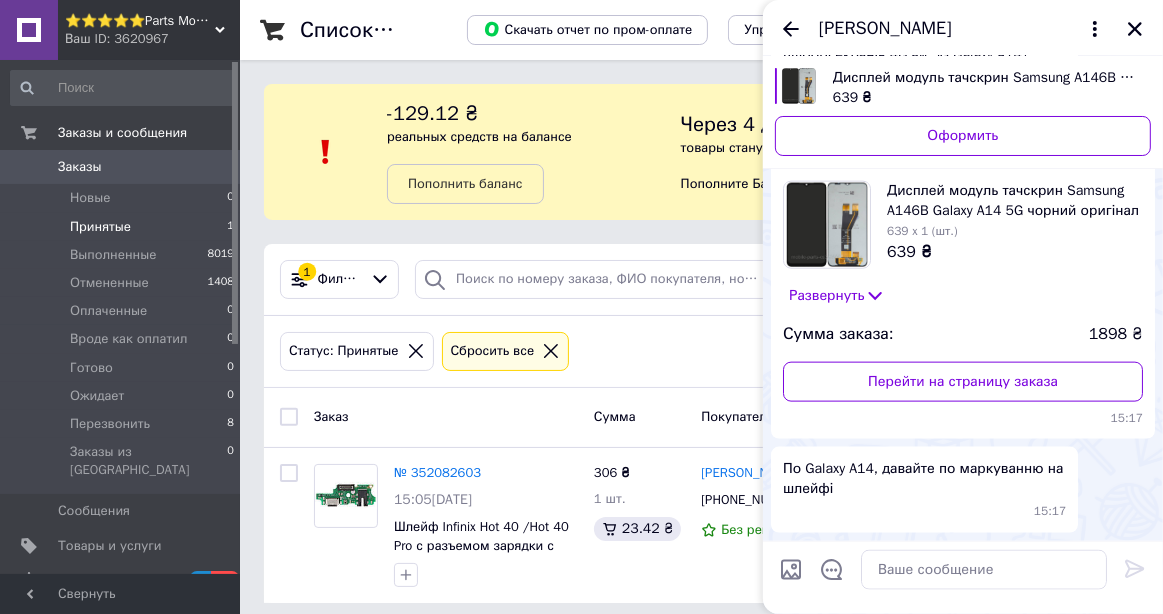 scroll, scrollTop: 2392, scrollLeft: 0, axis: vertical 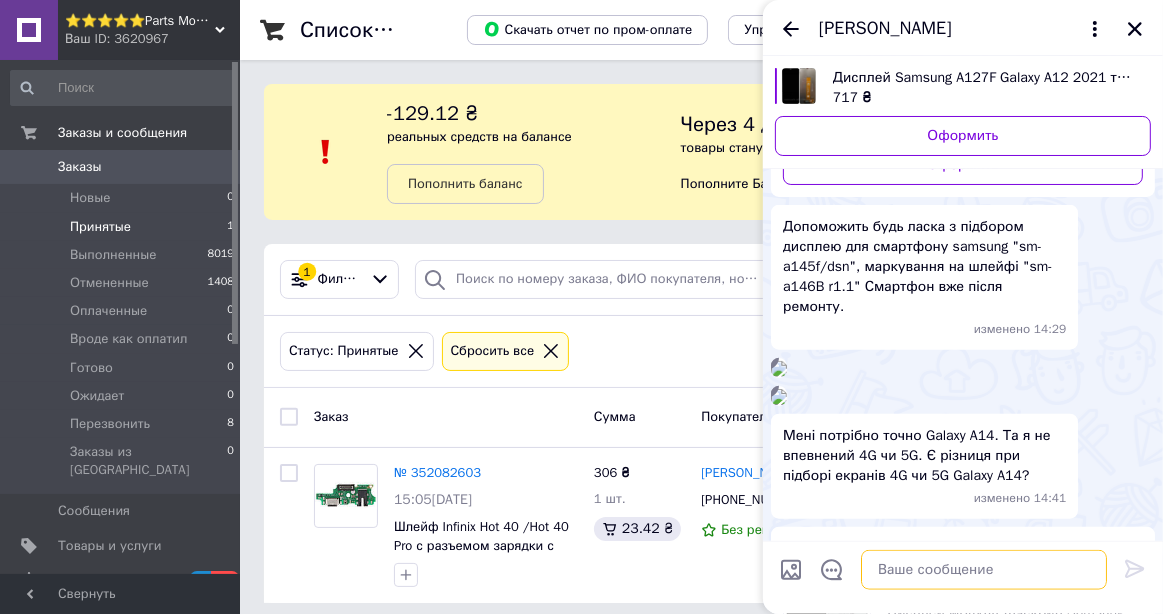 click at bounding box center [984, 570] 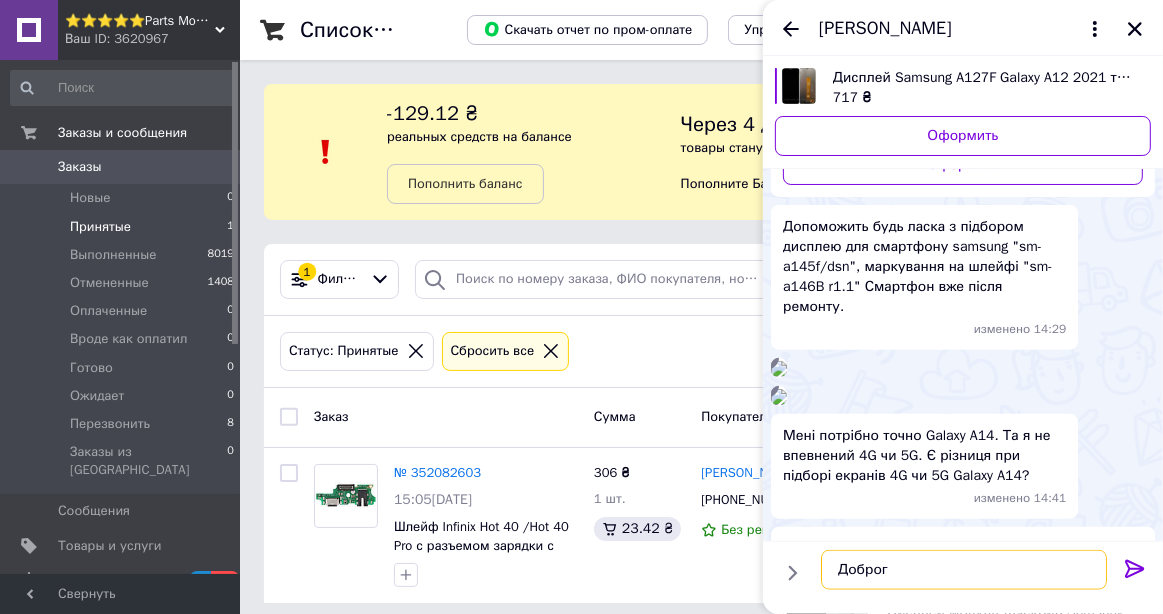 click on "Доброг" at bounding box center (964, 570) 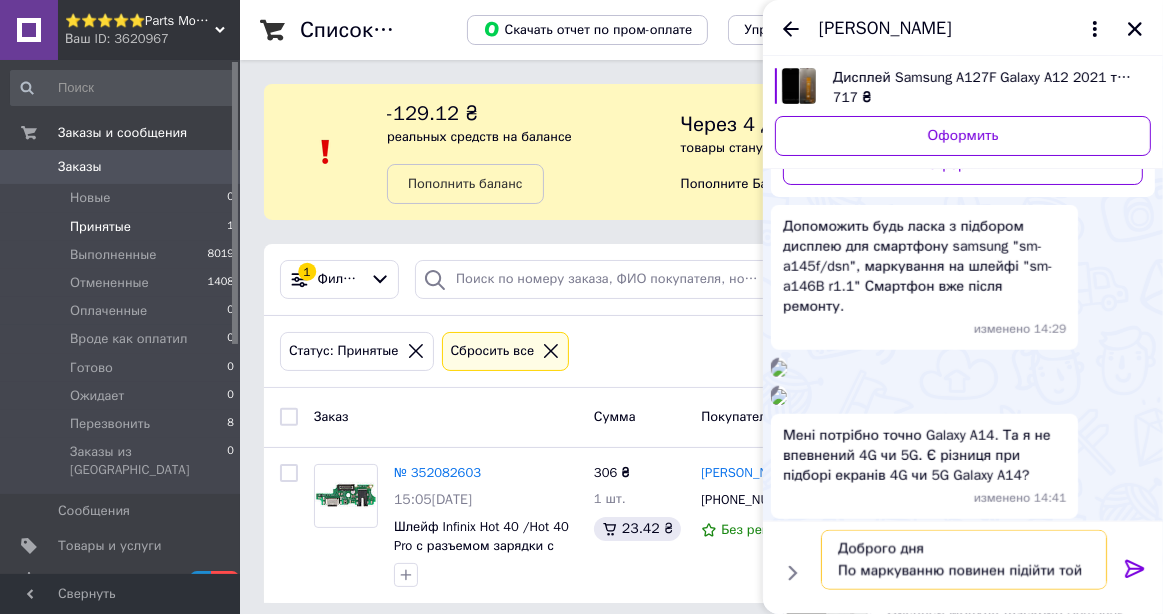 scroll, scrollTop: 13, scrollLeft: 0, axis: vertical 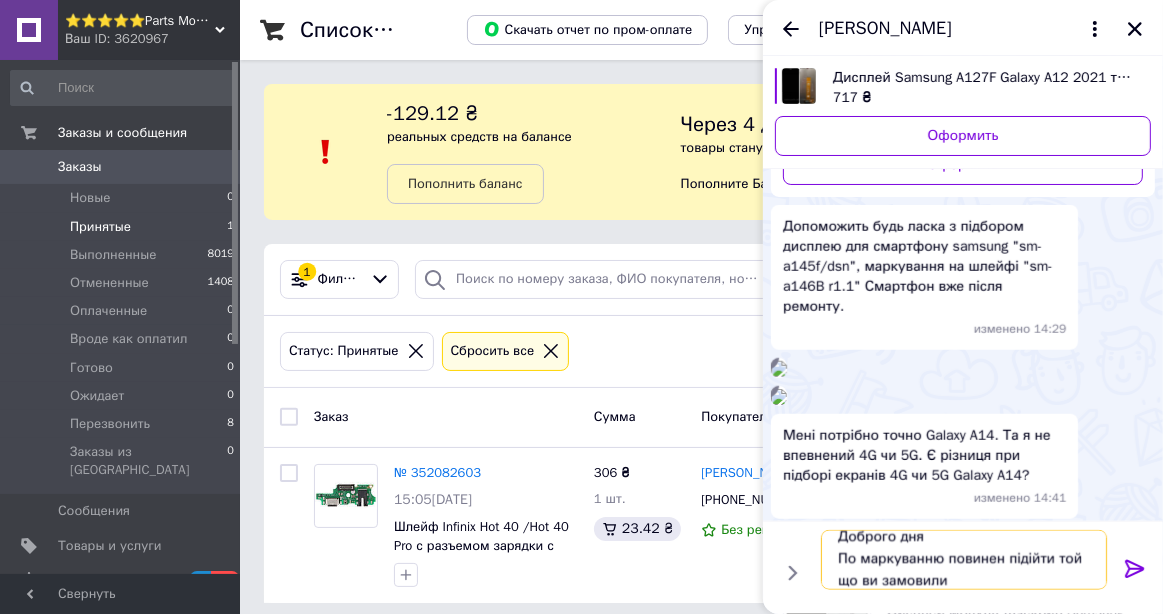 click on "Доброго дня
По маркуванню повинен підійти той що ви замовили" at bounding box center (964, 560) 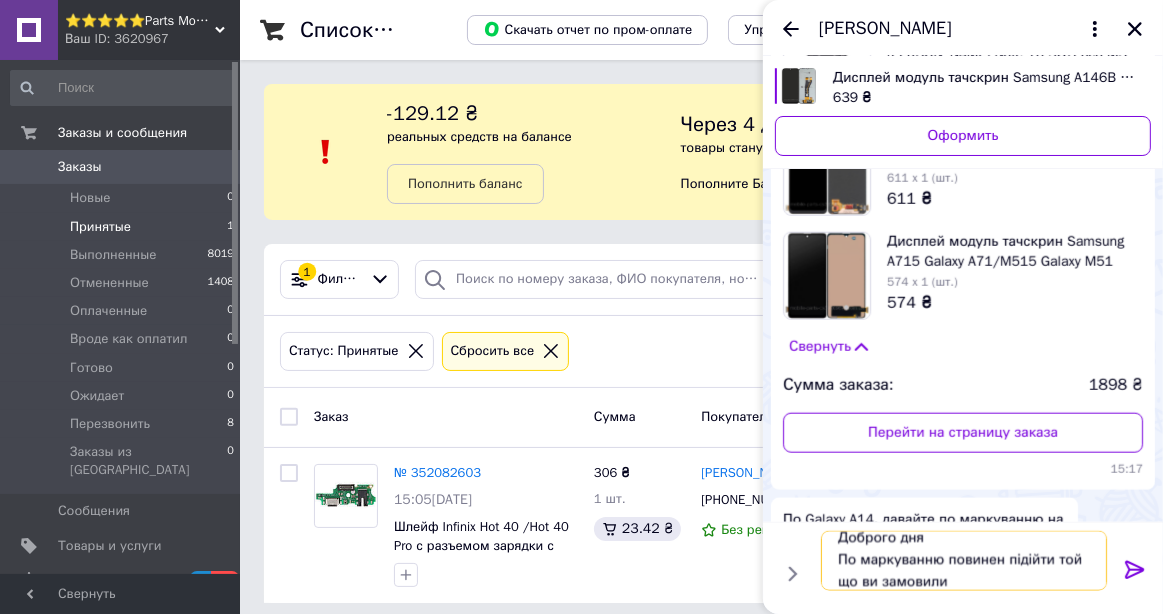 scroll, scrollTop: 2124, scrollLeft: 0, axis: vertical 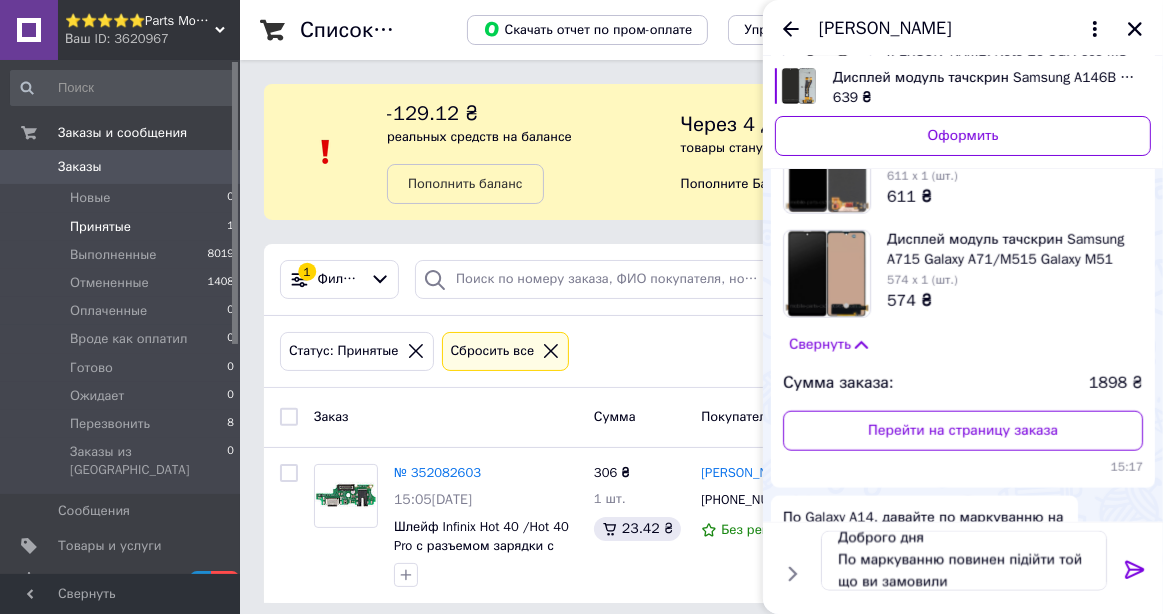 drag, startPoint x: 858, startPoint y: 305, endPoint x: 917, endPoint y: 309, distance: 59.135437 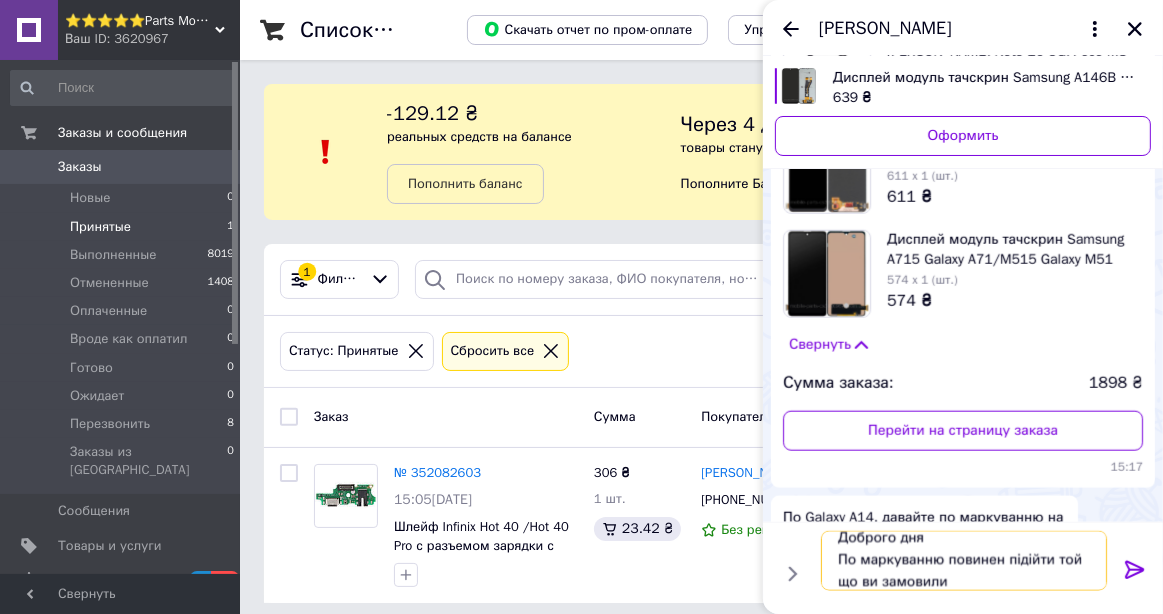 click on "Доброго дня
По маркуванню повинен підійти той що ви замовили" at bounding box center [964, 560] 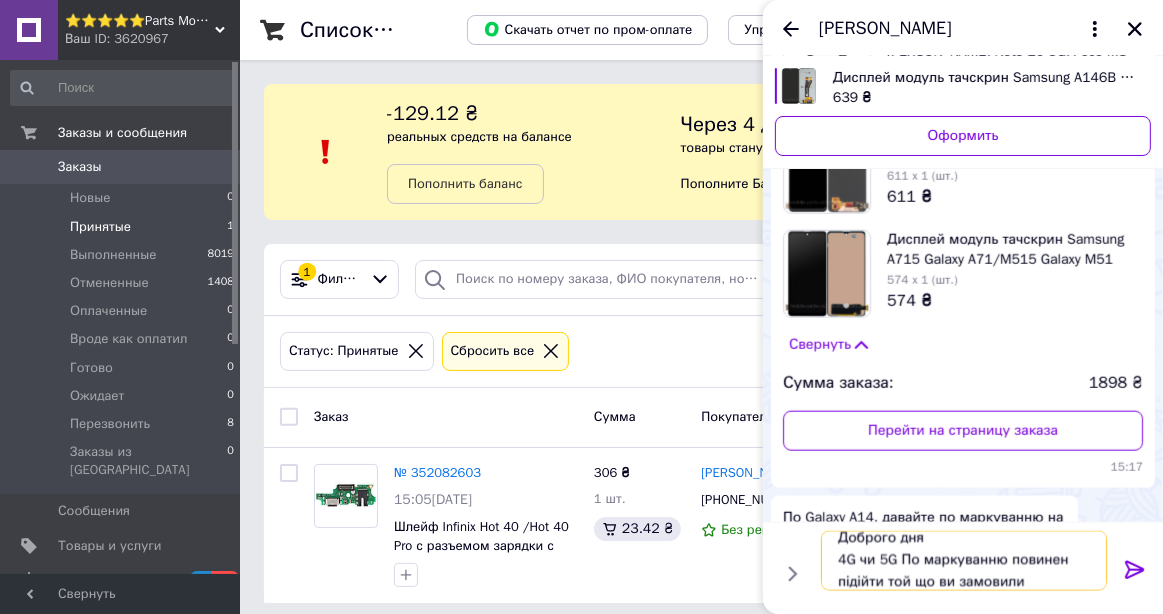 click on "Доброго дня
4G чи 5G По маркуванню повинен підійти той що ви замовили" at bounding box center (964, 560) 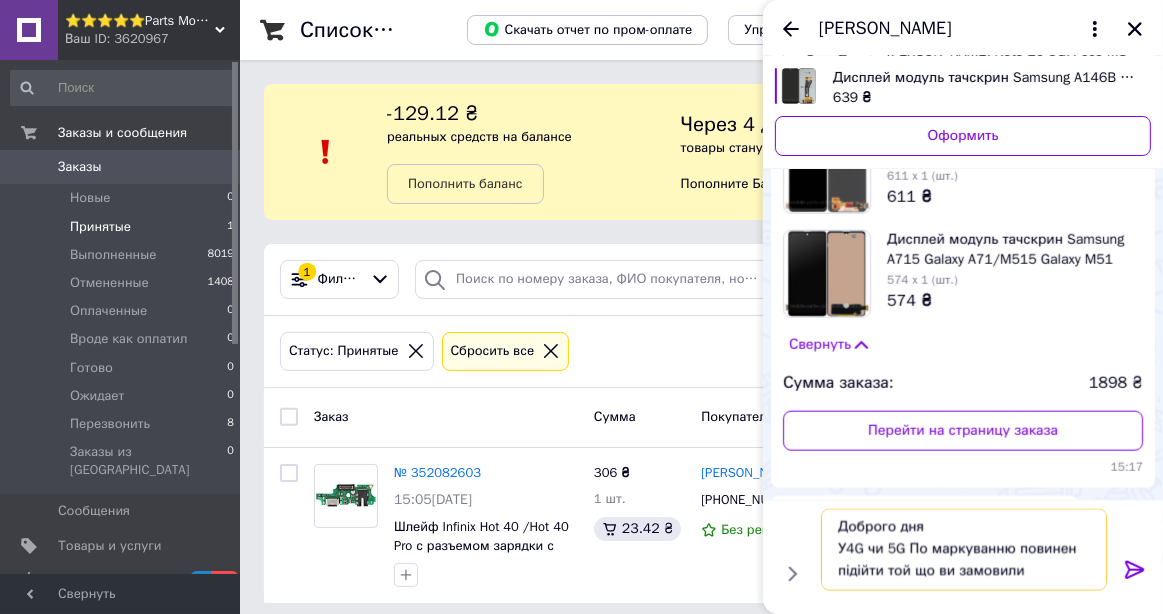 scroll, scrollTop: 1, scrollLeft: 0, axis: vertical 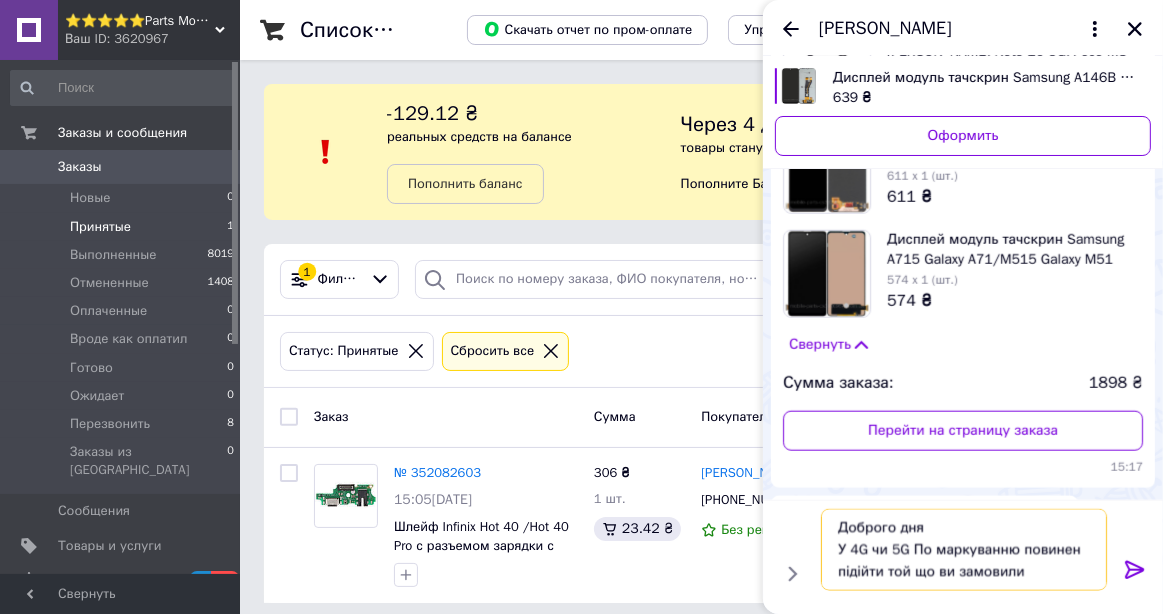 drag, startPoint x: 870, startPoint y: 549, endPoint x: 884, endPoint y: 551, distance: 14.142136 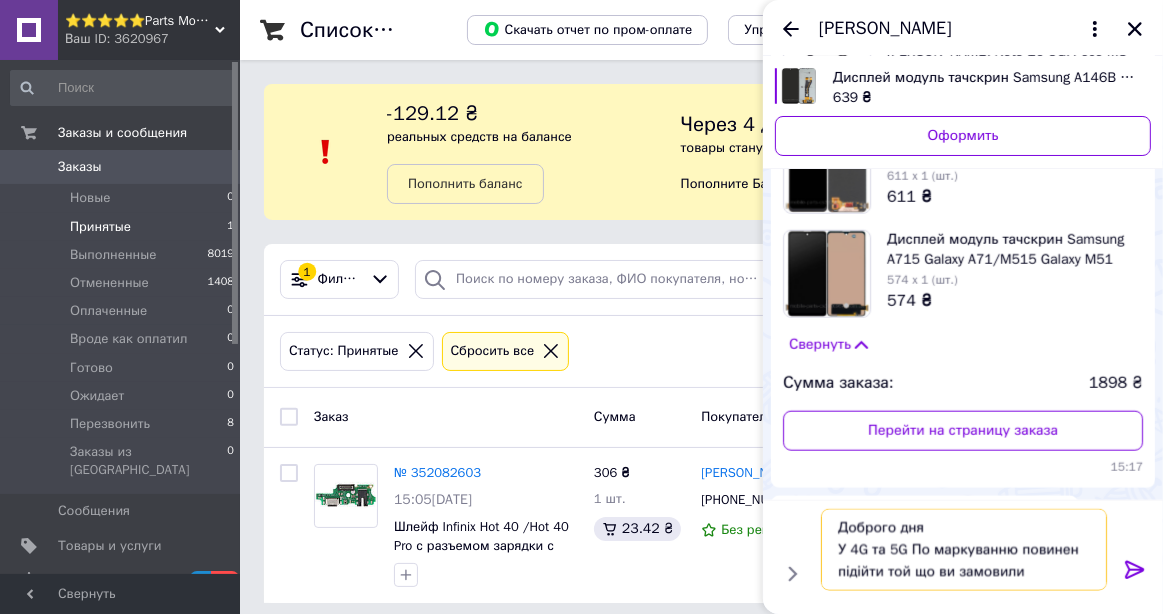 click on "Доброго дня
У 4G та 5G По маркуванню повинен підійти той що ви замовили" at bounding box center (964, 549) 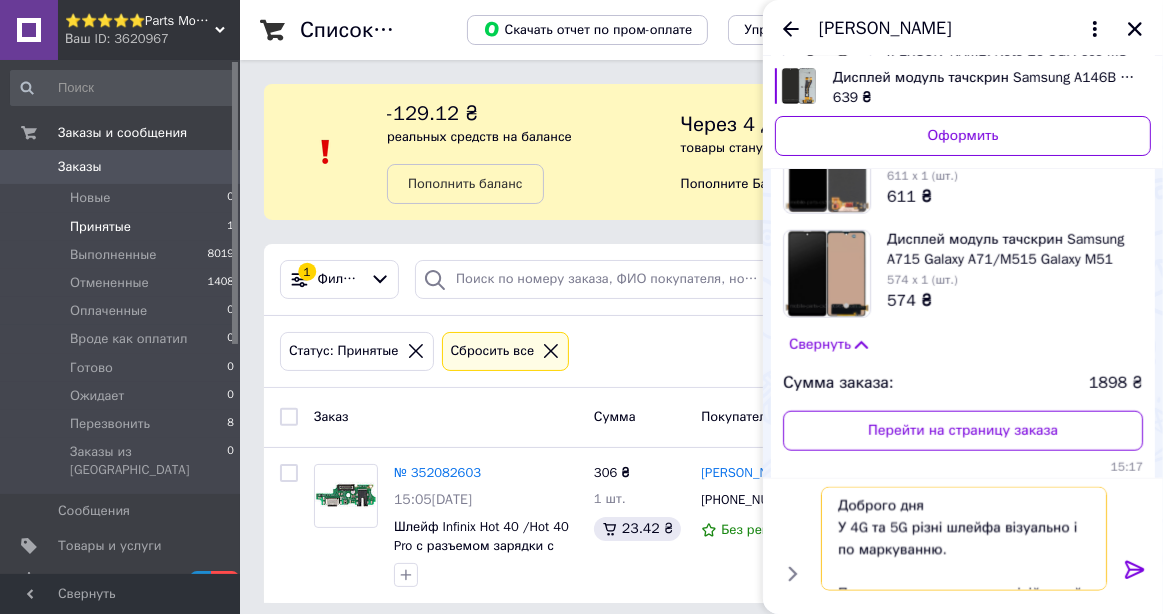 scroll, scrollTop: 13, scrollLeft: 0, axis: vertical 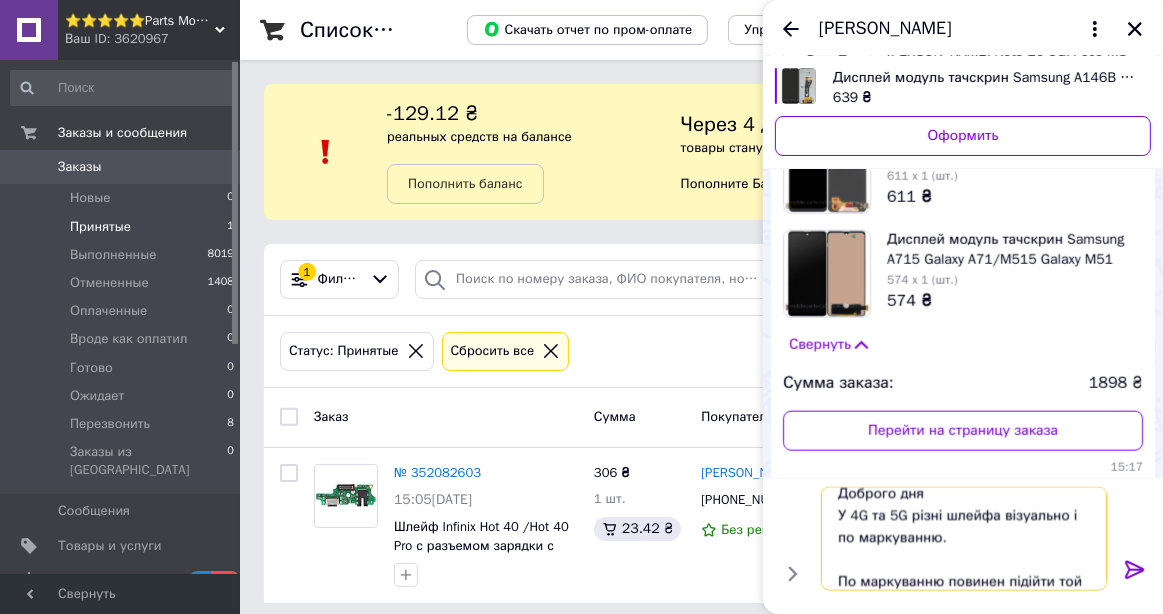 click on "Доброго дня
У 4G та 5G різні шлейфа візуально і по маркуванню.
По маркуванню повинен підійти той що ви замовили" at bounding box center (964, 538) 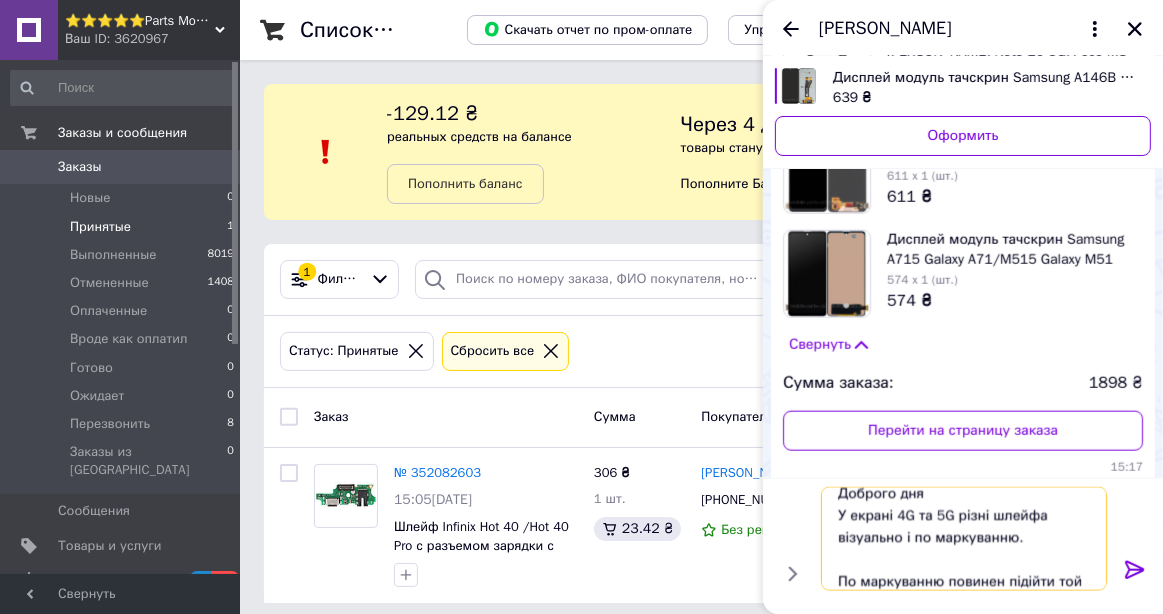 type on "Доброго дня
У екранів 4G та 5G різні шлейфа візуально і по маркуванню.
По маркуванню повинен підійти той що ви замовили" 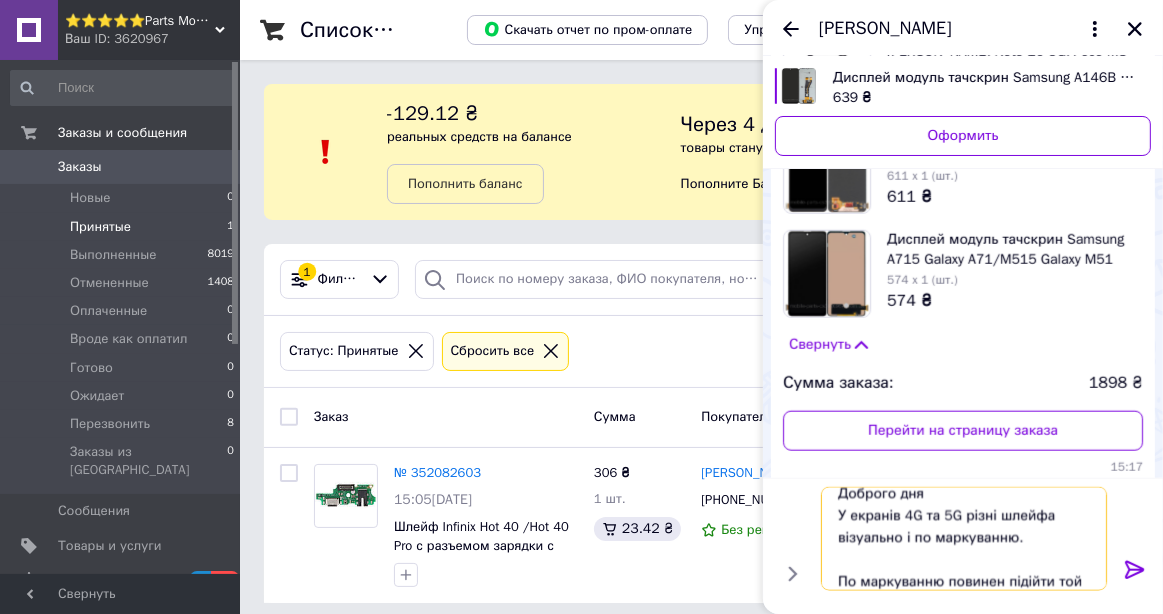 scroll, scrollTop: 45, scrollLeft: 0, axis: vertical 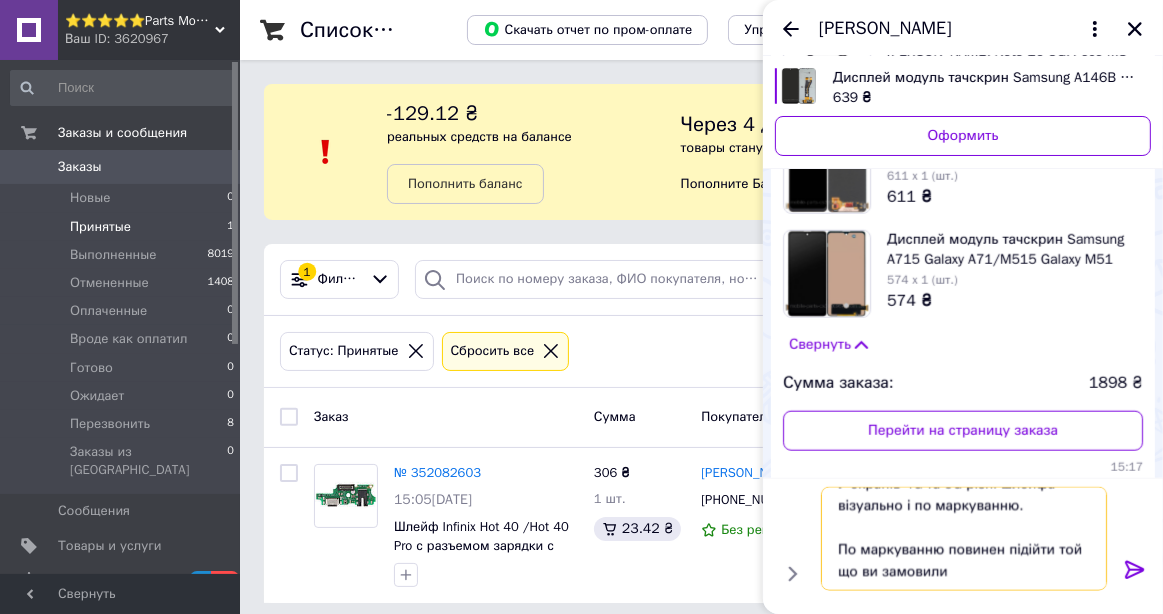 click on "Доброго дня
У екранів 4G та 5G різні шлейфа візуально і по маркуванню.
По маркуванню повинен підійти той що ви замовили" at bounding box center [964, 538] 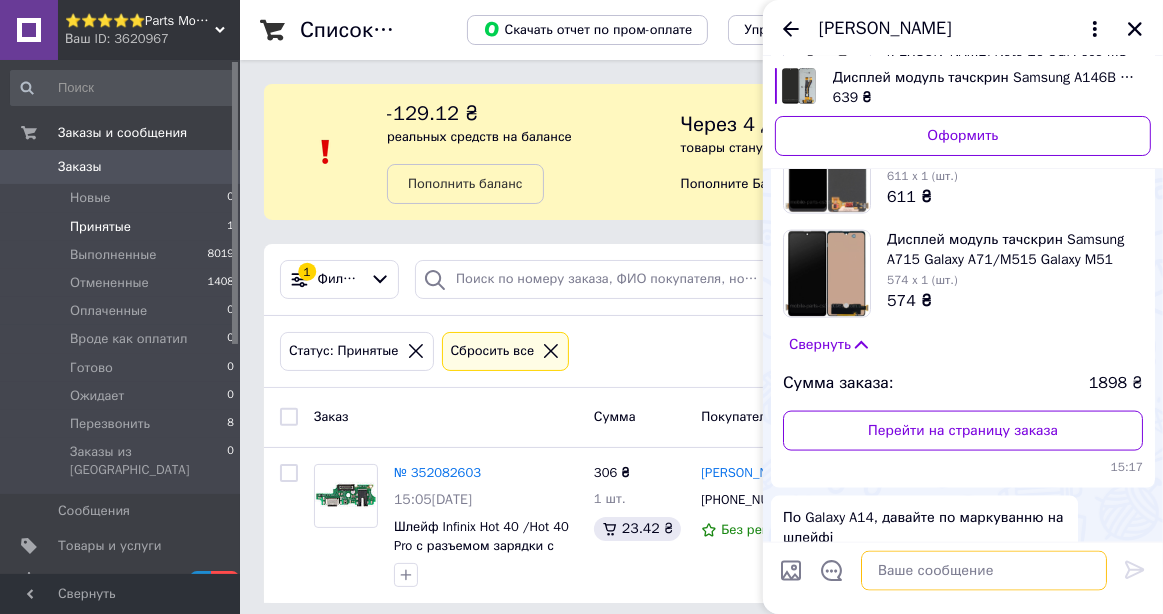 scroll, scrollTop: 0, scrollLeft: 0, axis: both 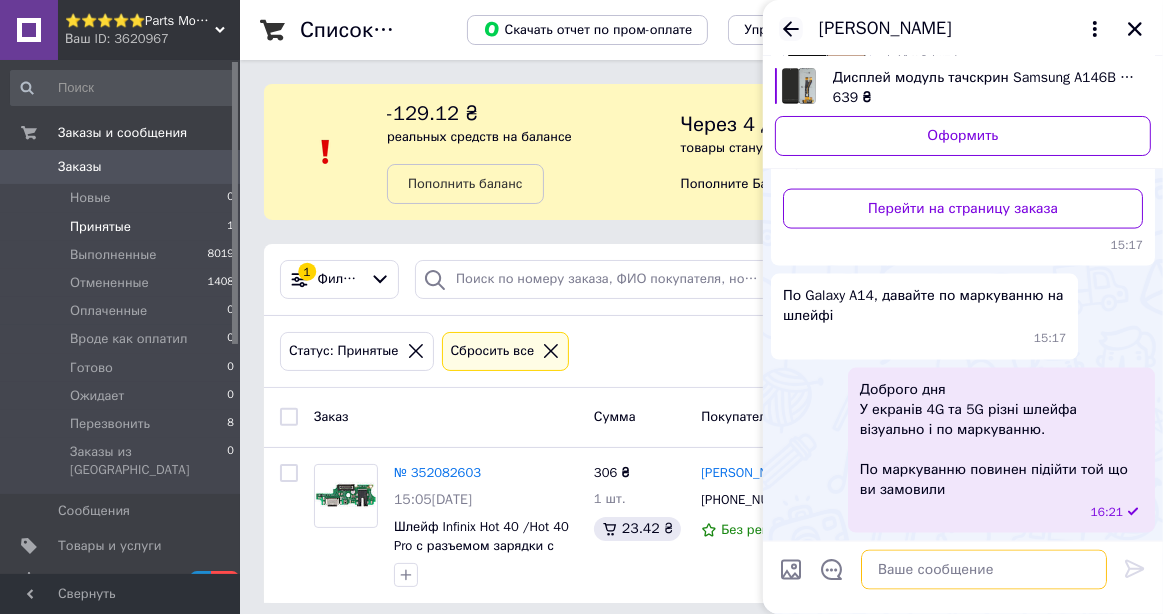 type 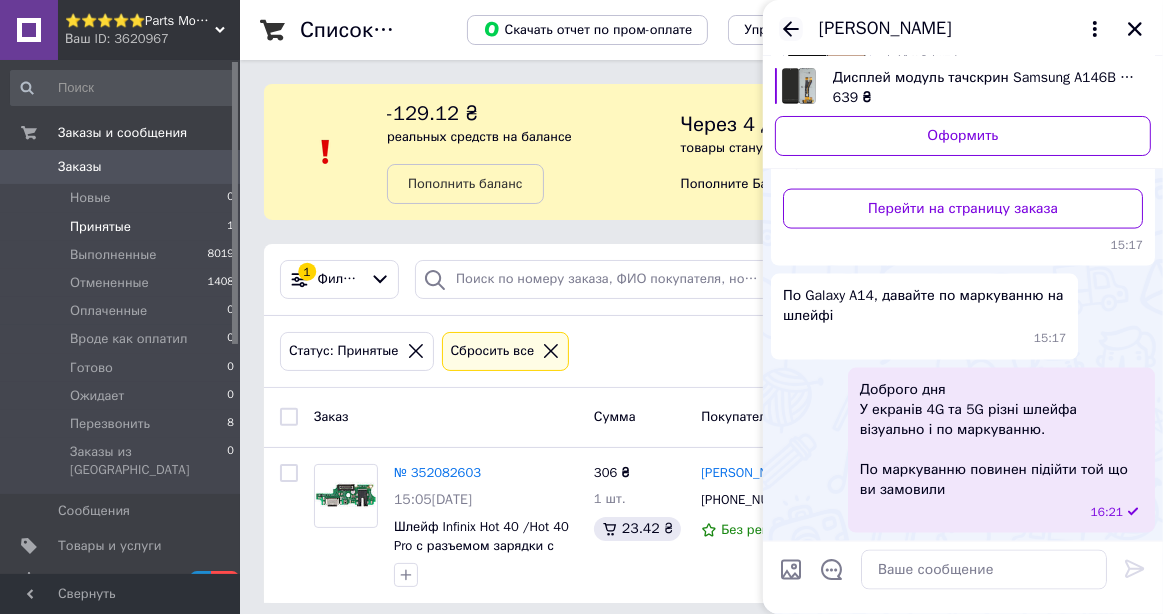 click 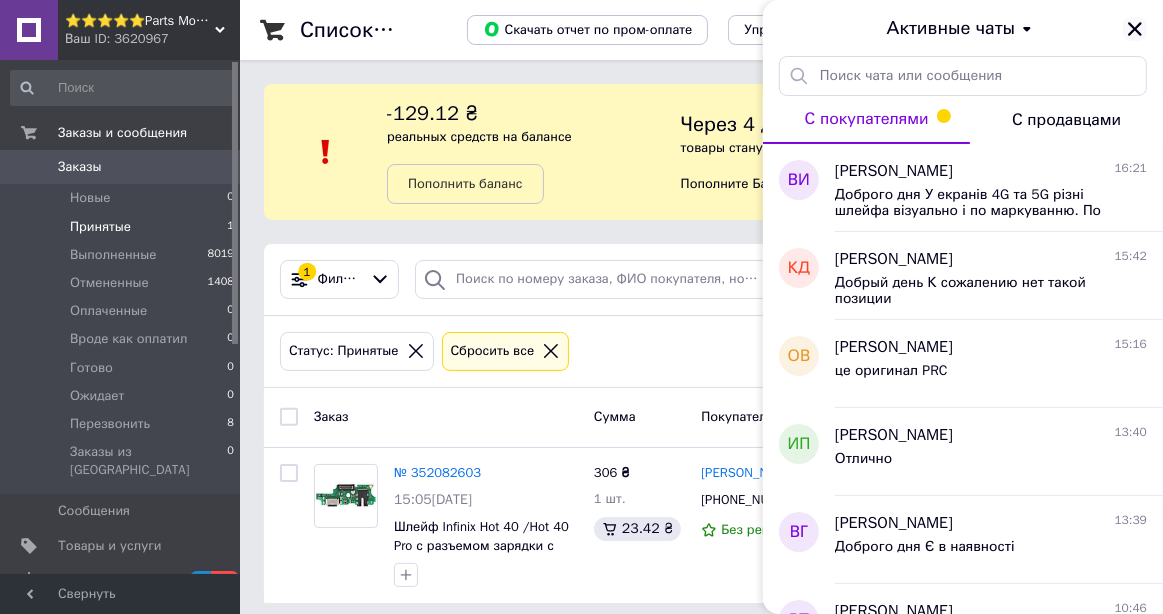 click 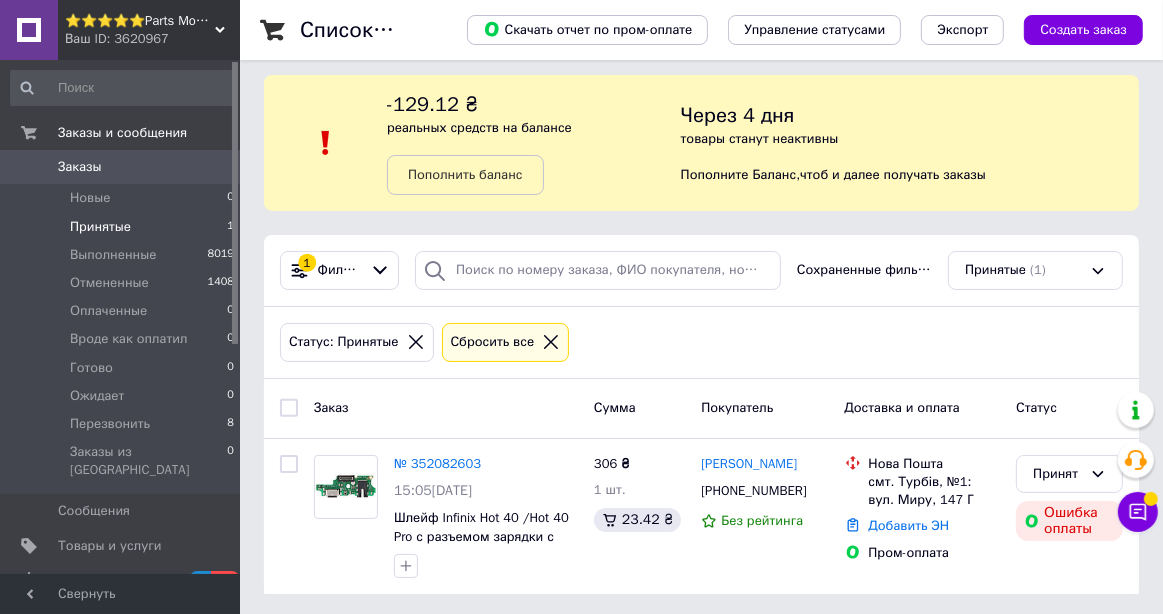 scroll, scrollTop: 12, scrollLeft: 0, axis: vertical 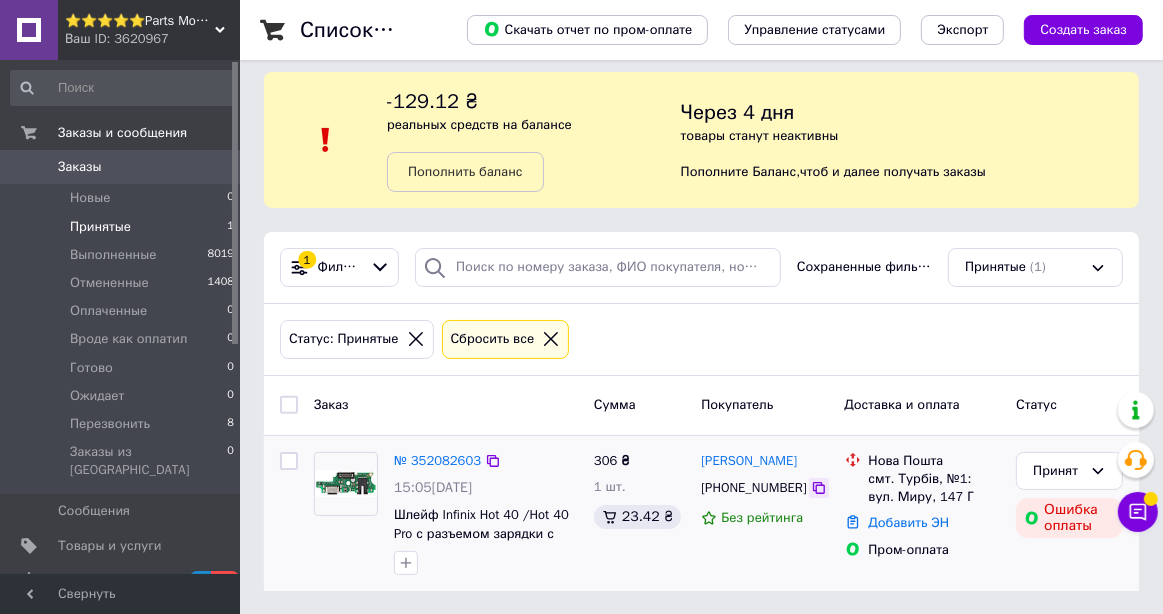 click 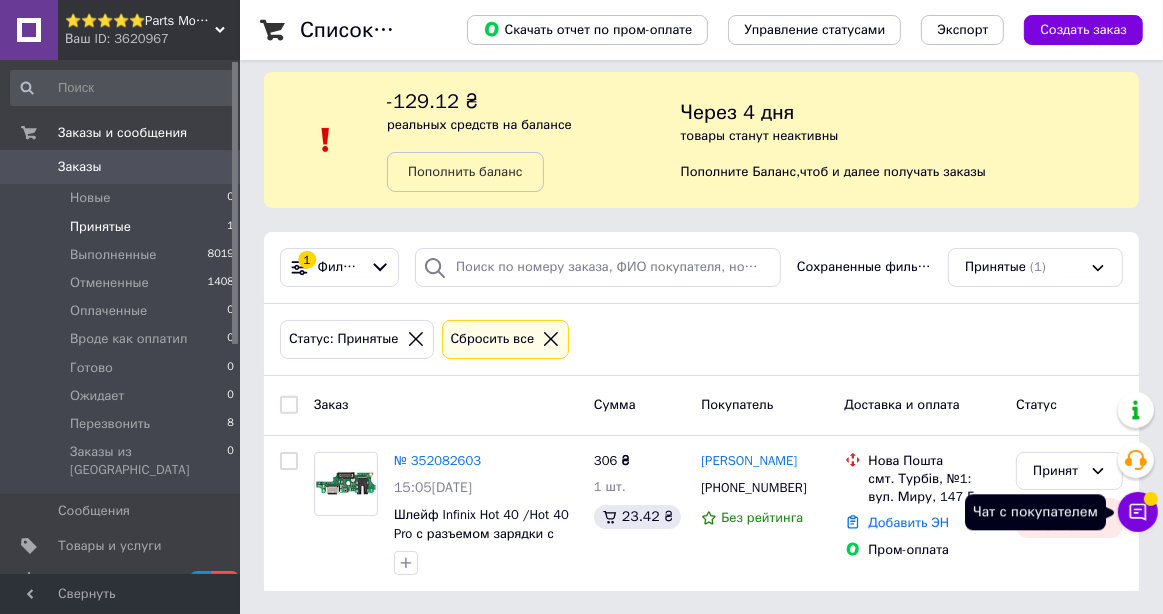 click on "Чат с покупателем" at bounding box center [1138, 512] 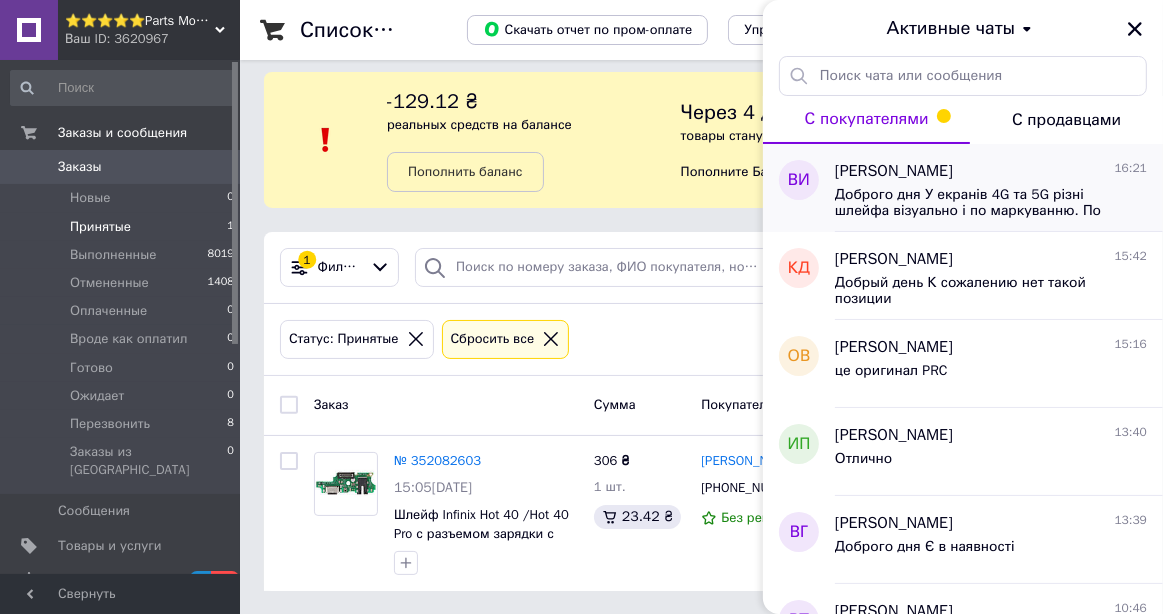 click on "Доброго дня
У екранів 4G та 5G різні шлейфа візуально і по маркуванню.
По маркуванню повинен підійти той що ви замовили" at bounding box center [977, 203] 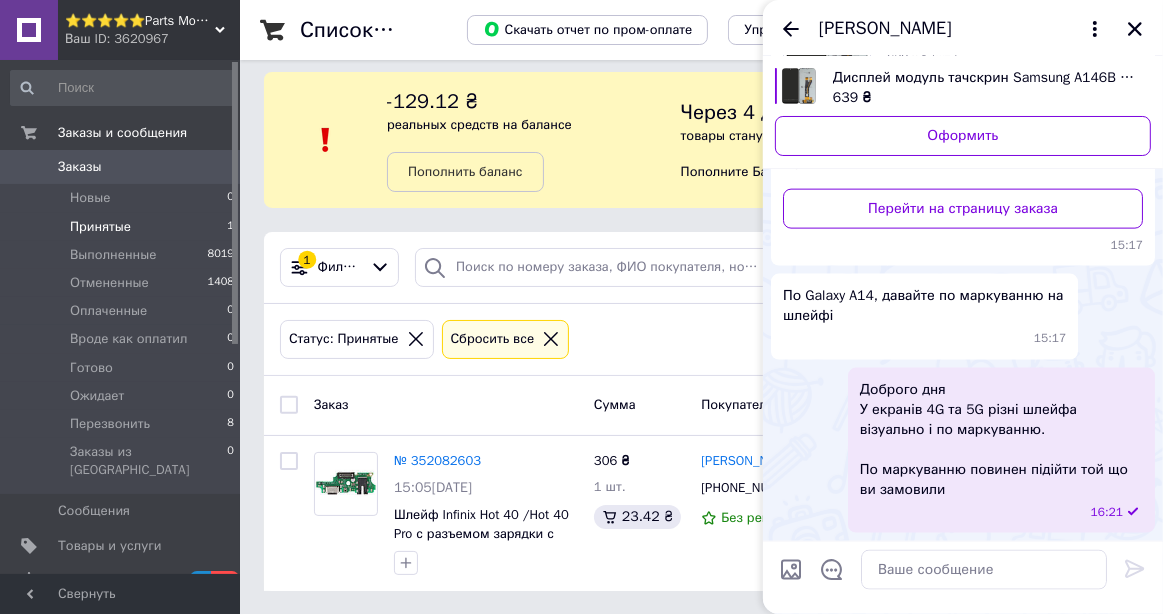 scroll, scrollTop: 2464, scrollLeft: 0, axis: vertical 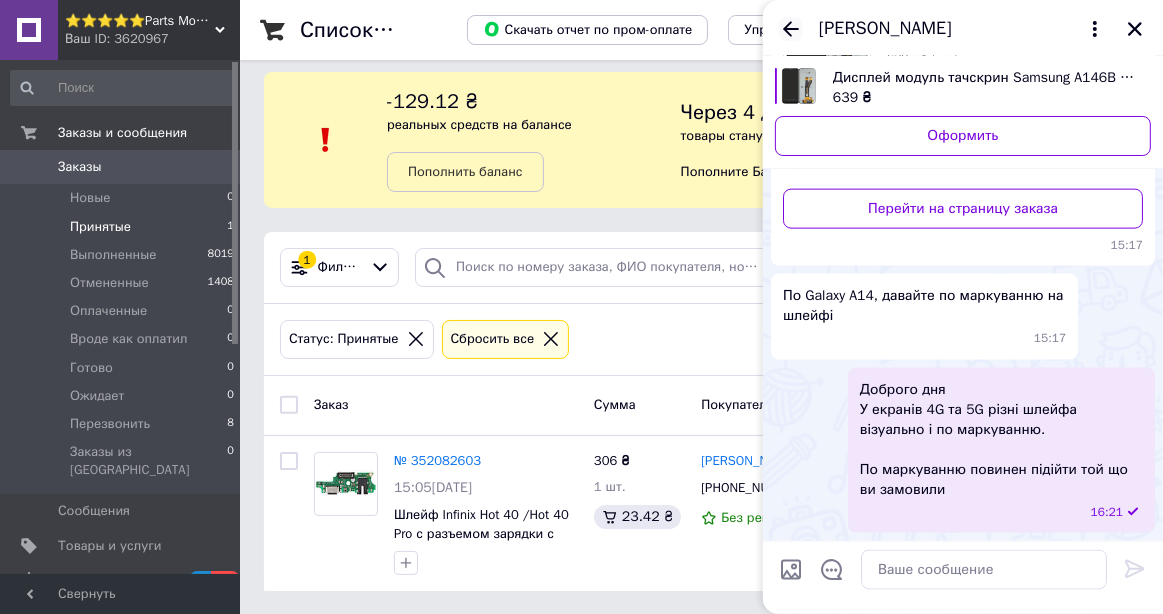 click 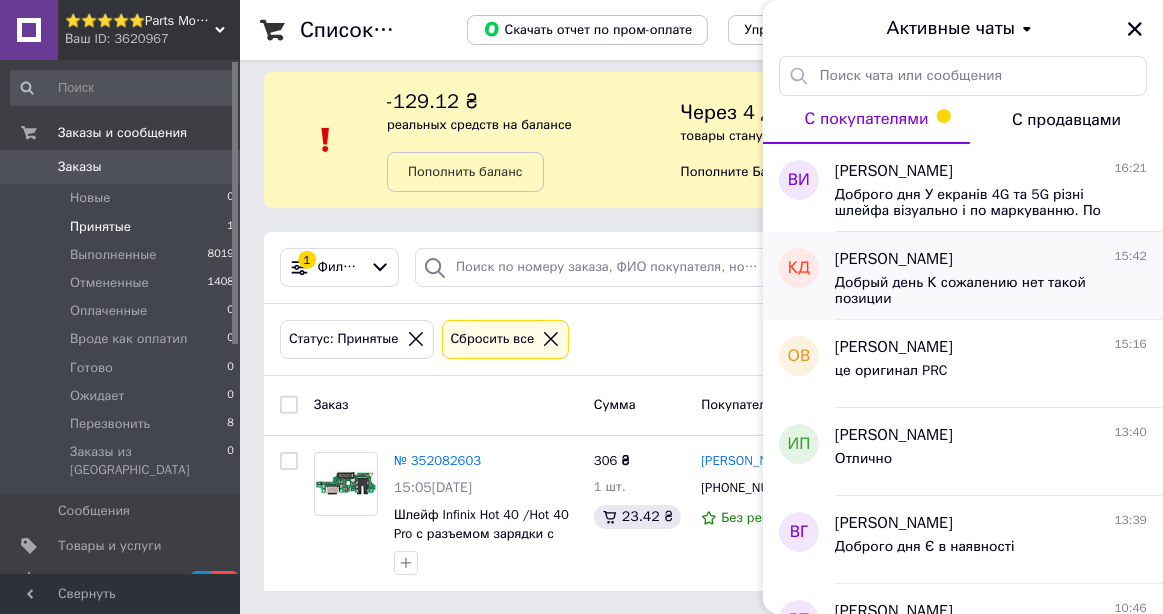 click on "Добрый день
К сожалению нет такой позиции" at bounding box center (977, 291) 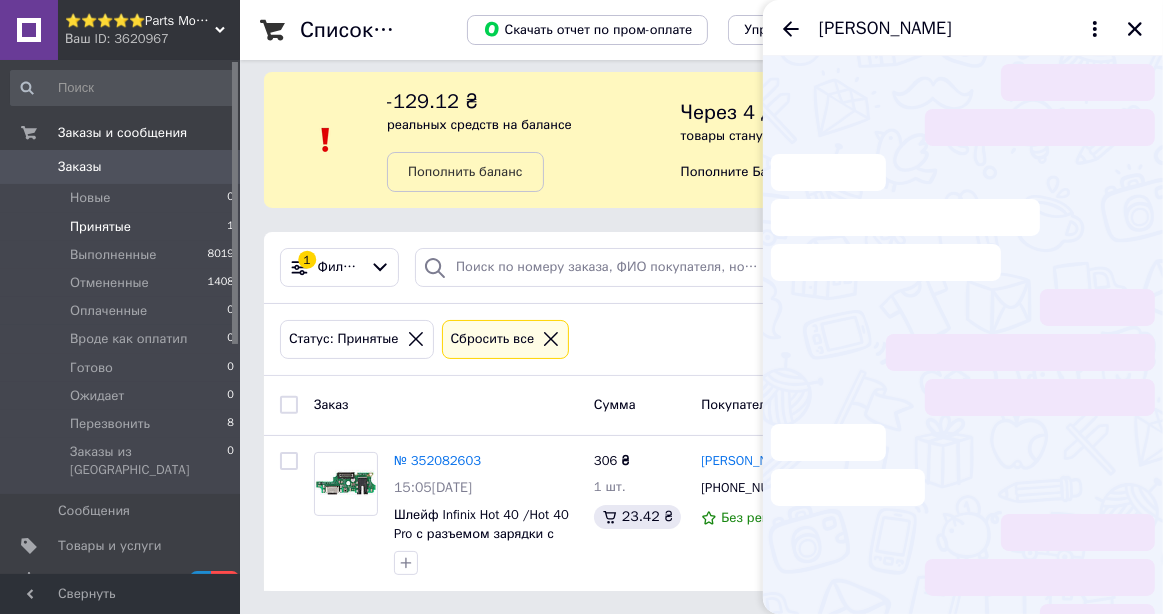 scroll, scrollTop: 935, scrollLeft: 0, axis: vertical 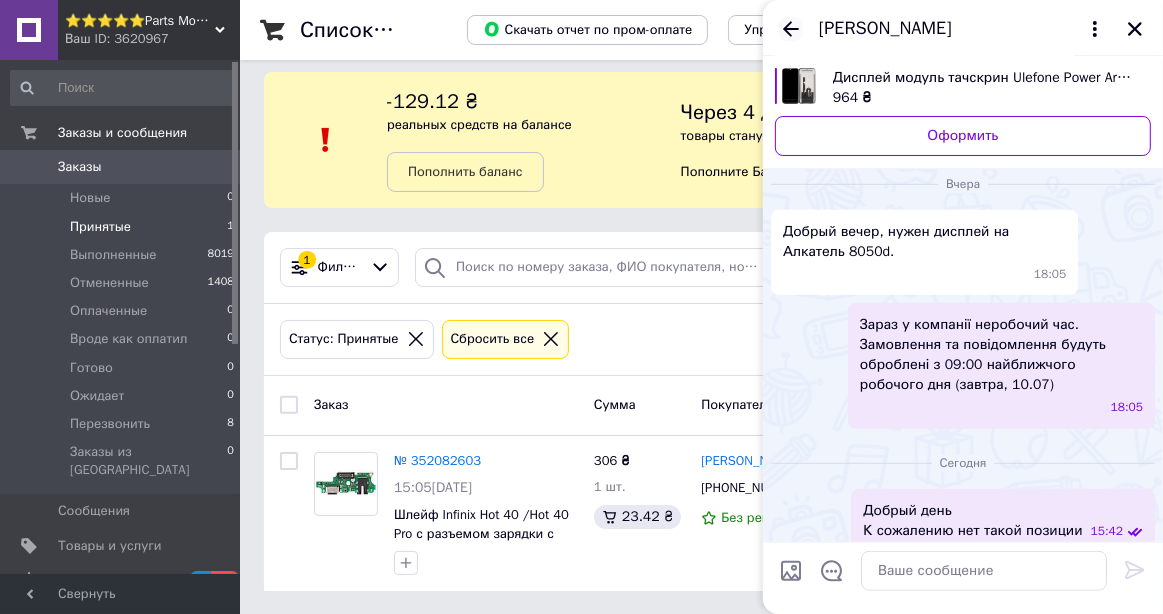 click 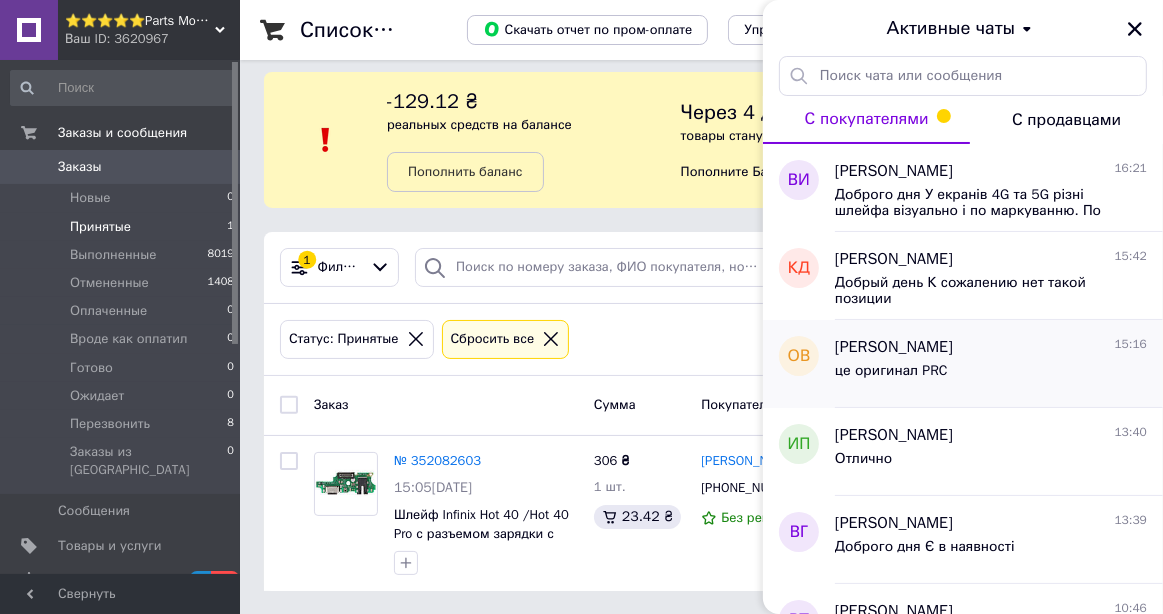 click on "це оригинал PRC" at bounding box center [891, 371] 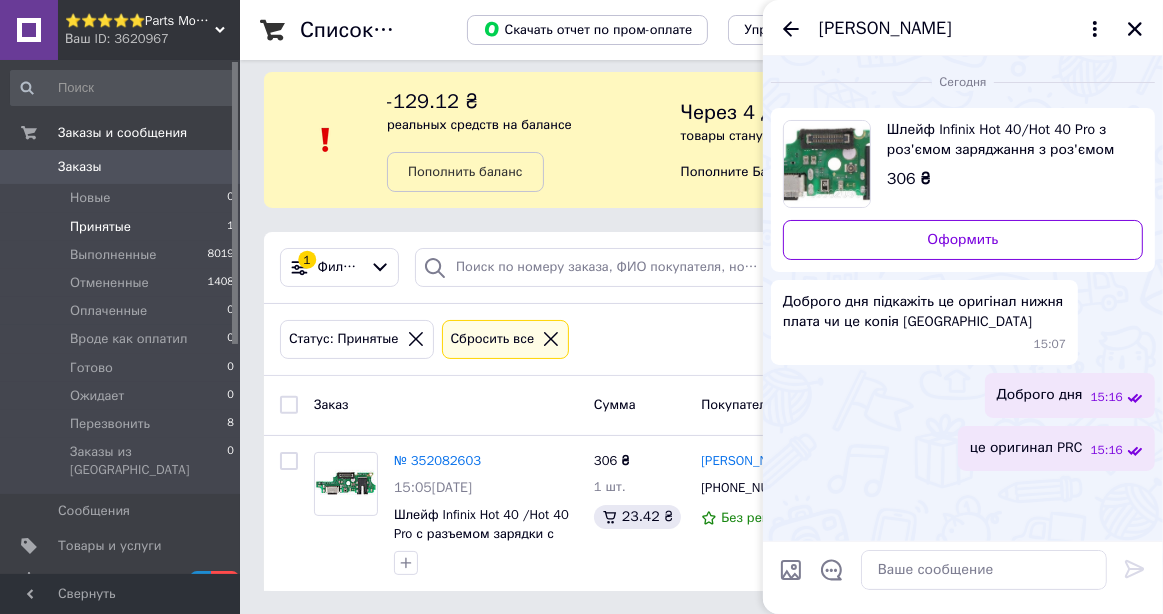 scroll, scrollTop: 0, scrollLeft: 0, axis: both 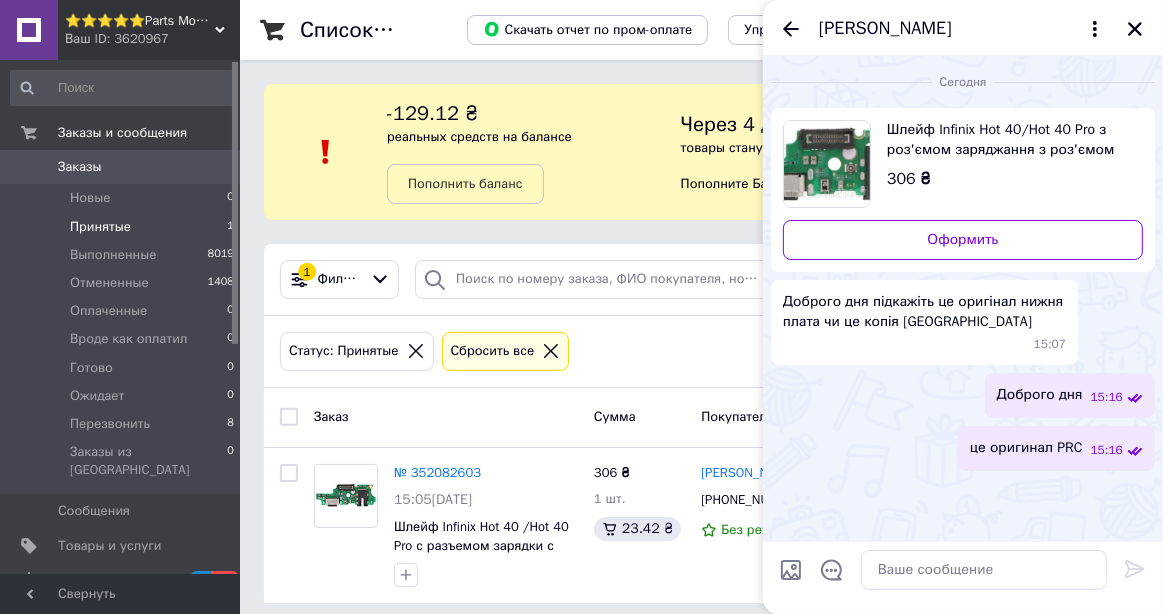 click on "Статус: Принятые Сбросить все" at bounding box center [701, 351] 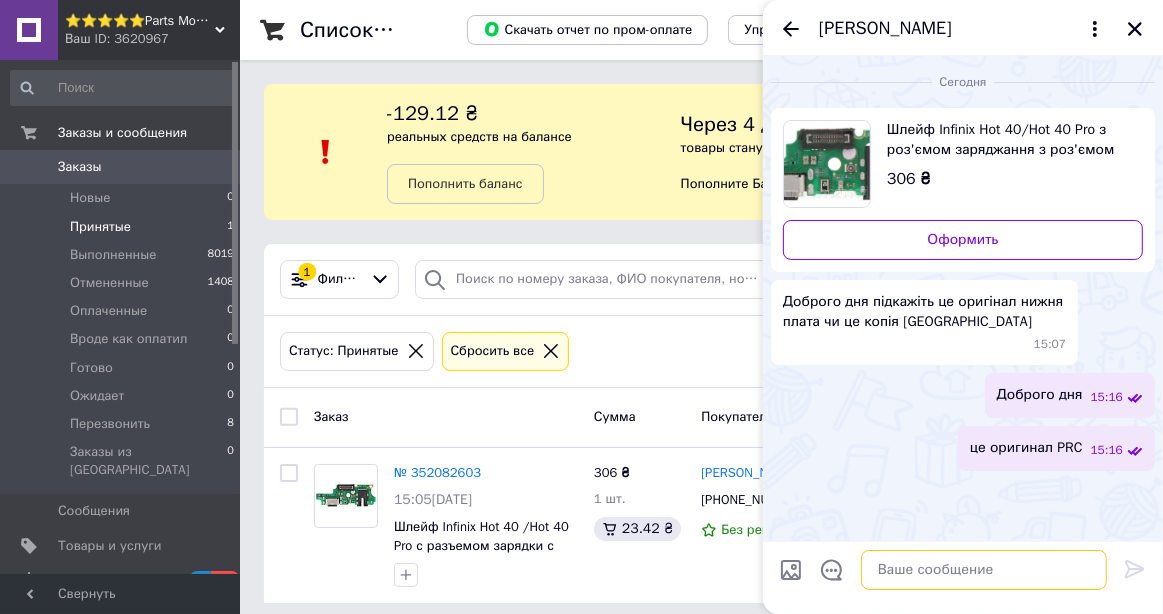 click at bounding box center (984, 570) 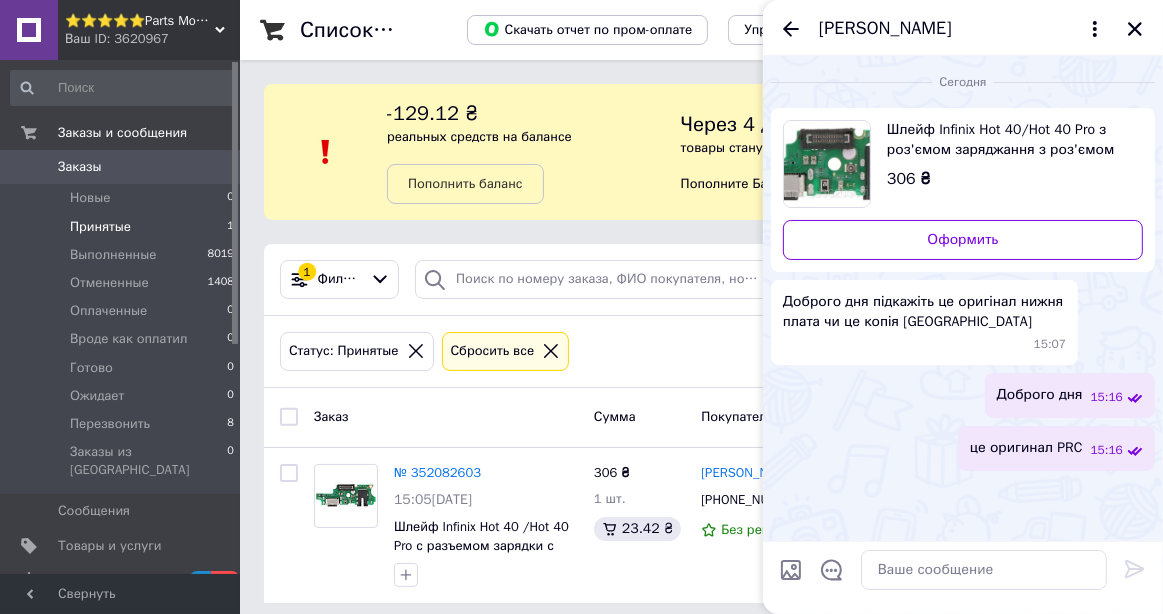 click on "Сбросить все" at bounding box center [506, 351] 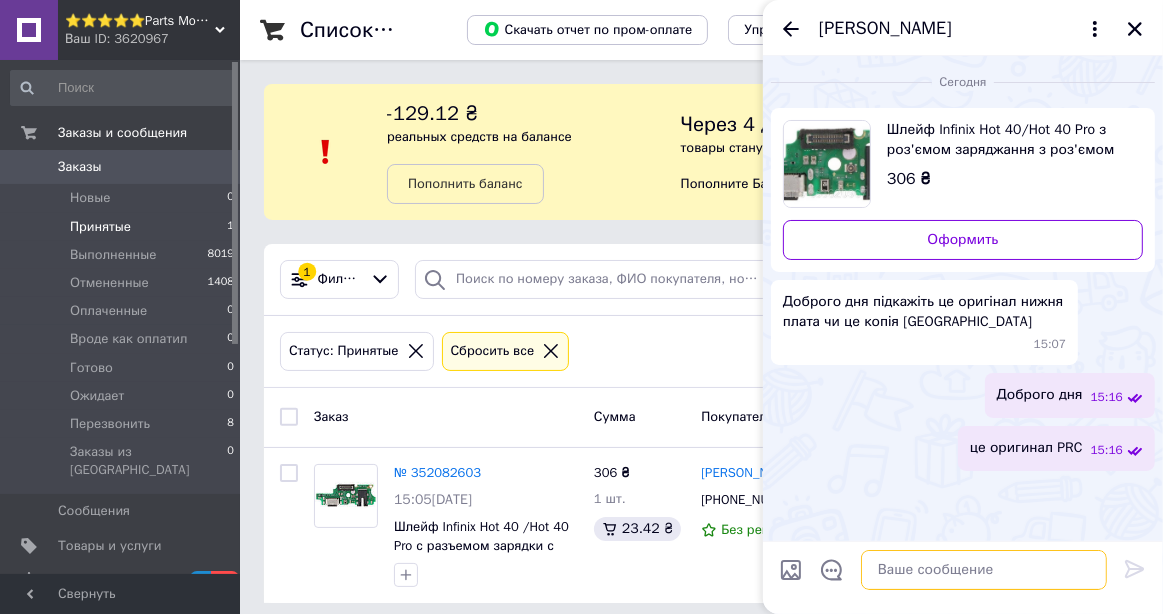 click at bounding box center (984, 570) 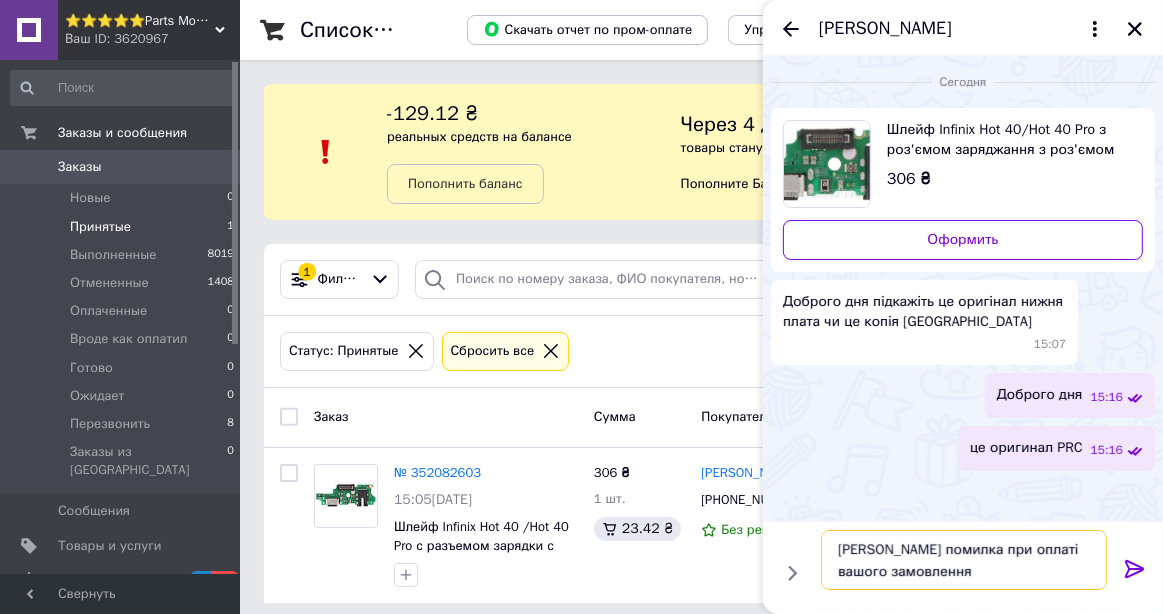 scroll, scrollTop: 13, scrollLeft: 0, axis: vertical 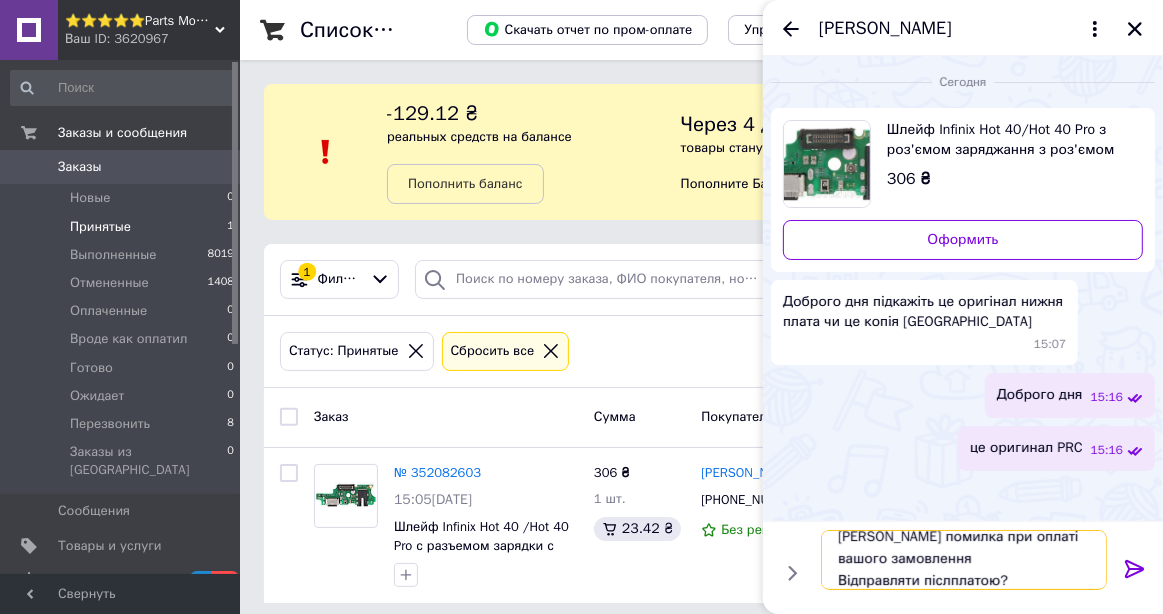type on "Сталася помилка при оплаті вашого замовлення
Відправляти післплатою?" 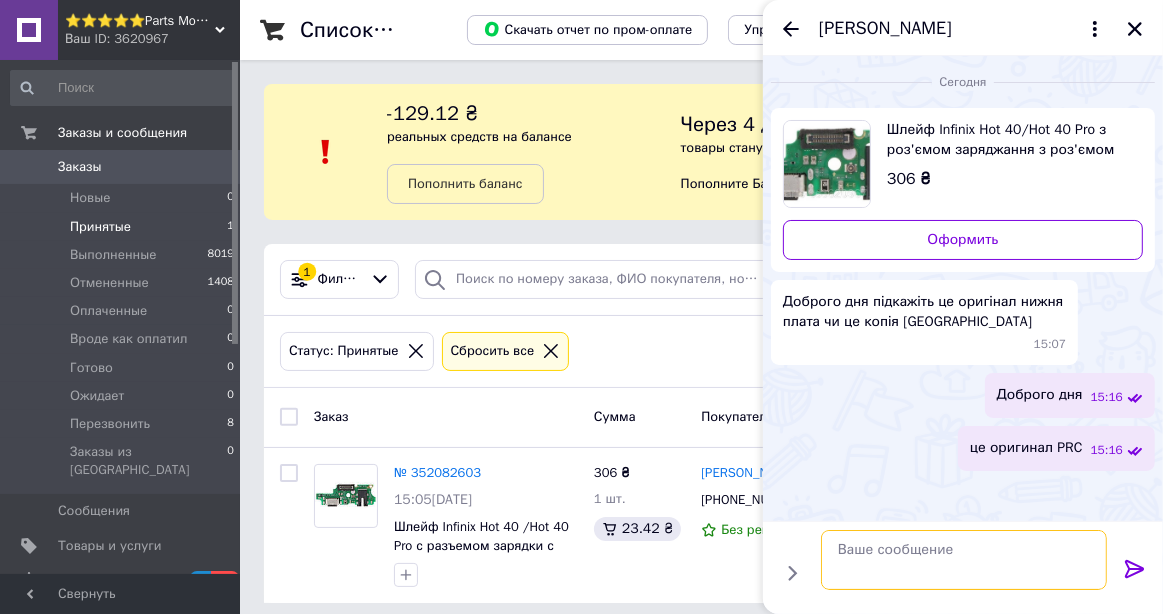 scroll, scrollTop: 0, scrollLeft: 0, axis: both 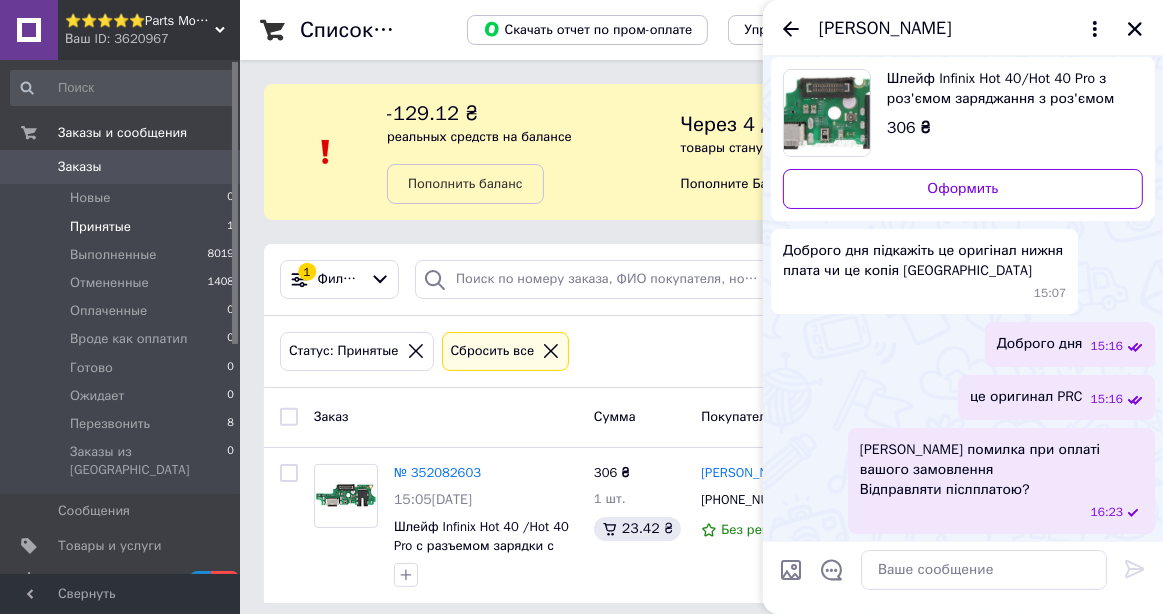 click on "Сталася помилка при оплаті вашого замовлення Відправляти післплатою?" at bounding box center (1001, 470) 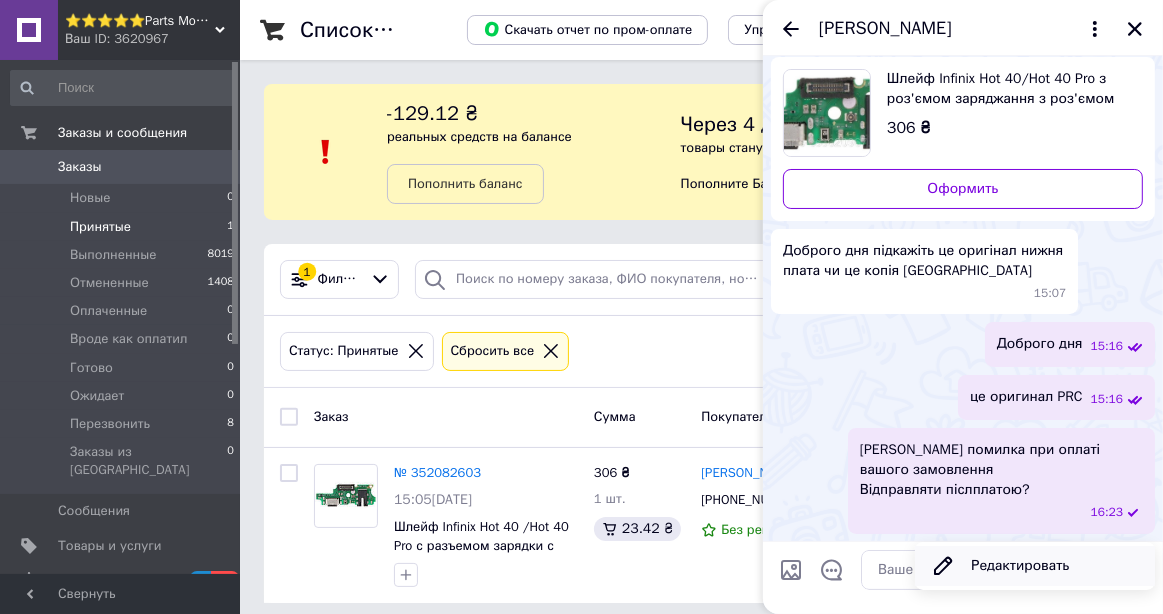 click on "Редактировать" at bounding box center [1035, 566] 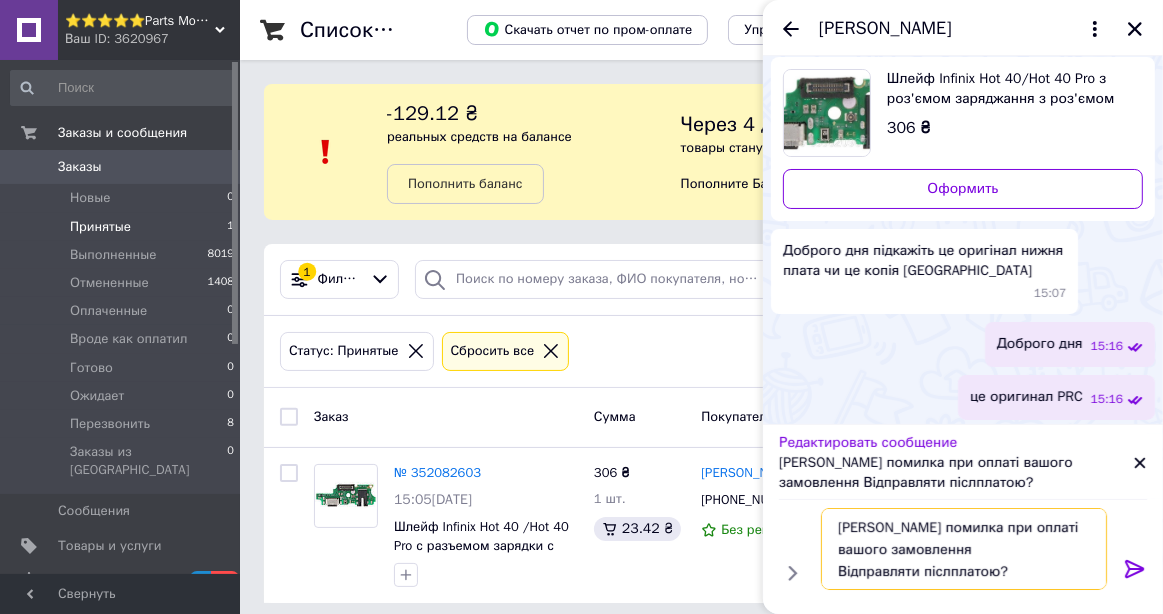 click on "Сталася помилка при оплаті вашого замовлення
Відправляти післплатою?" at bounding box center (964, 549) 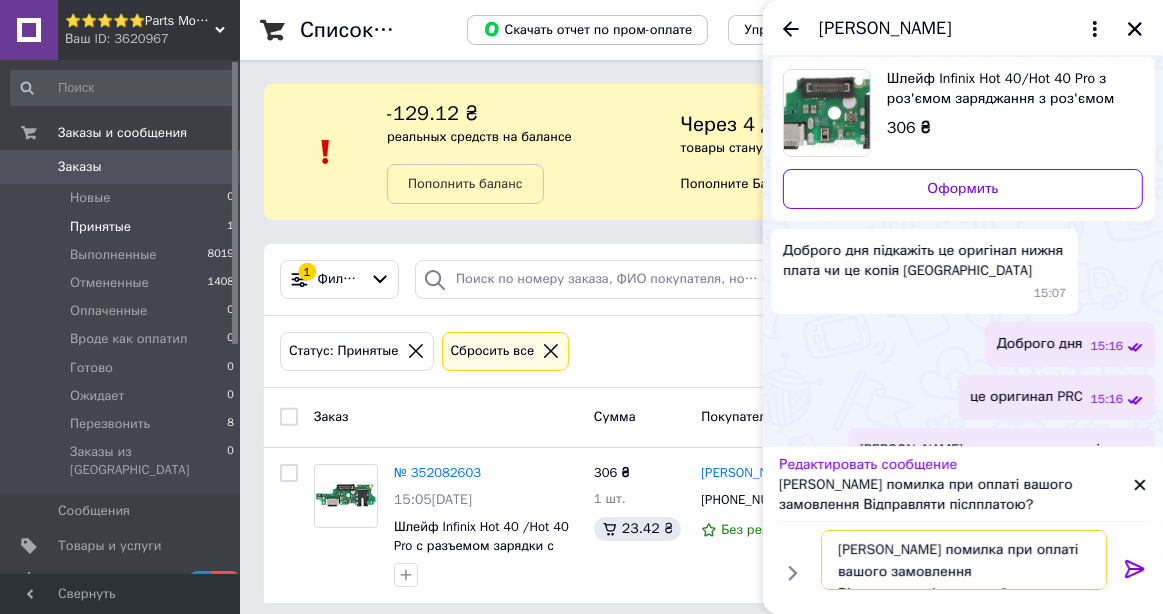 type on "Сталася помилка при оплаті вашого замовлення
Відправляти післяплатою?" 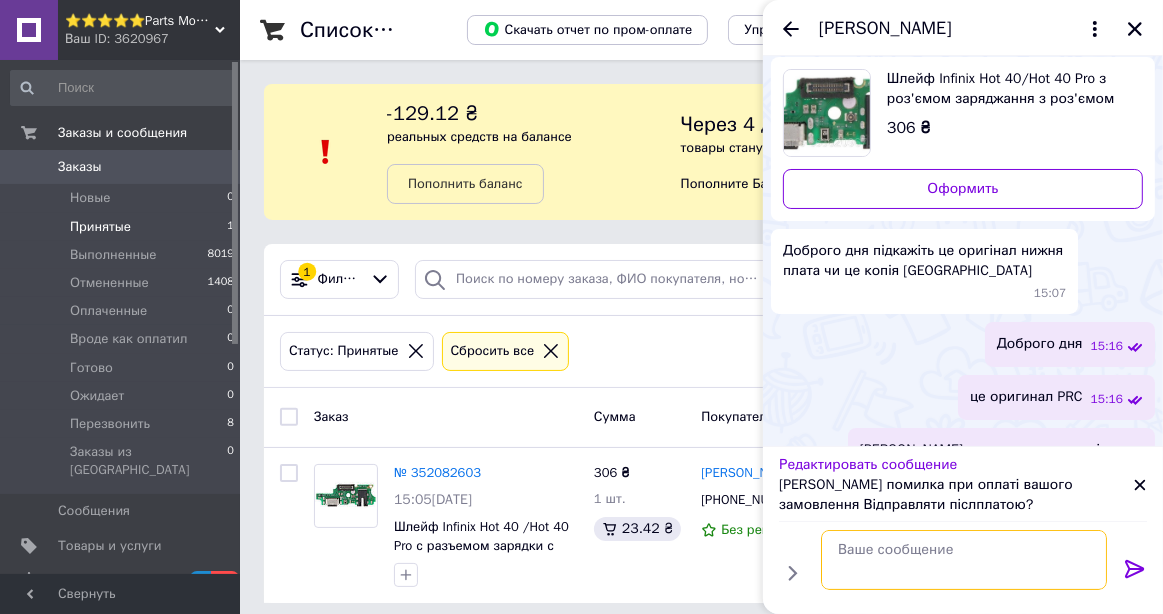 scroll, scrollTop: 0, scrollLeft: 0, axis: both 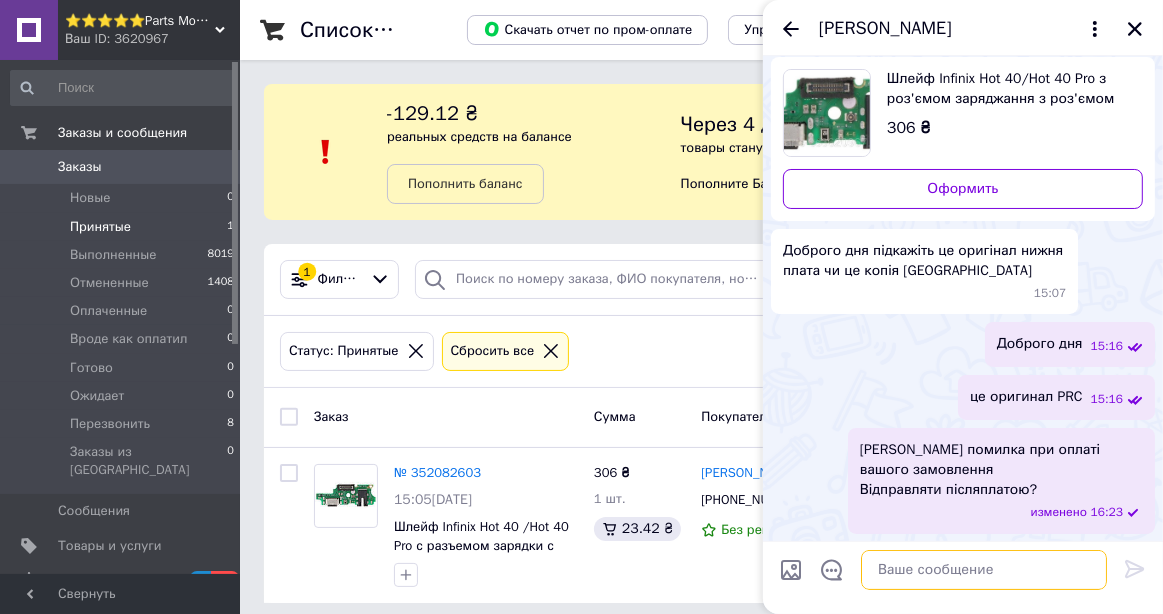 type 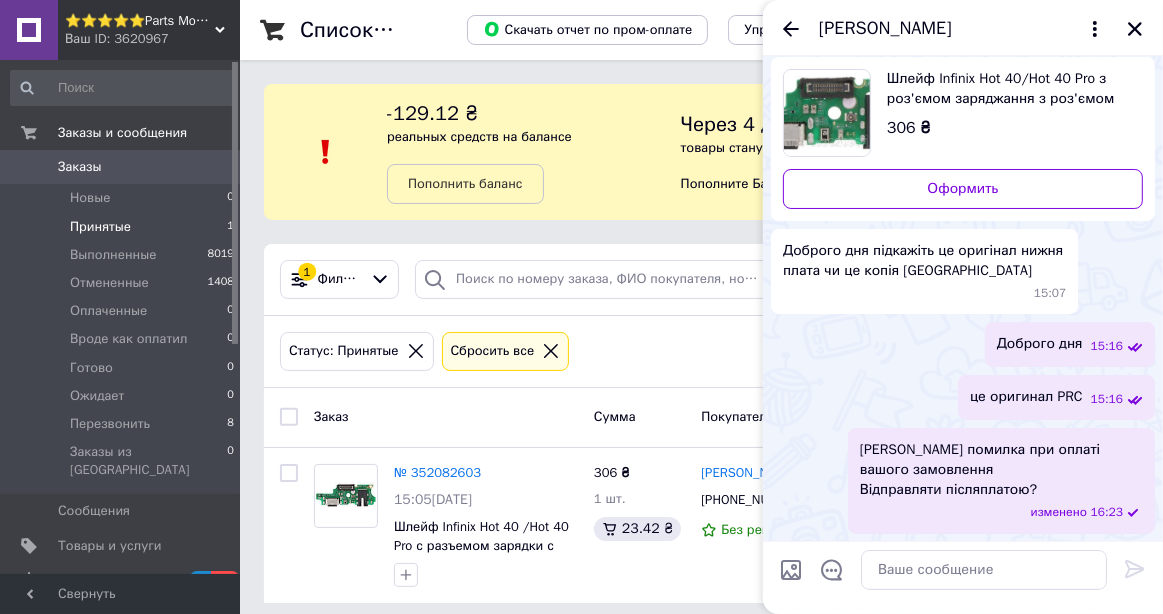 click on "Статус: Принятые Сбросить все" at bounding box center [701, 351] 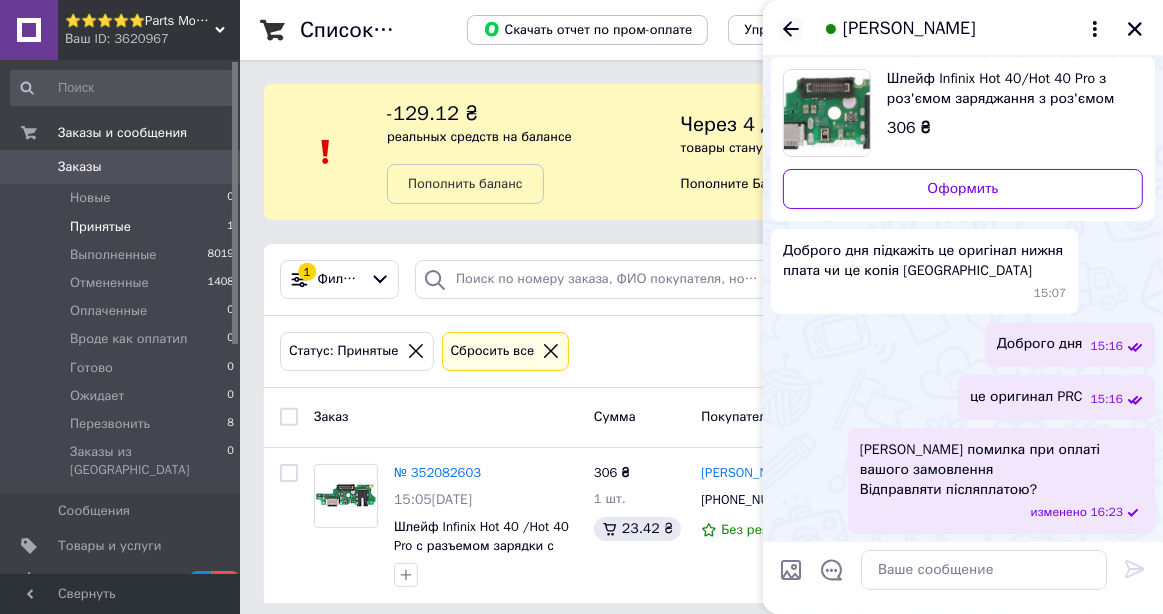 click 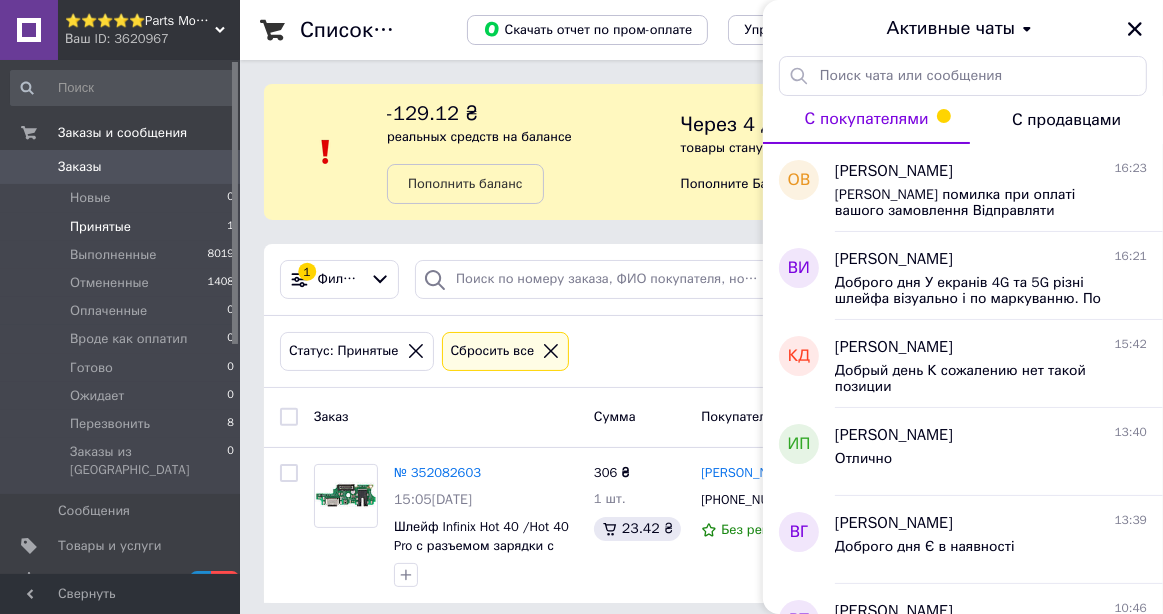 click on "Статус: Принятые Сбросить все" at bounding box center [701, 351] 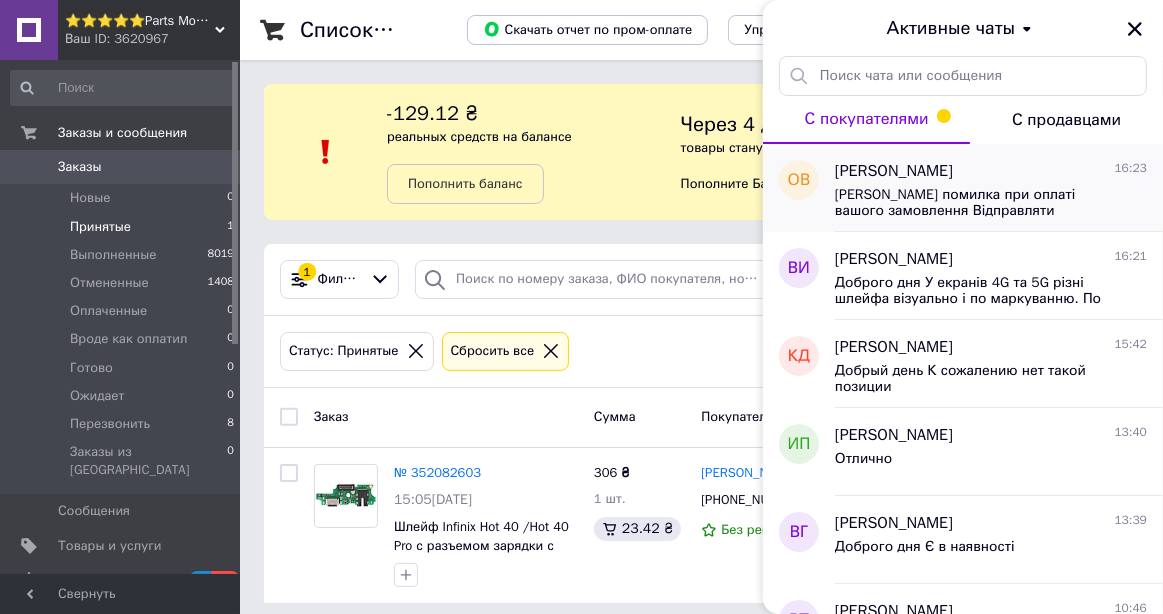 click on "Сталася помилка при оплаті вашого замовлення
Відправляти післяплатою?" at bounding box center (977, 203) 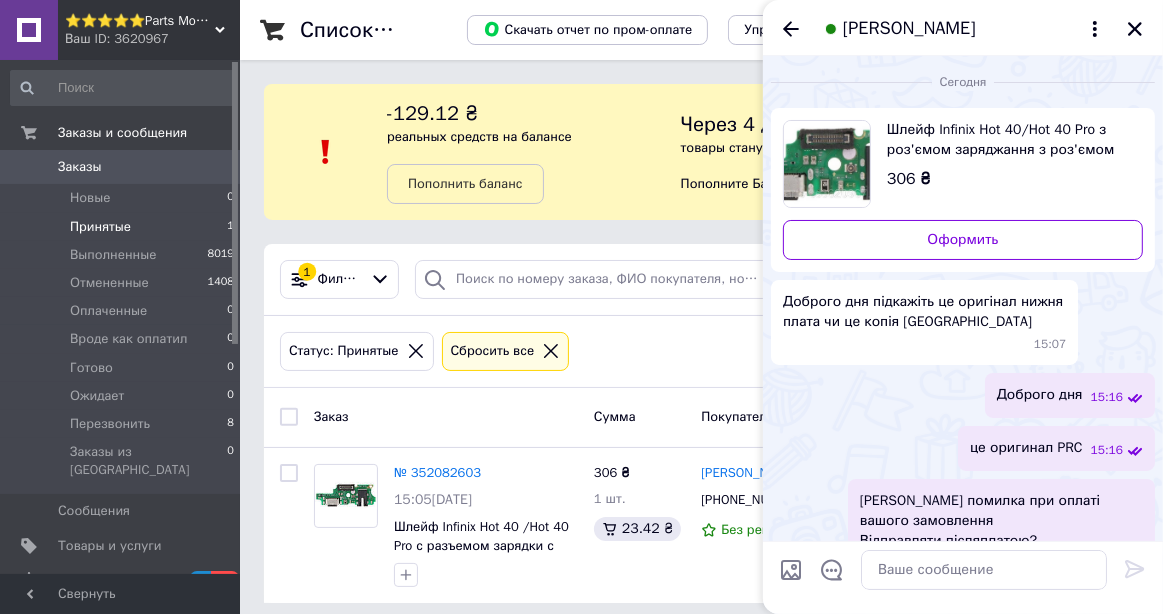 scroll, scrollTop: 51, scrollLeft: 0, axis: vertical 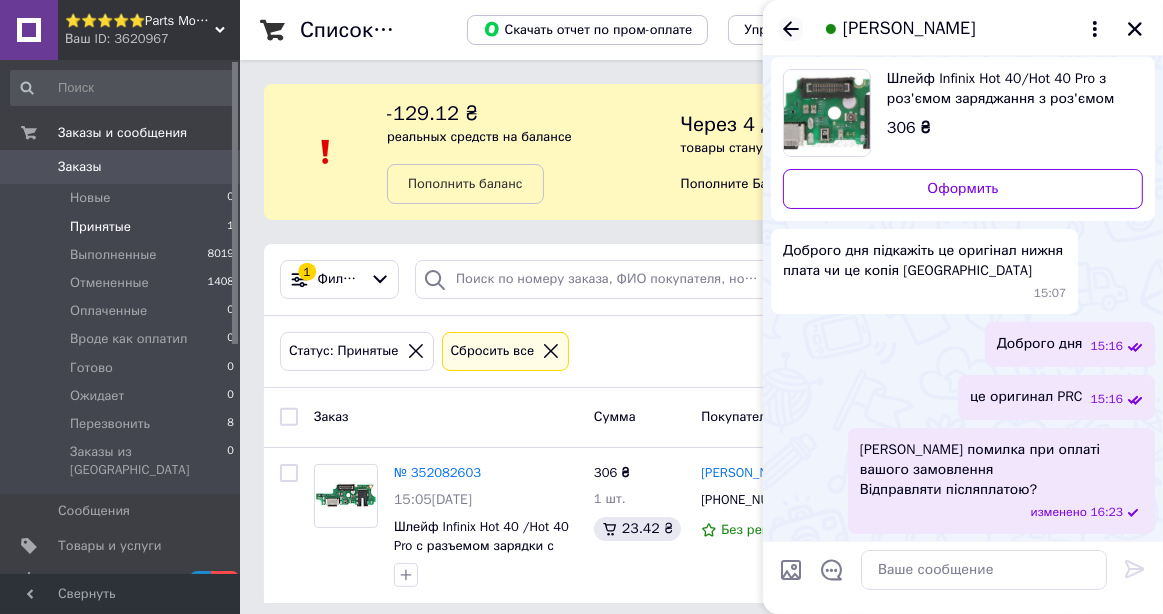 click 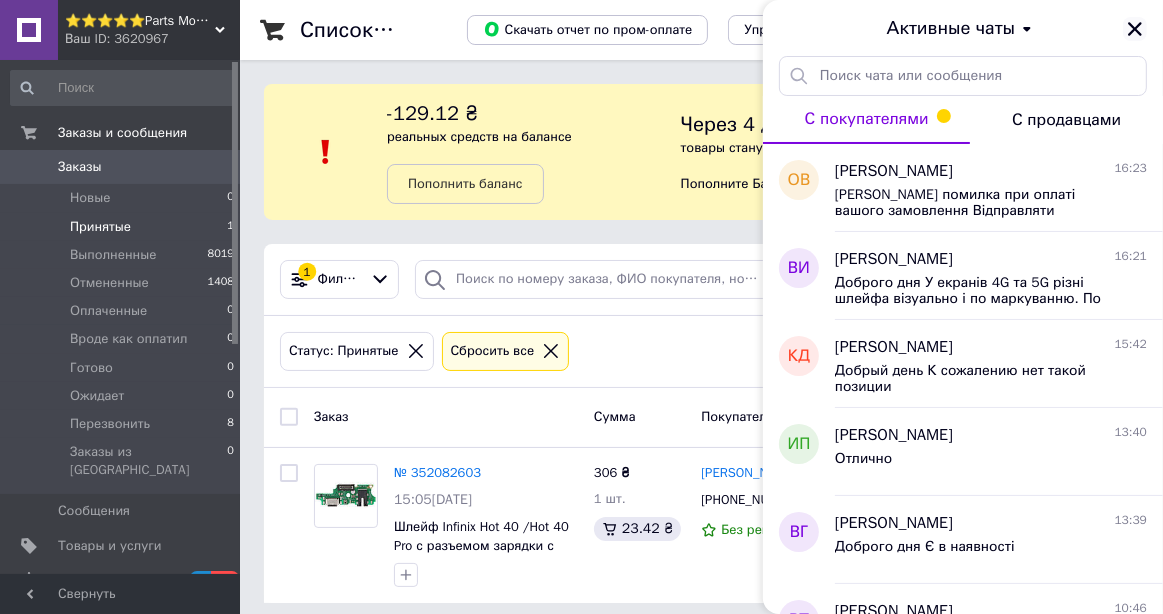 click 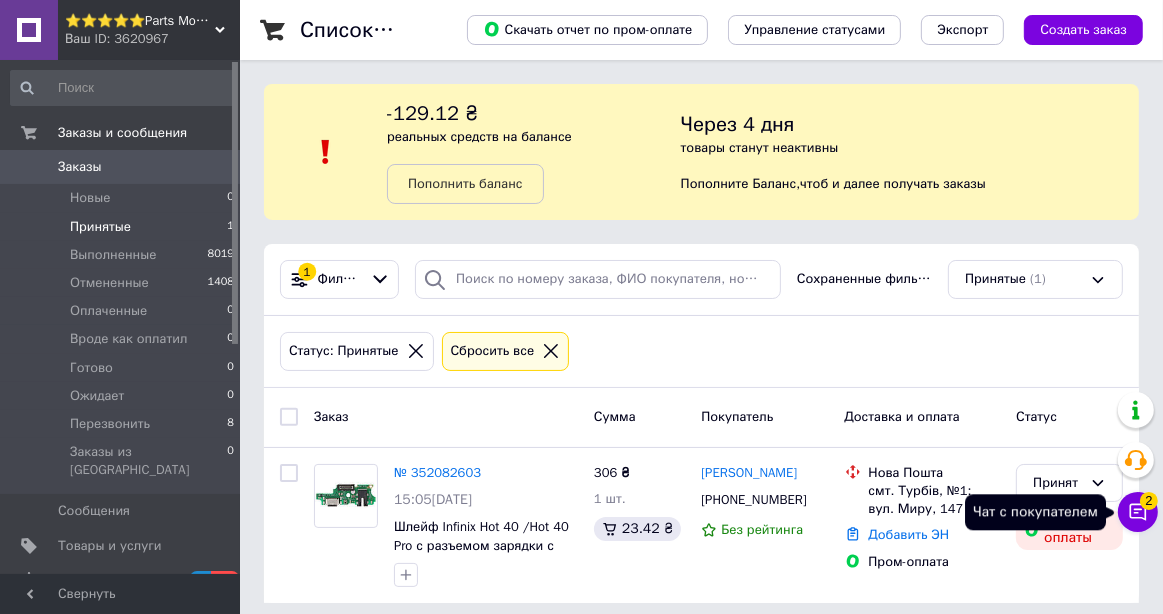 click 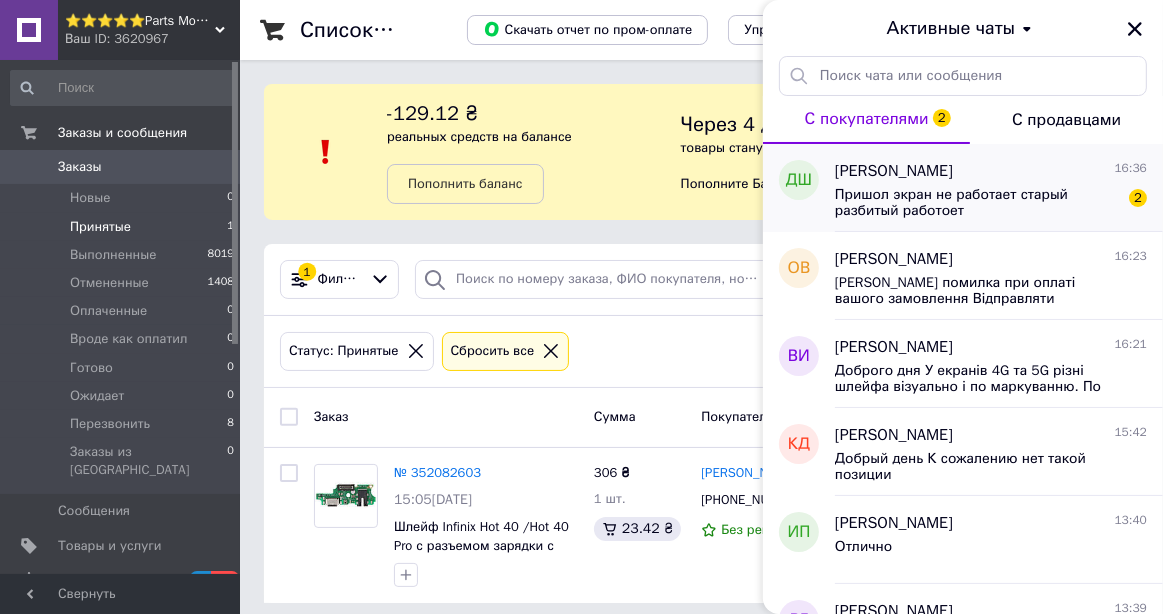 click on "Пришол экран не работает старый разбитый работоет" at bounding box center [977, 203] 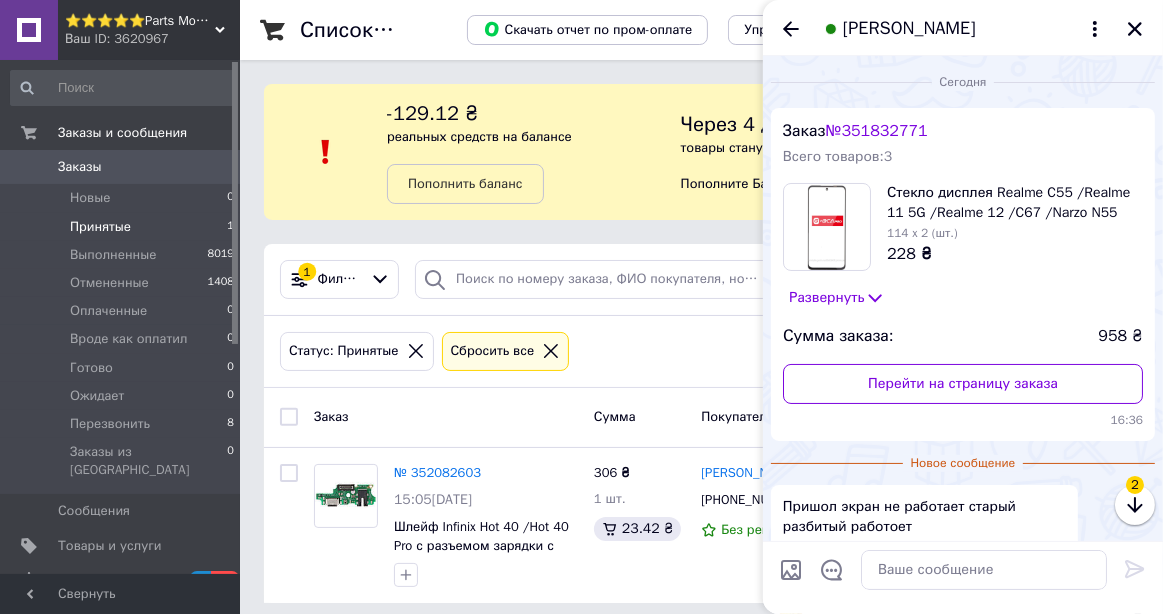 scroll, scrollTop: 110, scrollLeft: 0, axis: vertical 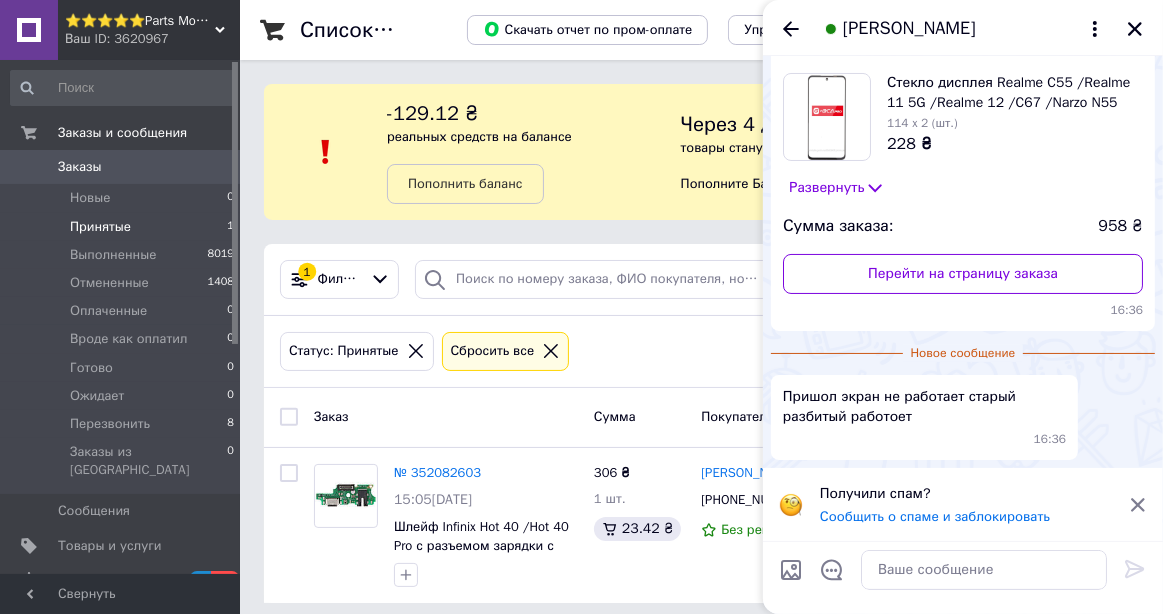 click 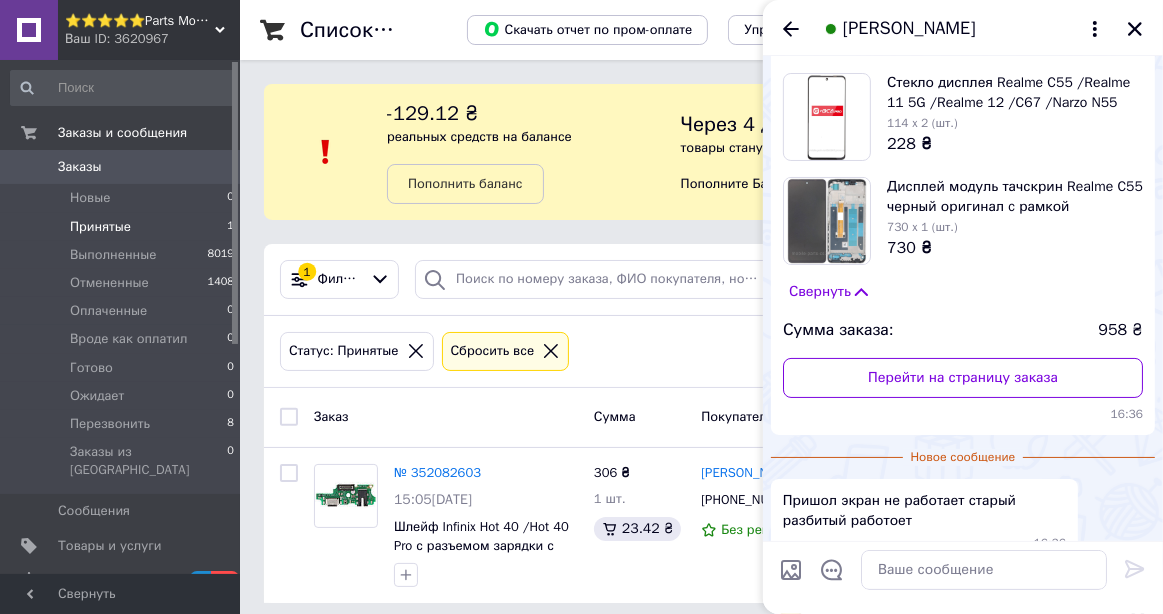 scroll, scrollTop: 214, scrollLeft: 0, axis: vertical 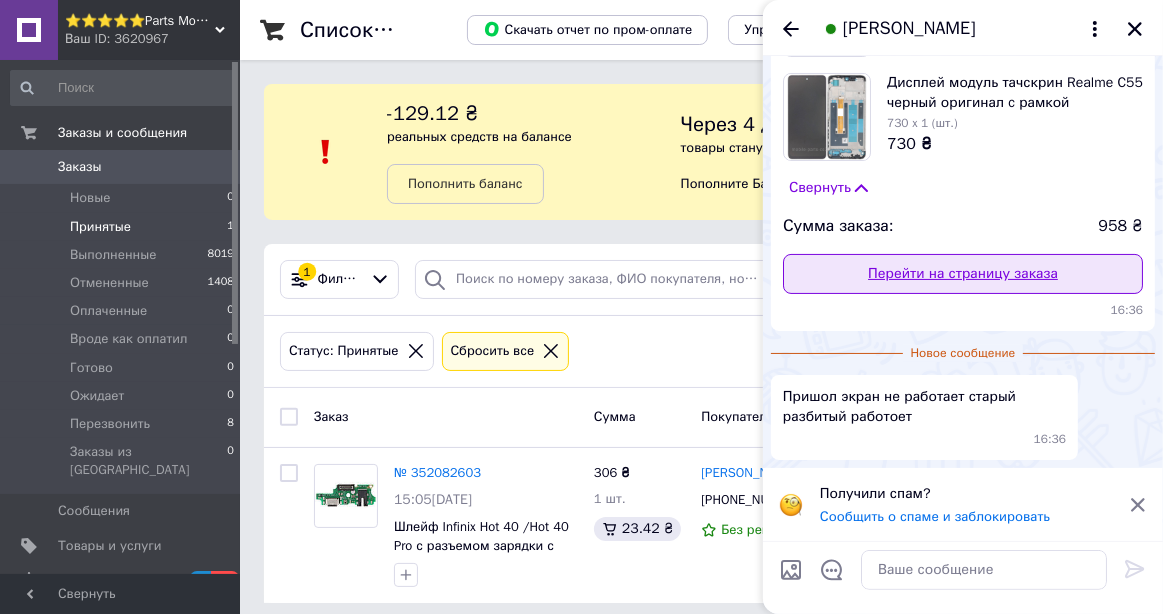 click on "Перейти на страницу заказа" at bounding box center (963, 274) 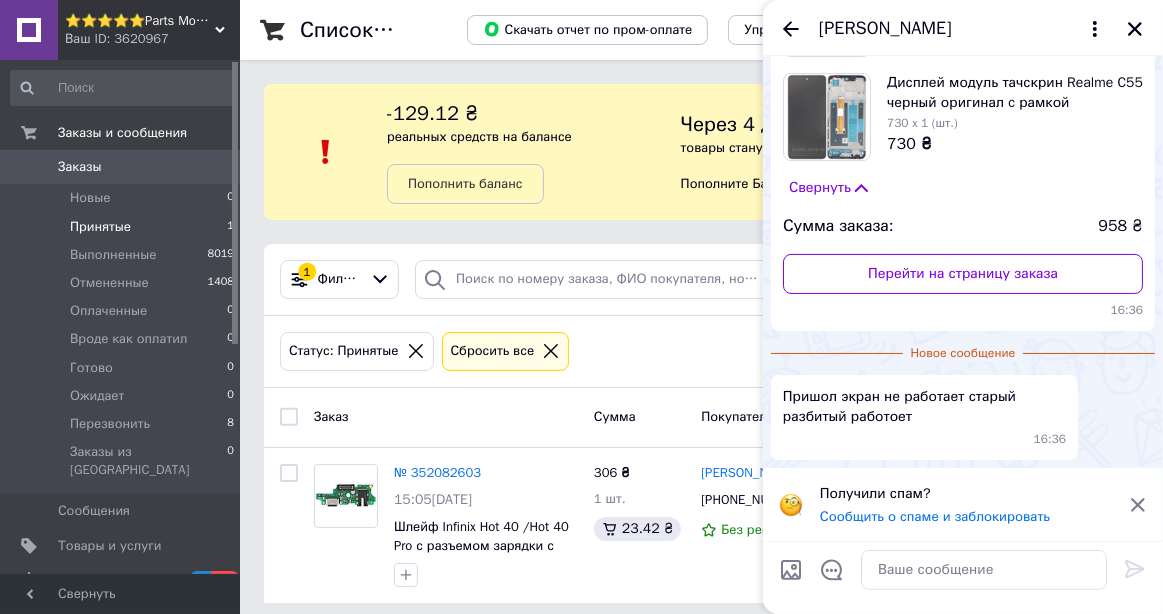 click on "Принятые" at bounding box center [100, 227] 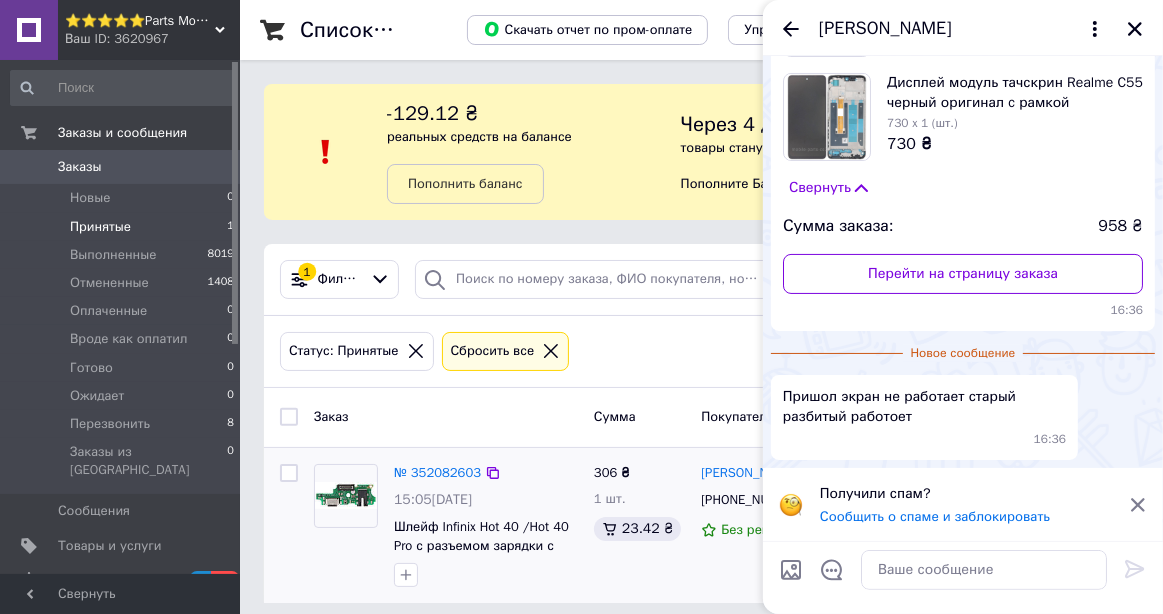 click at bounding box center (346, 526) 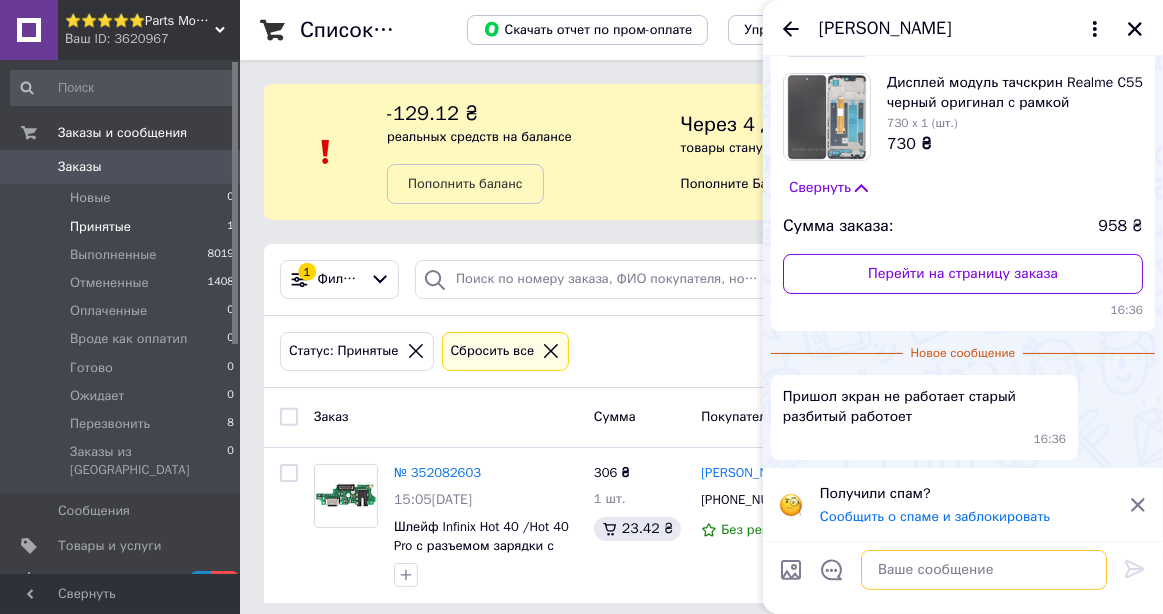 click at bounding box center (984, 570) 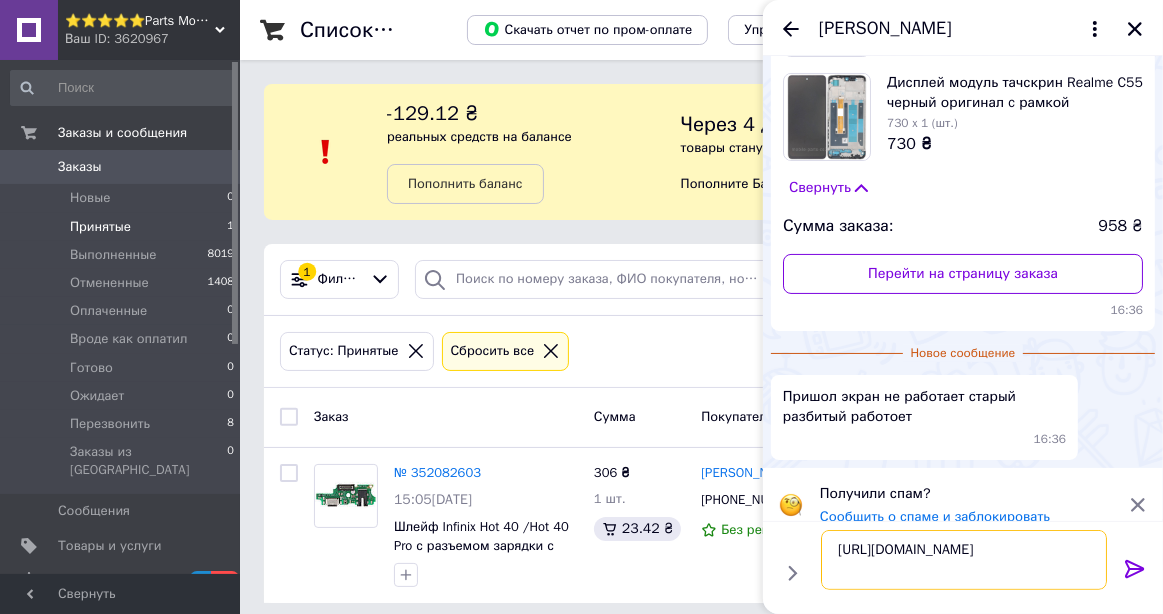 type on "https://forms.gle/YW5RmGQvDifkyX68A" 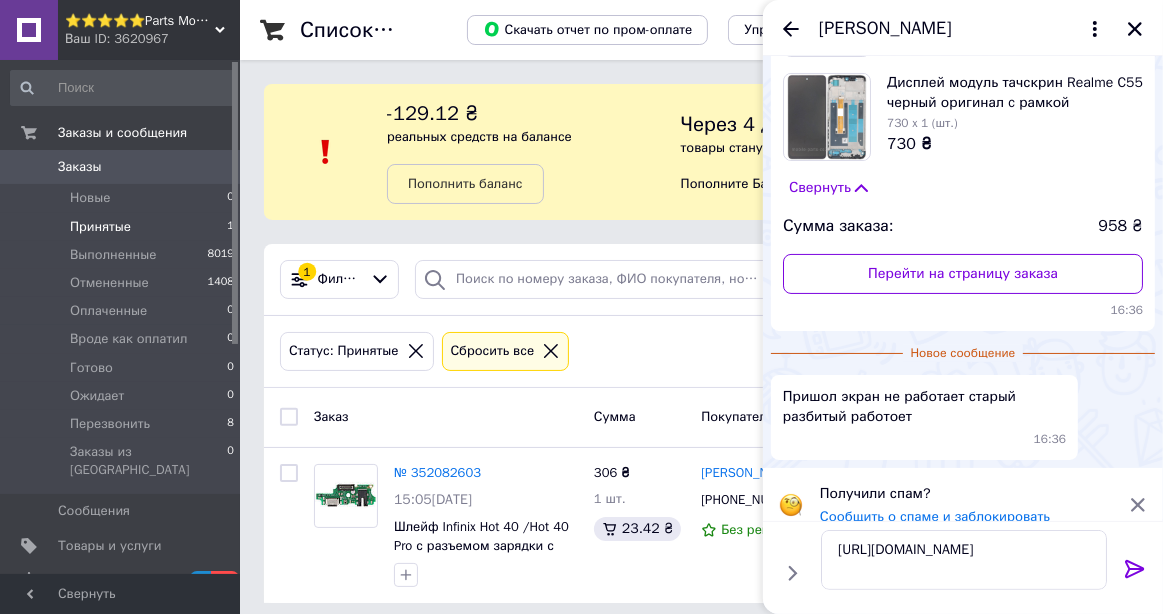 click 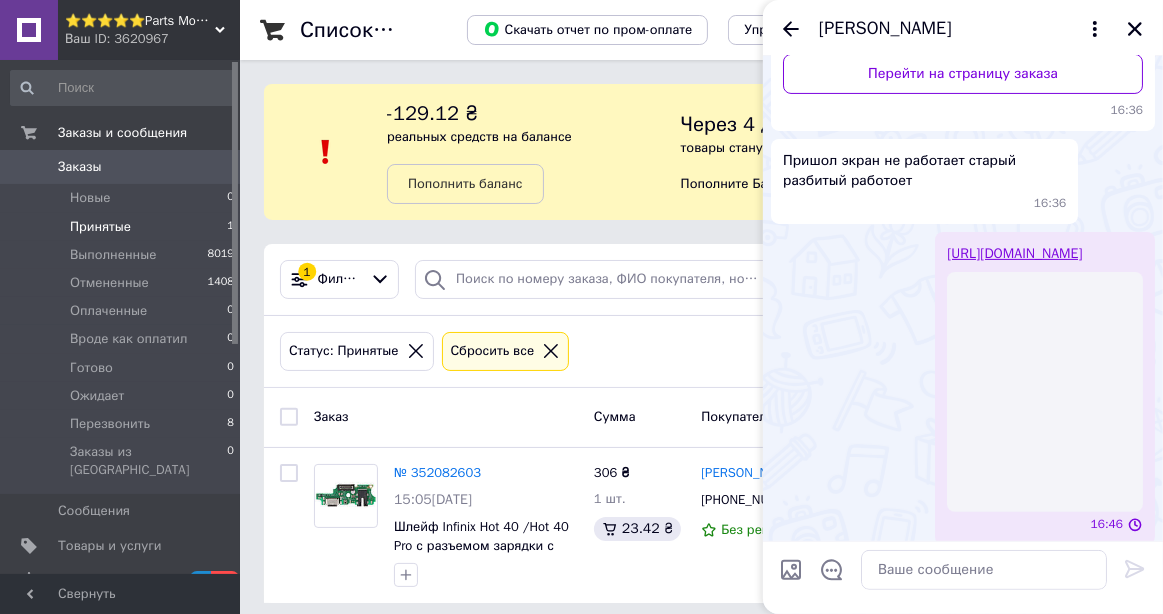 scroll, scrollTop: 425, scrollLeft: 0, axis: vertical 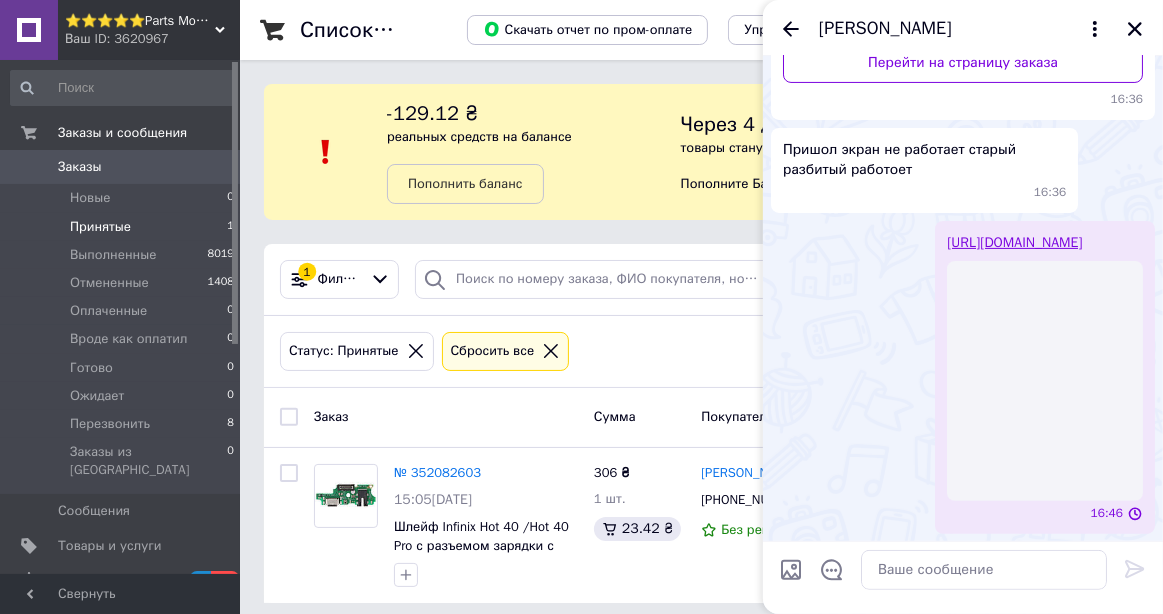 click on "Заказ" at bounding box center [446, 417] 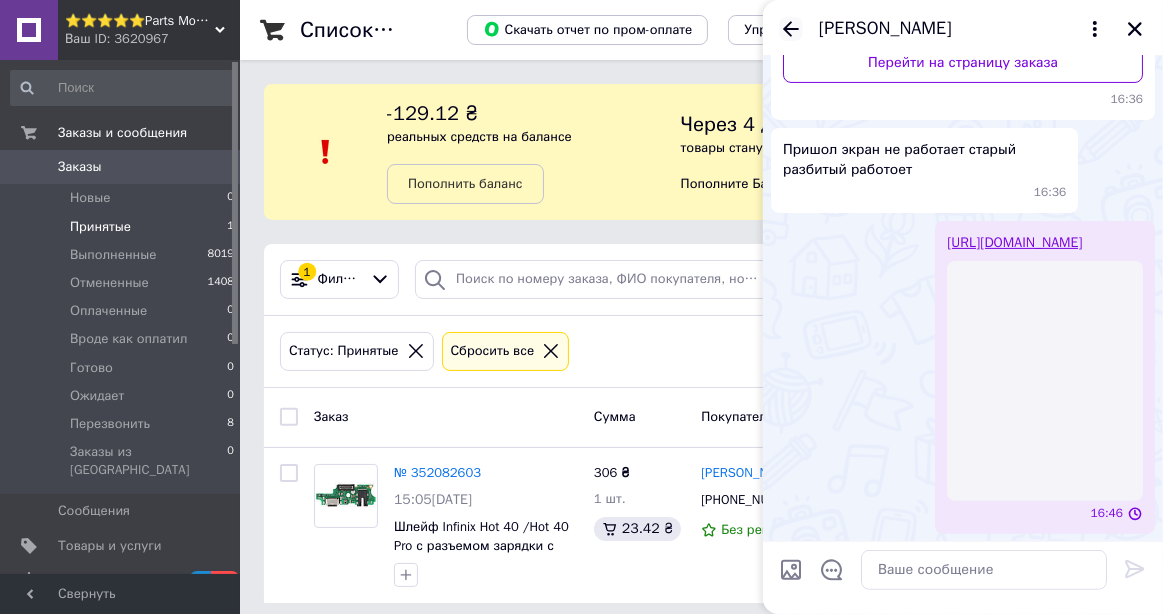 click 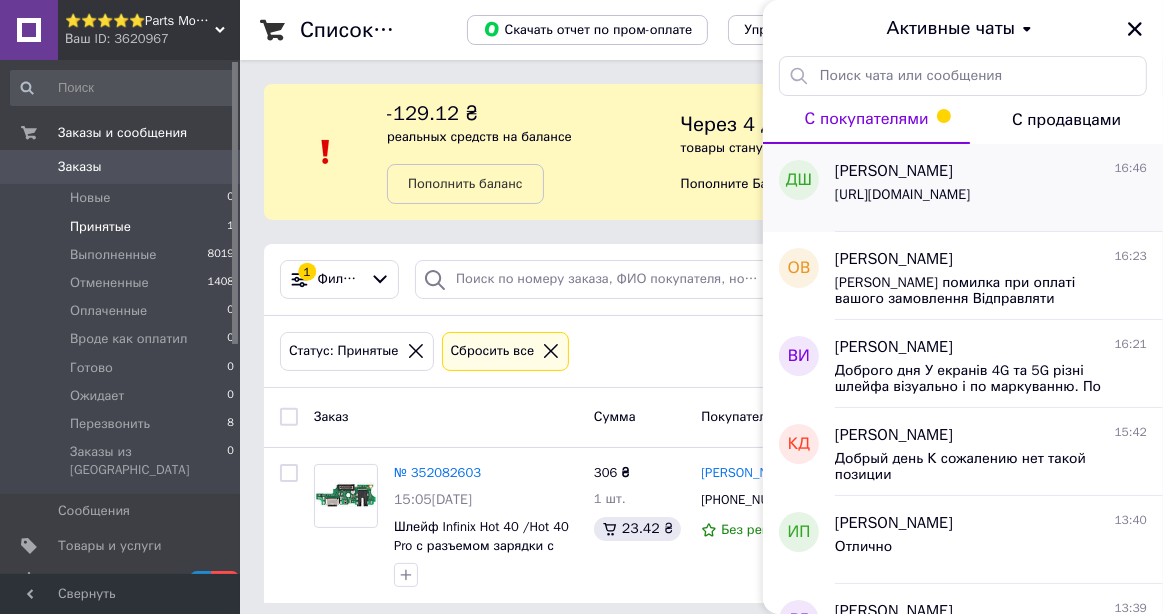click on "https://forms.gle/YW5RmGQvDifkyX68A" at bounding box center (902, 201) 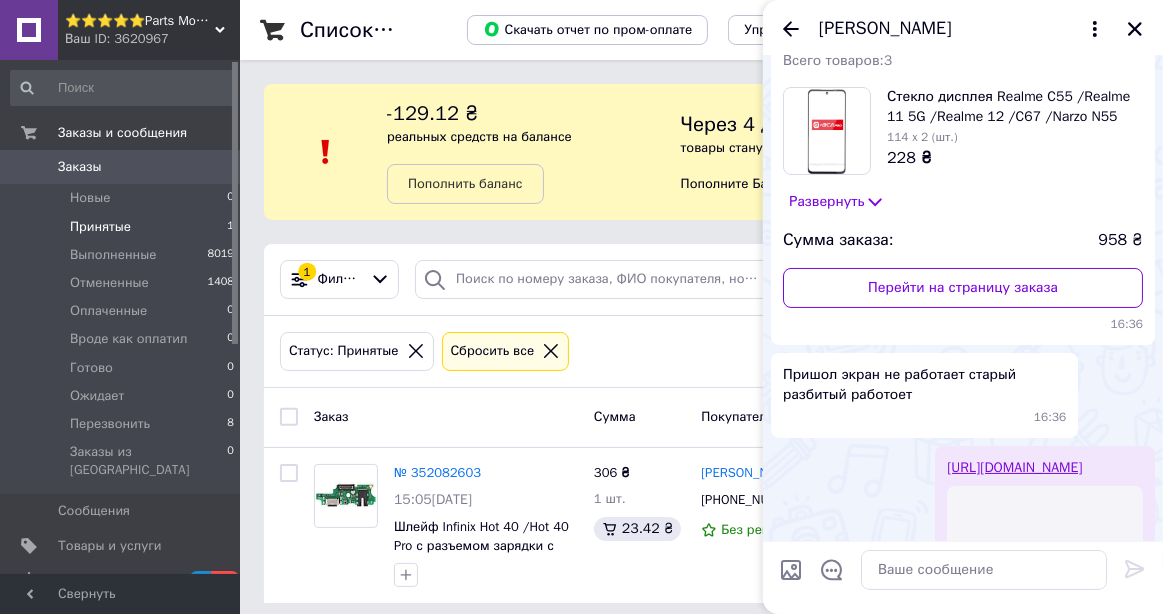 scroll, scrollTop: 0, scrollLeft: 0, axis: both 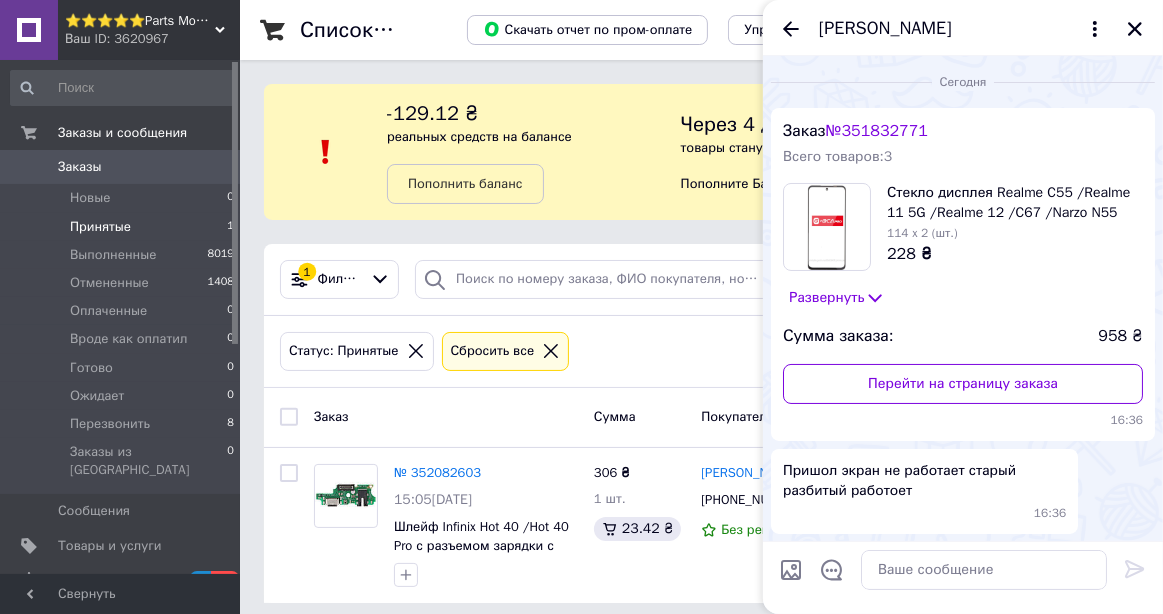 click on "Дима Шеремета" at bounding box center [885, 29] 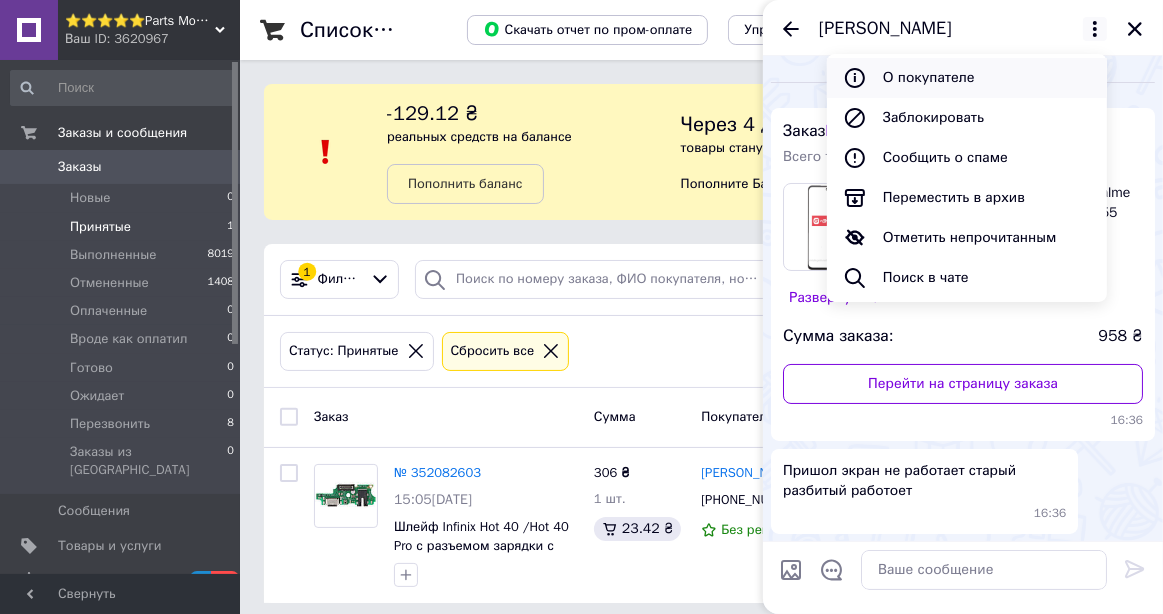 click on "О покупателе" at bounding box center (967, 78) 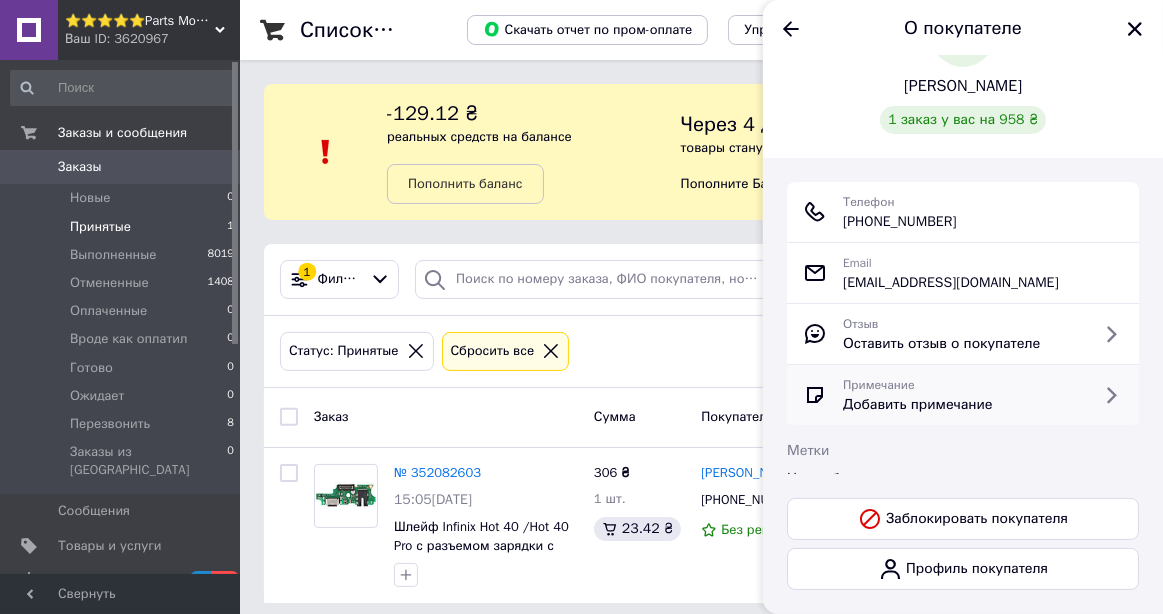 scroll, scrollTop: 100, scrollLeft: 0, axis: vertical 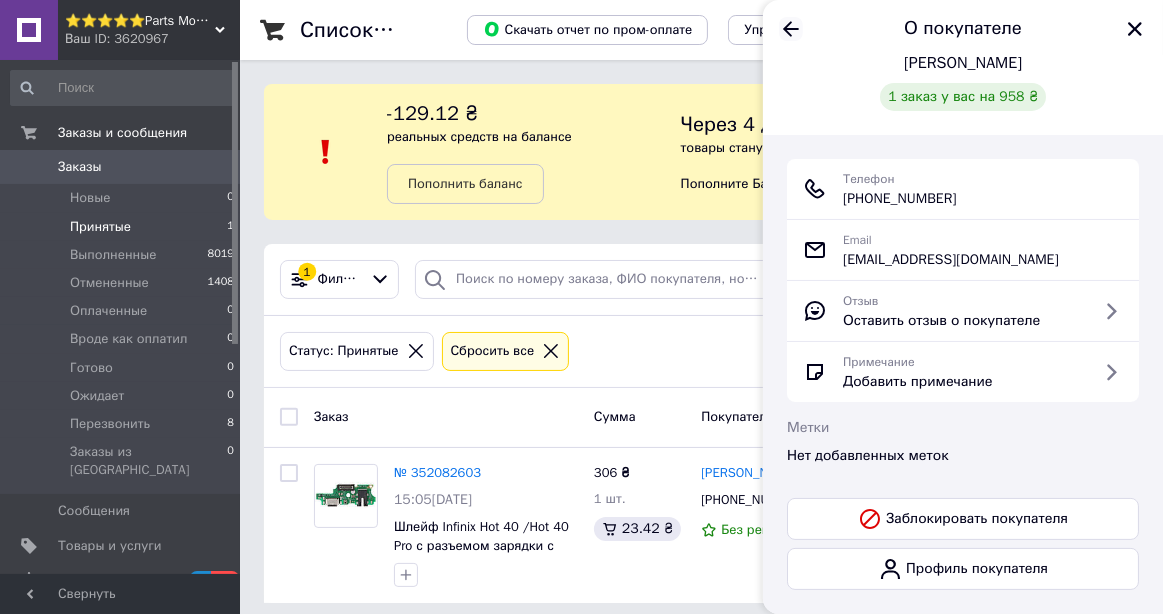 click 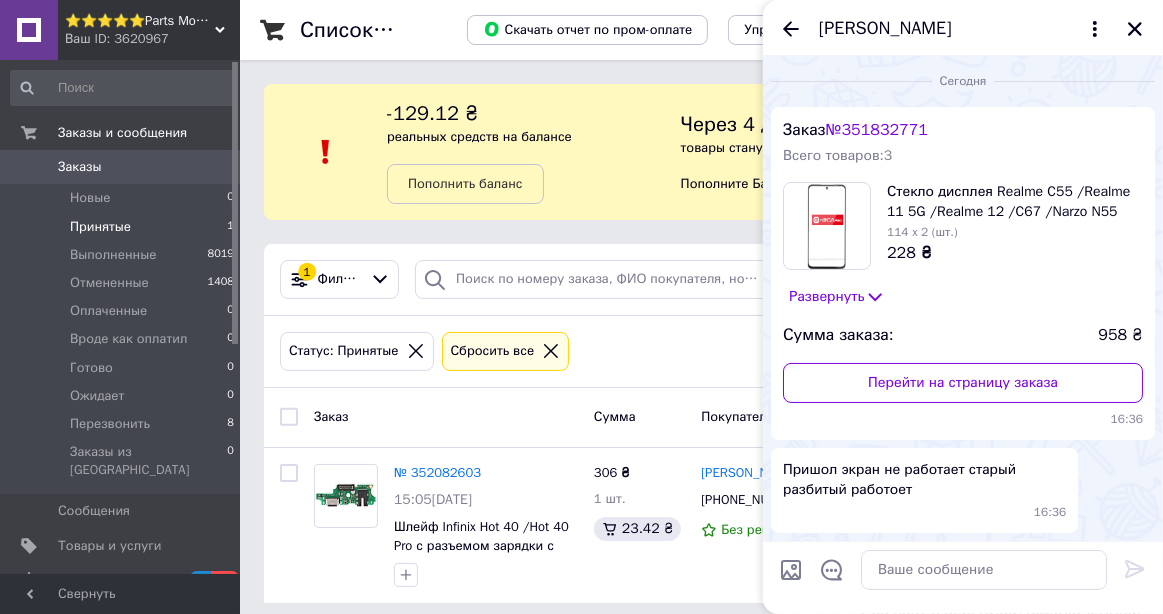 scroll, scrollTop: 0, scrollLeft: 0, axis: both 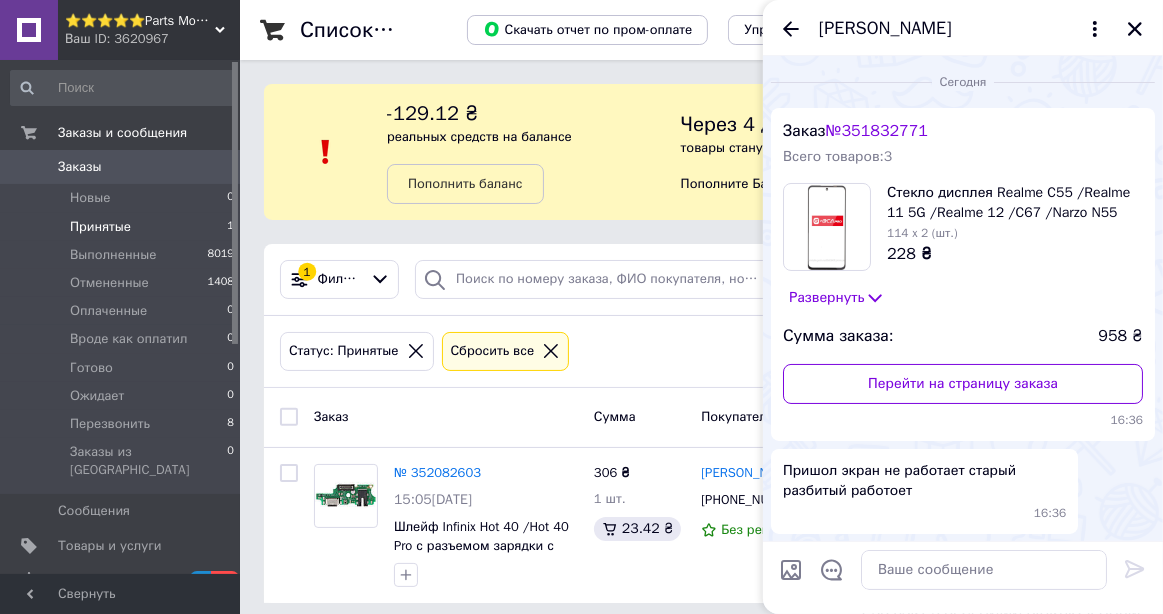 click on "Дима Шеремета" at bounding box center [885, 29] 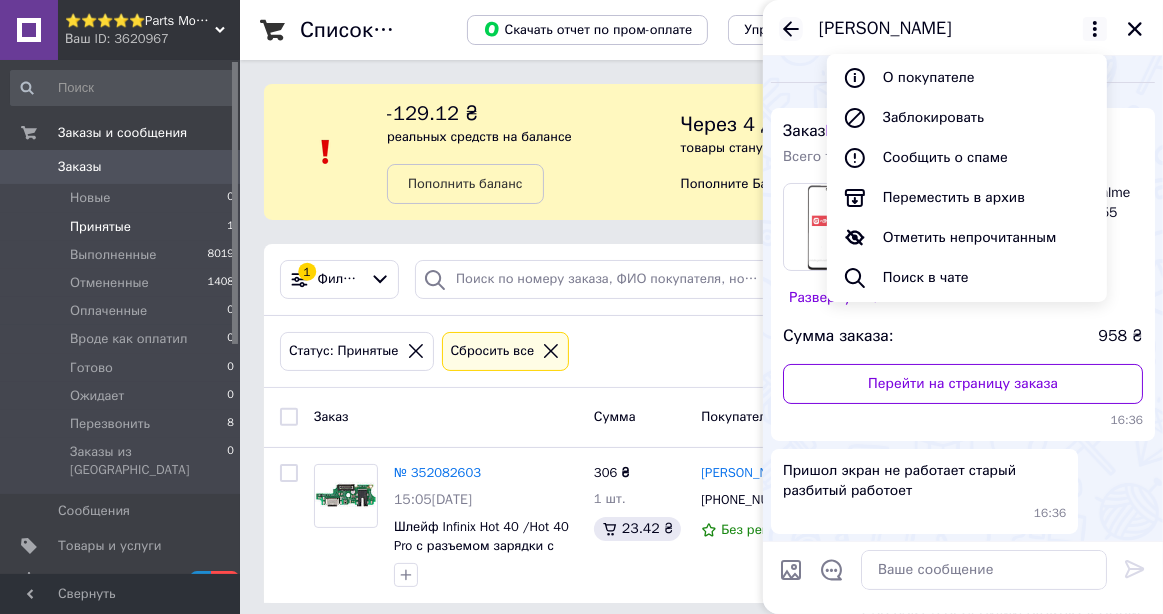 click 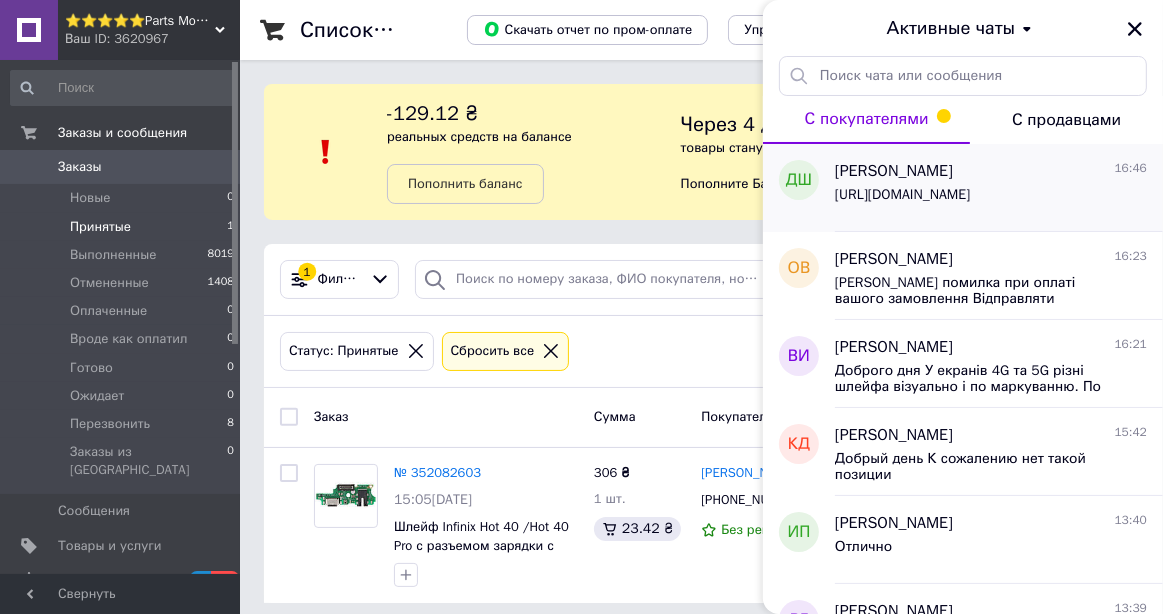 click on "https://forms.gle/YW5RmGQvDifkyX68A" at bounding box center (991, 199) 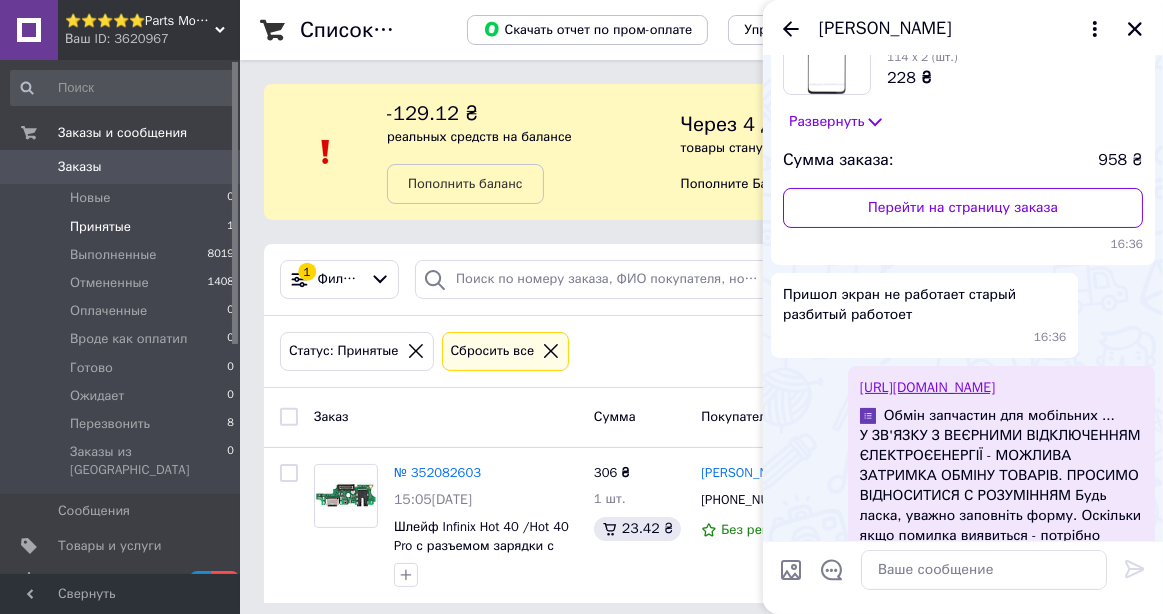 scroll, scrollTop: 142, scrollLeft: 0, axis: vertical 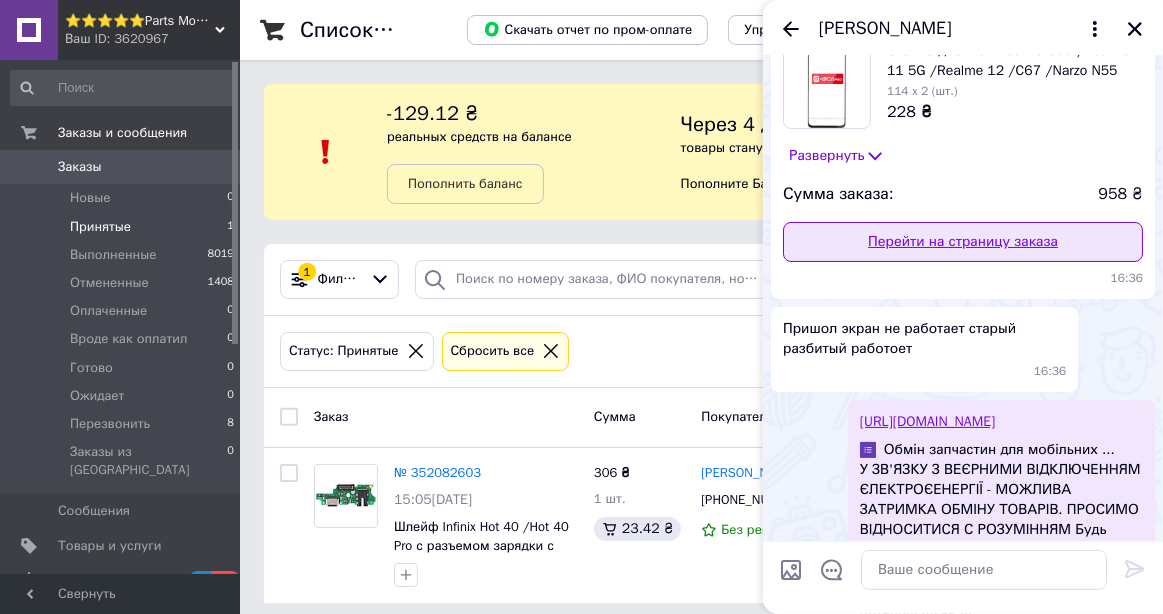 click on "Перейти на страницу заказа" at bounding box center [963, 242] 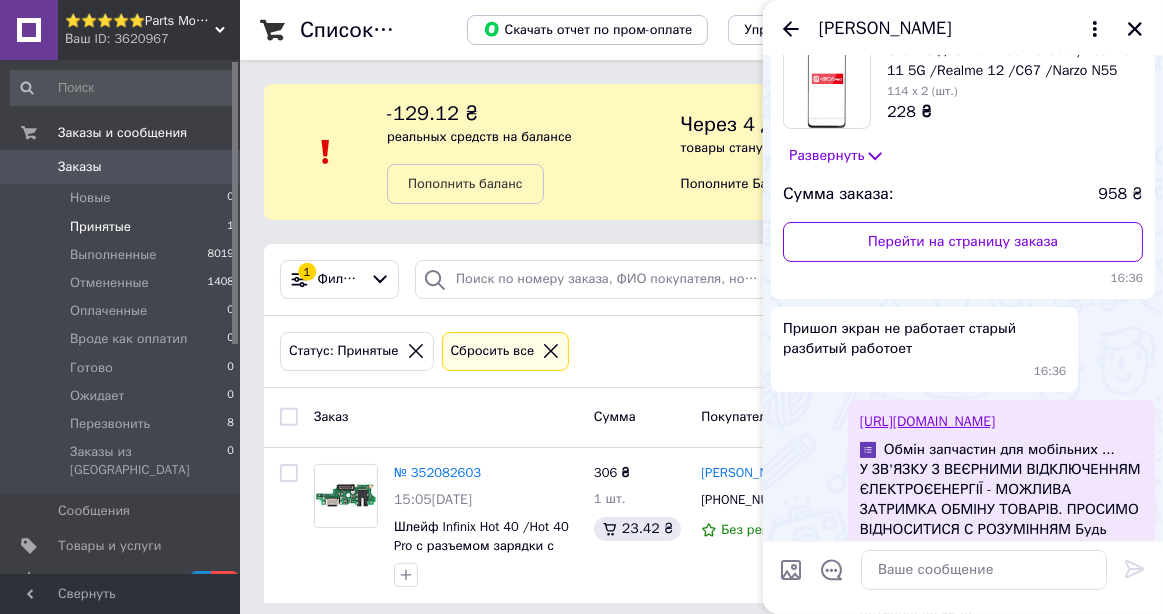 click 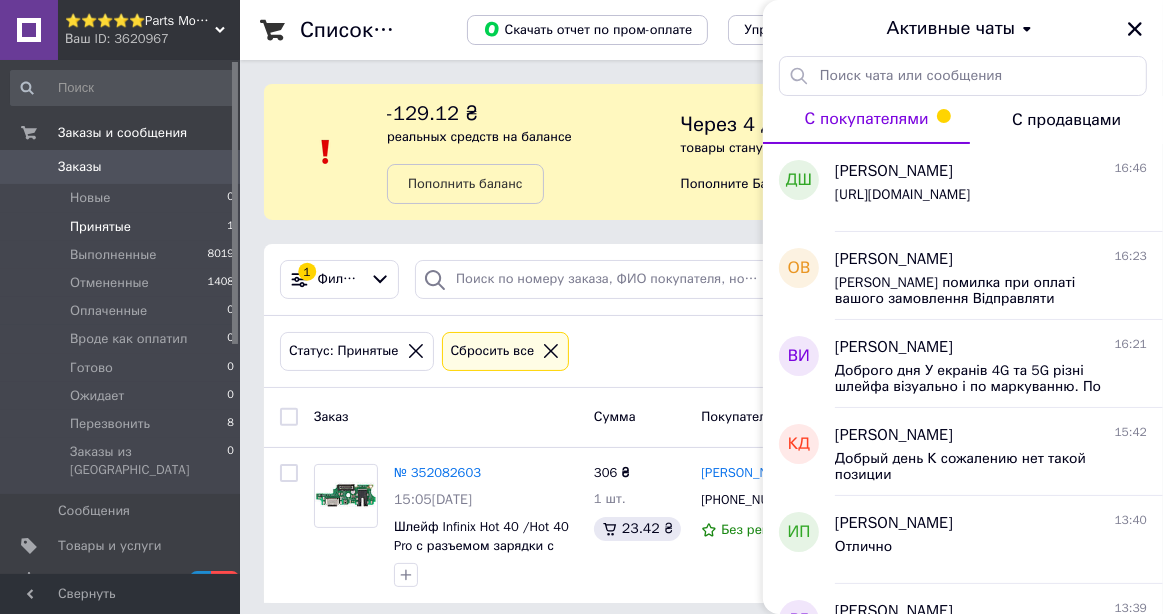 click on "Принятые" at bounding box center [100, 227] 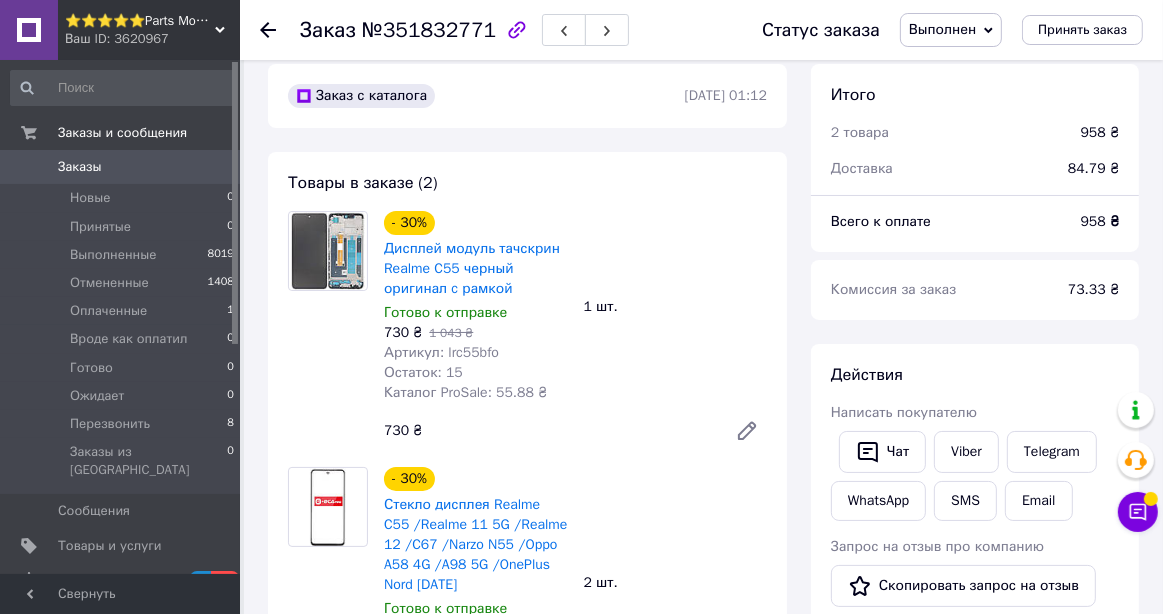 scroll, scrollTop: 0, scrollLeft: 0, axis: both 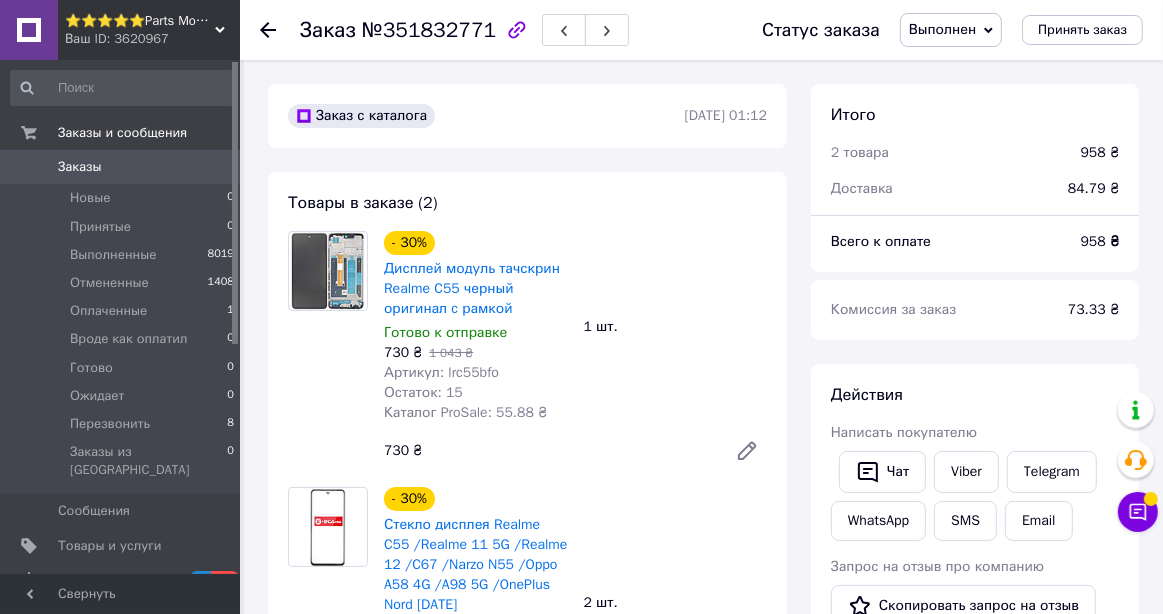 drag, startPoint x: 808, startPoint y: 397, endPoint x: 772, endPoint y: 399, distance: 36.05551 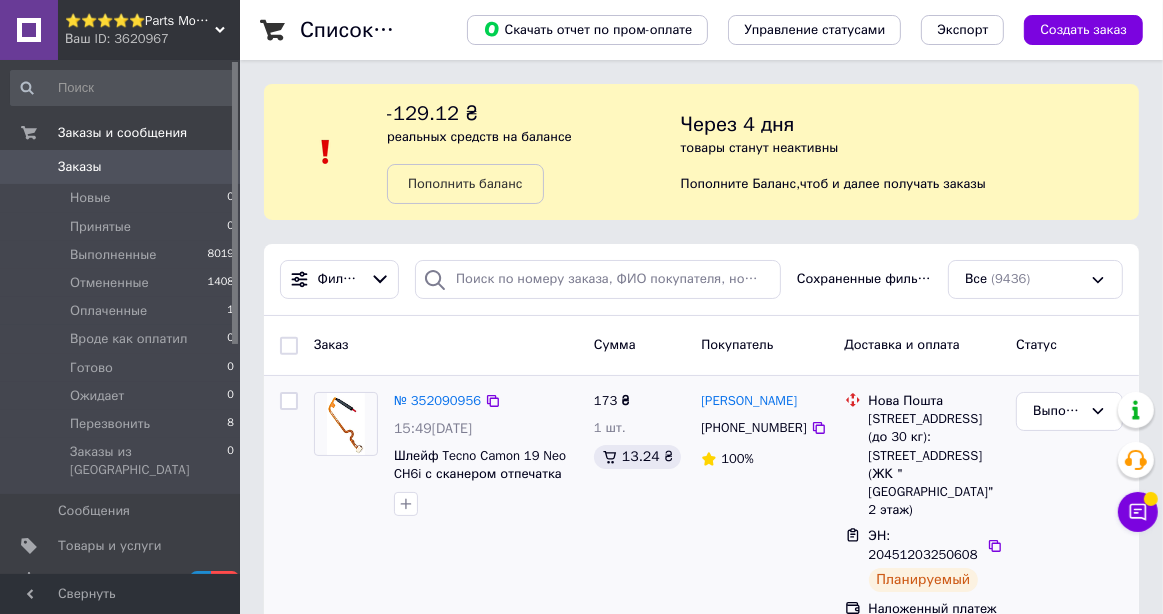 click at bounding box center (289, 505) 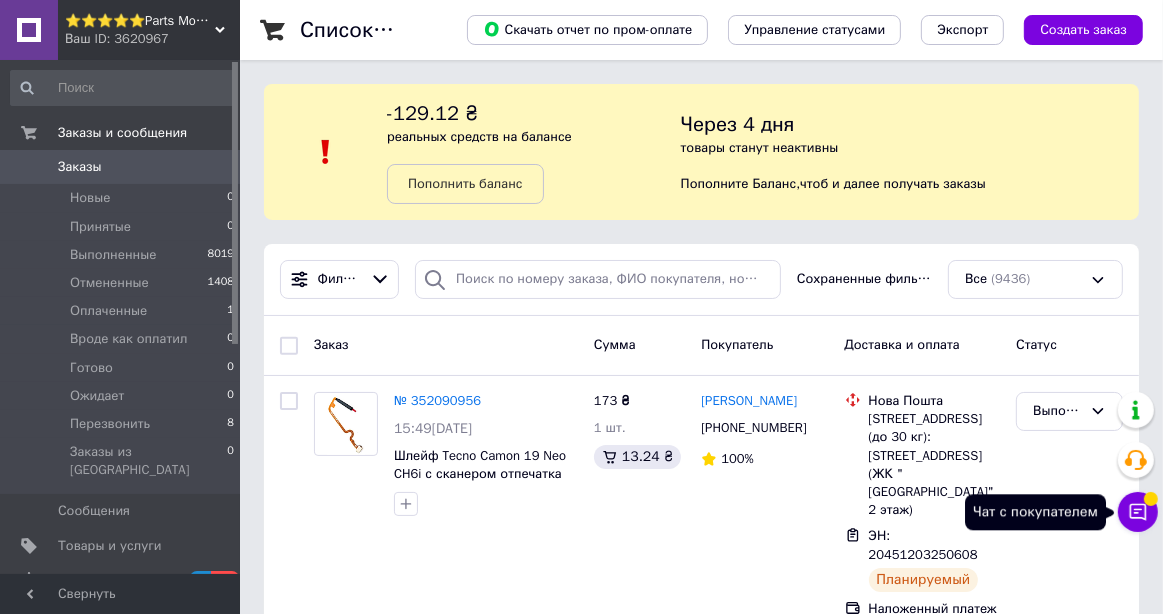 click 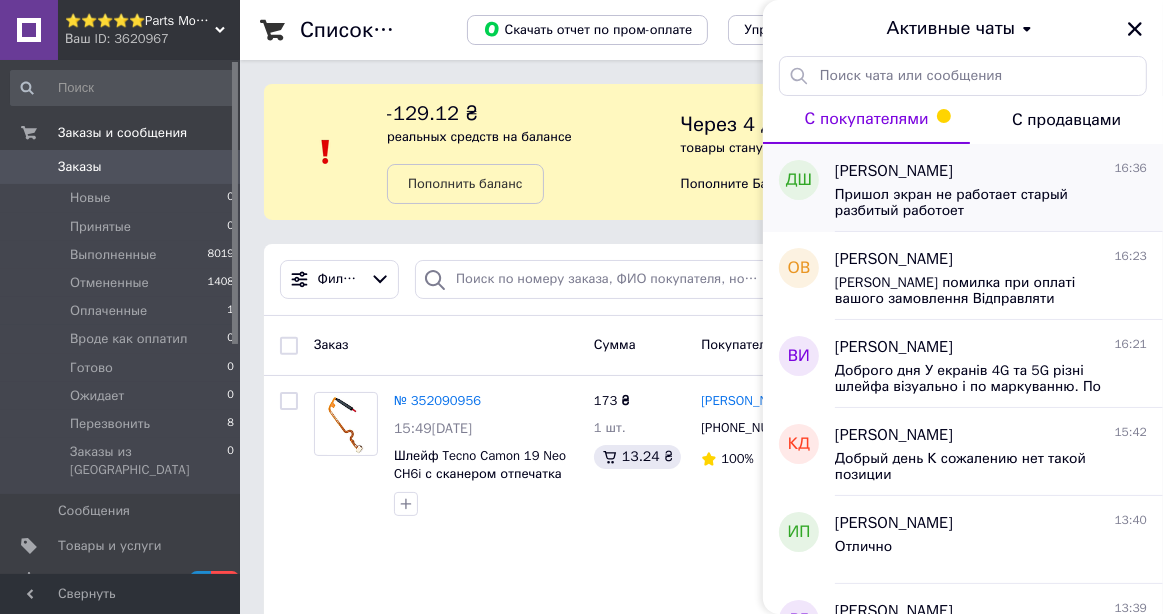 click on "Пришол экран не работает старый разбитый работоет" at bounding box center [977, 203] 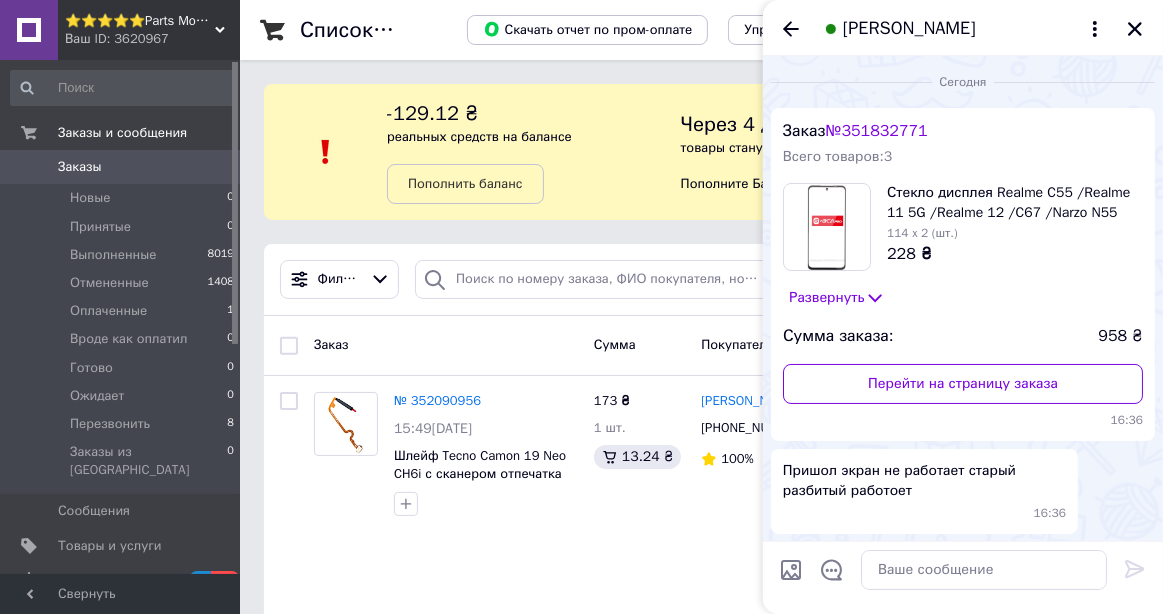 scroll, scrollTop: 73, scrollLeft: 0, axis: vertical 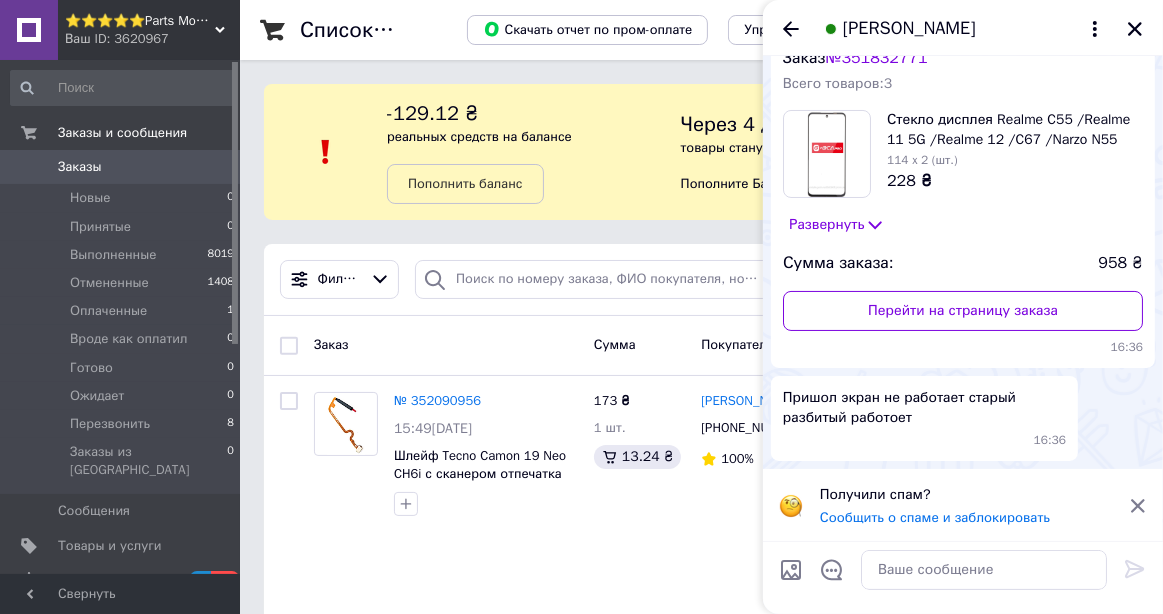 click 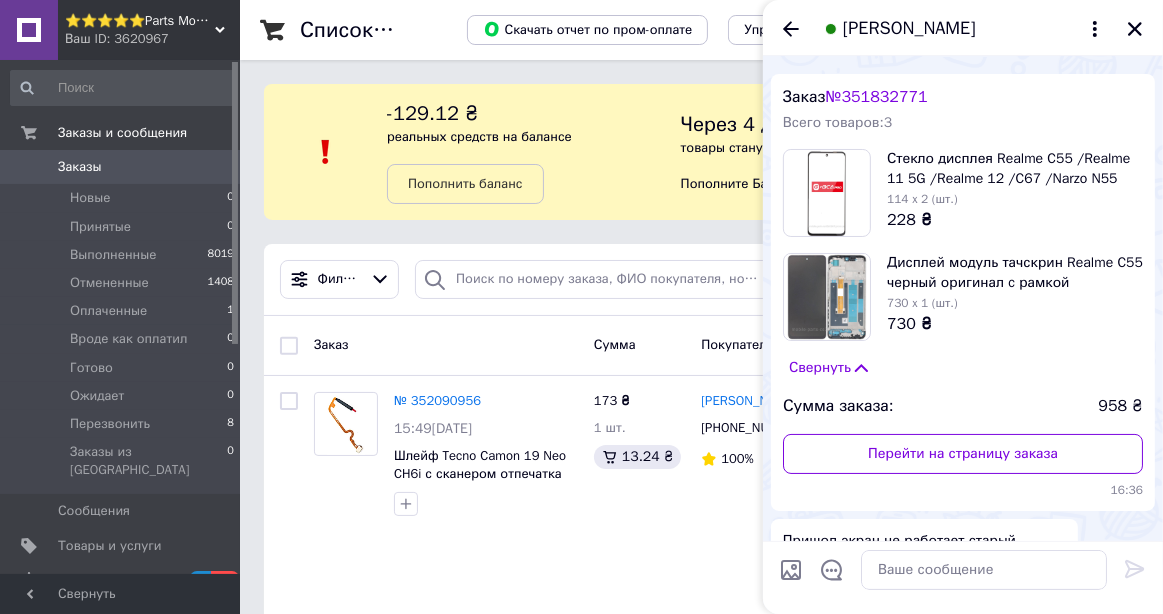 scroll, scrollTop: 0, scrollLeft: 0, axis: both 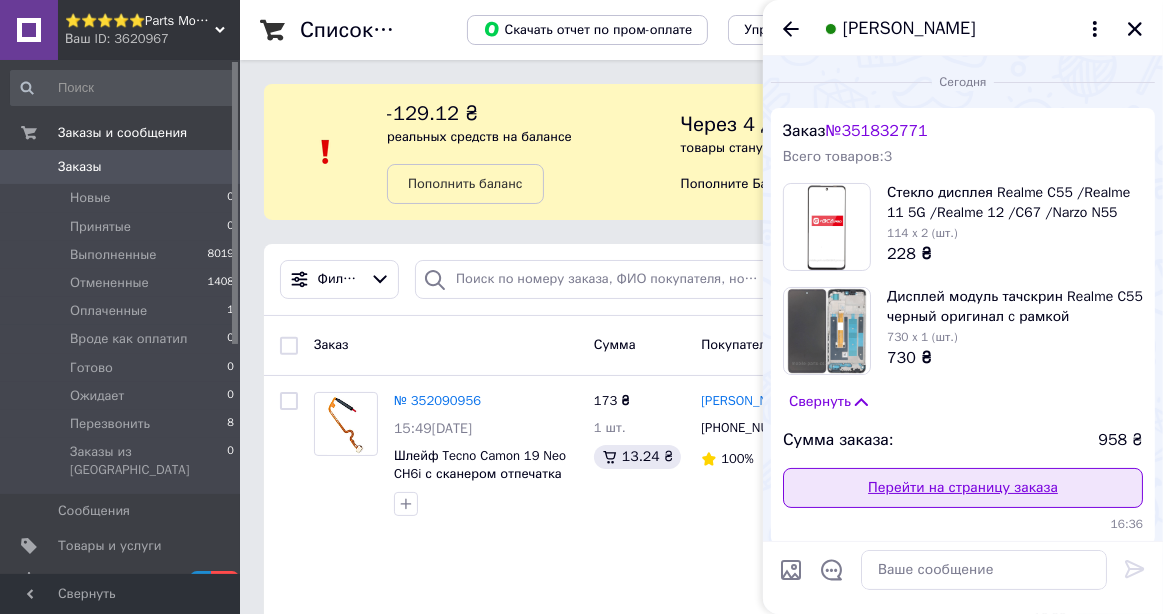 click on "Перейти на страницу заказа" at bounding box center [963, 488] 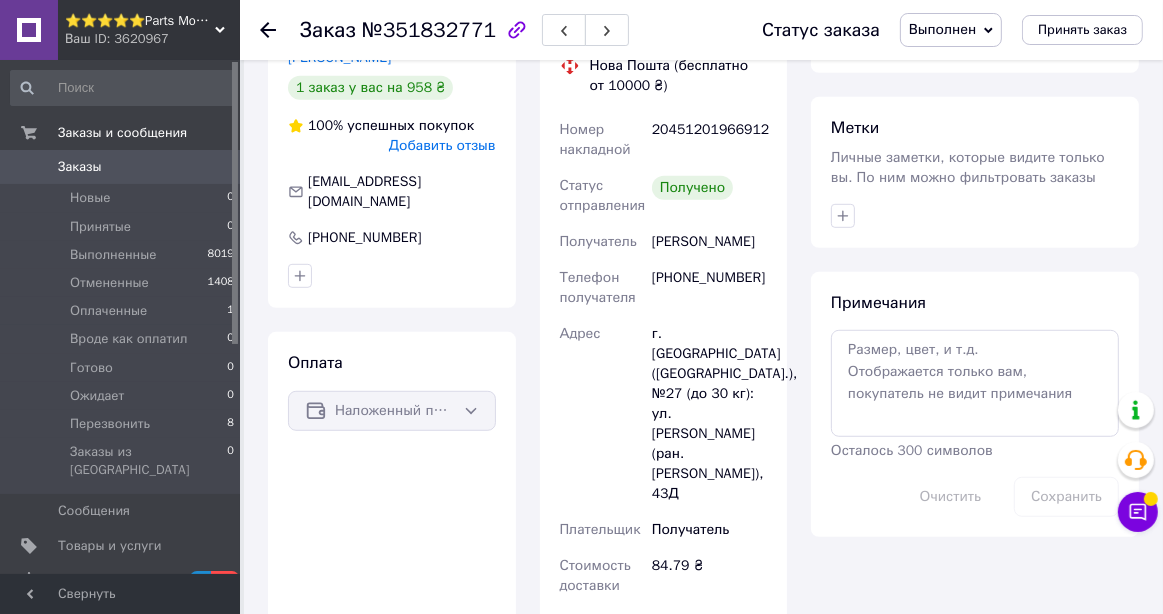 scroll, scrollTop: 726, scrollLeft: 0, axis: vertical 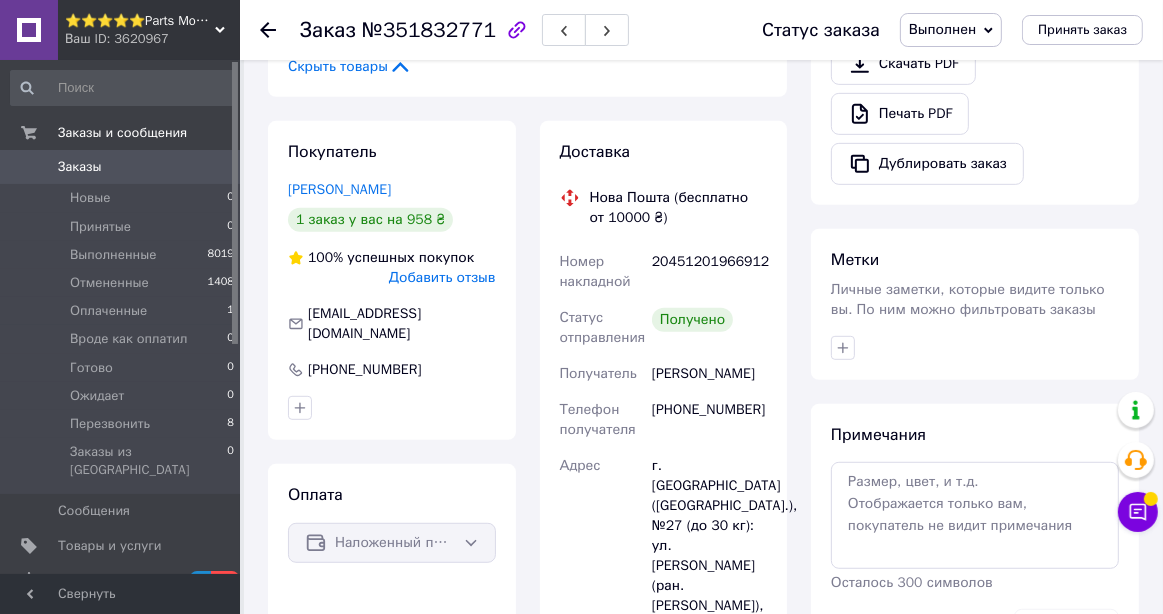 click on "Покупатель Шеремета Ольга 1 заказ у вас на 958 ₴ 100%   успешных покупок Добавить отзыв seremetdima009@gmail.com +380673350614" at bounding box center (392, 280) 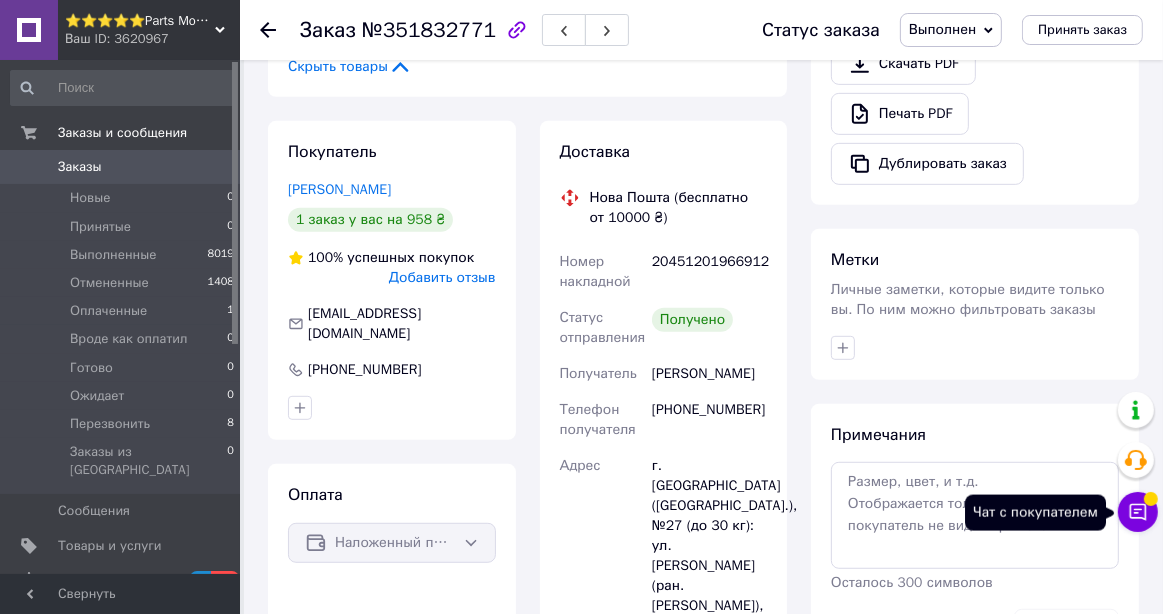 click 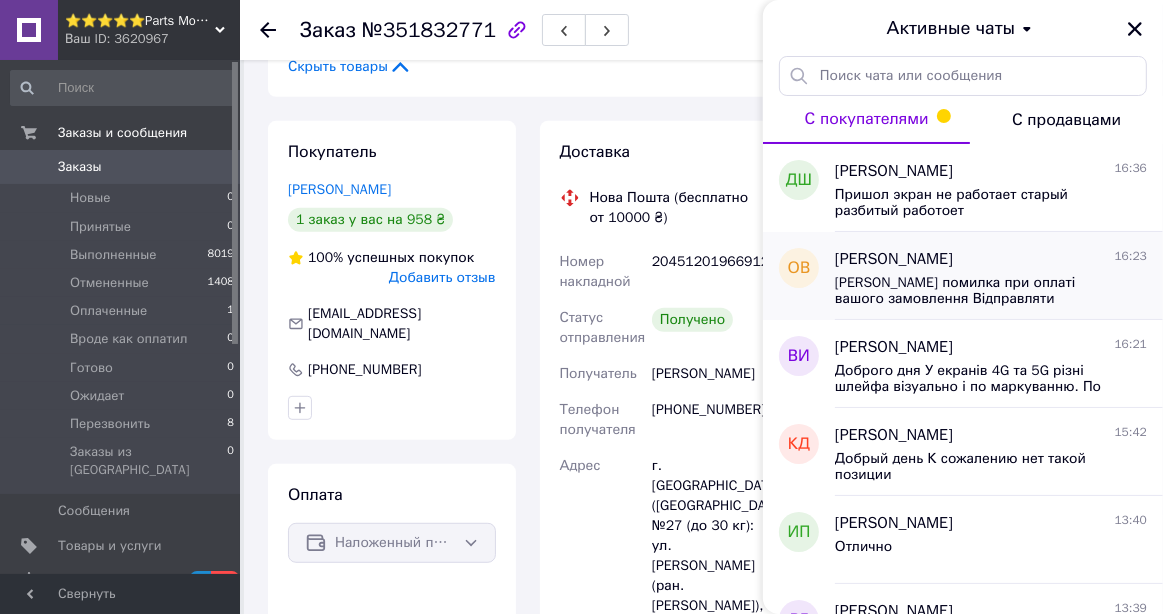 click on "[PERSON_NAME] помилка при оплаті вашого замовлення
Відправляти післяплатою?" at bounding box center [977, 291] 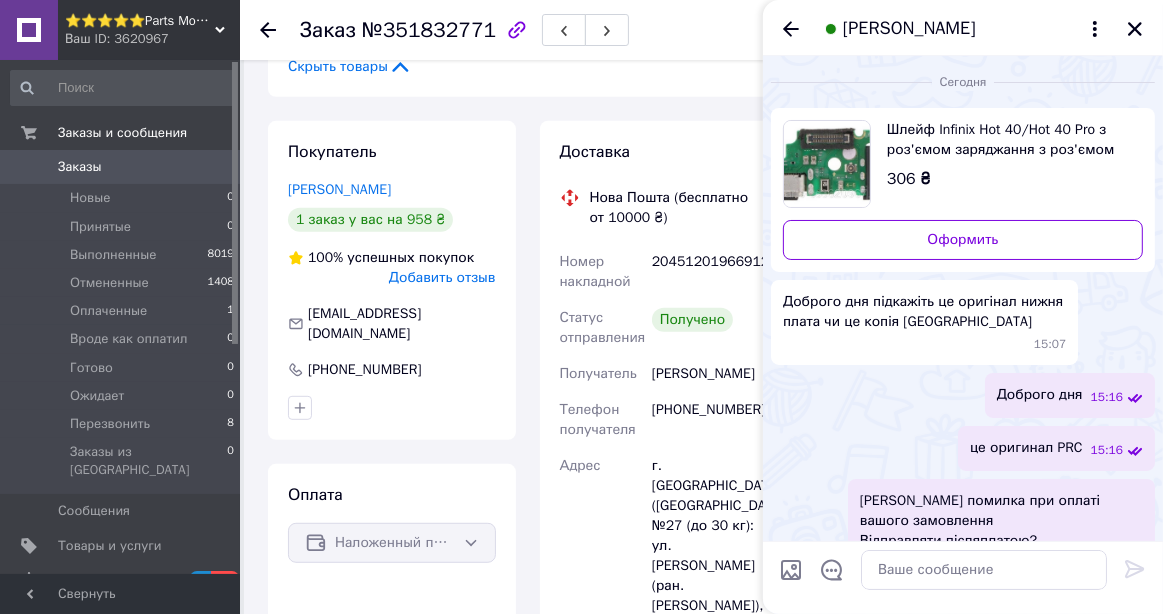 scroll, scrollTop: 51, scrollLeft: 0, axis: vertical 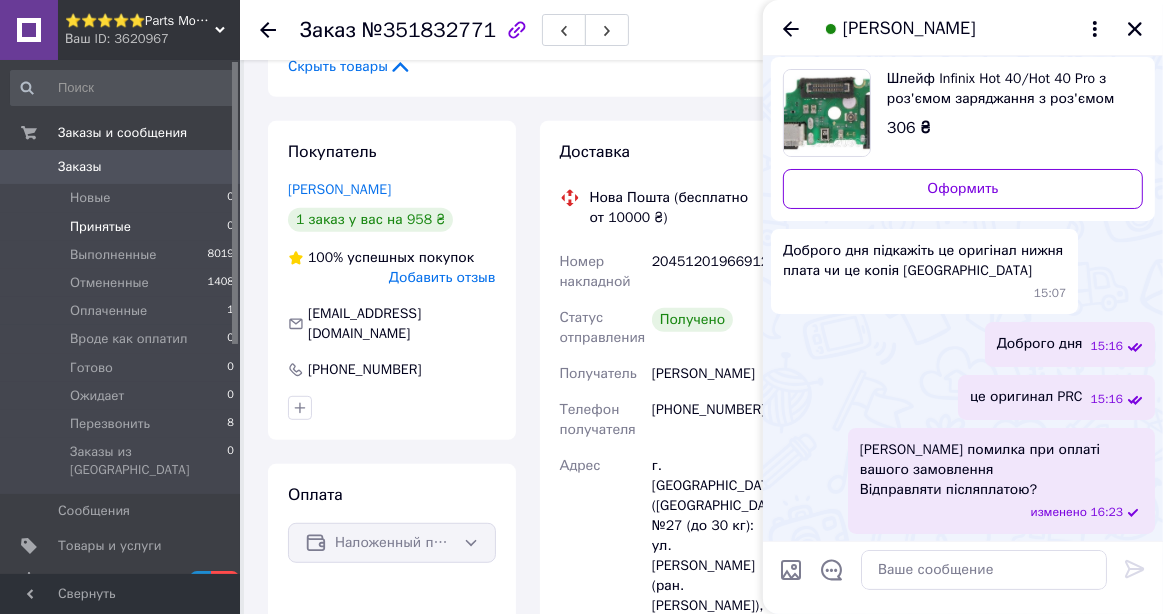 click on "Принятые" at bounding box center (100, 227) 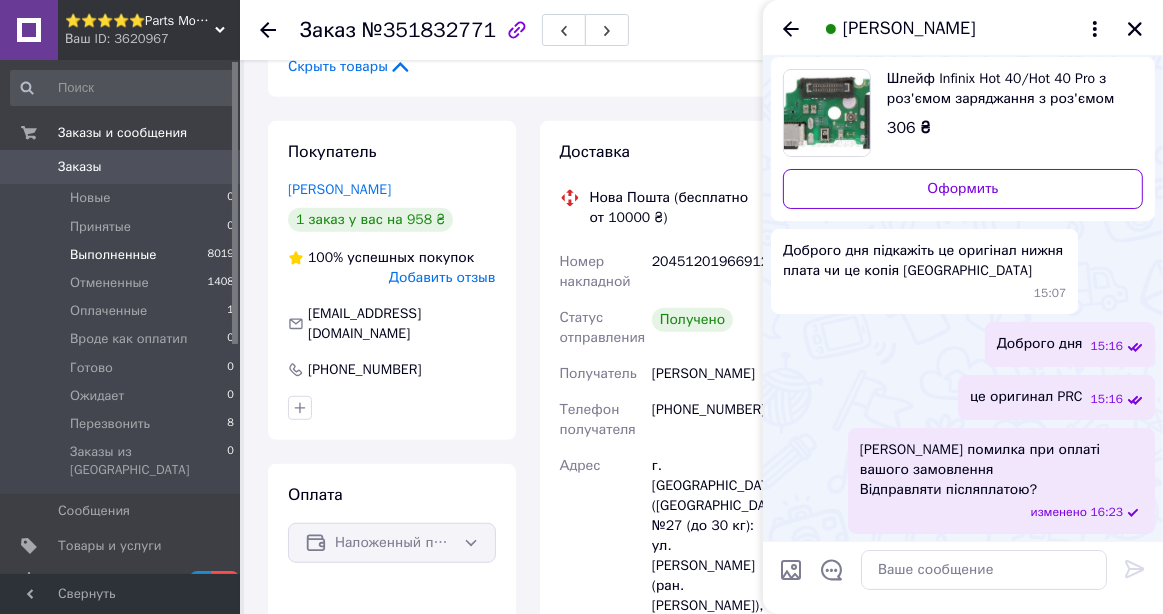 scroll, scrollTop: 0, scrollLeft: 0, axis: both 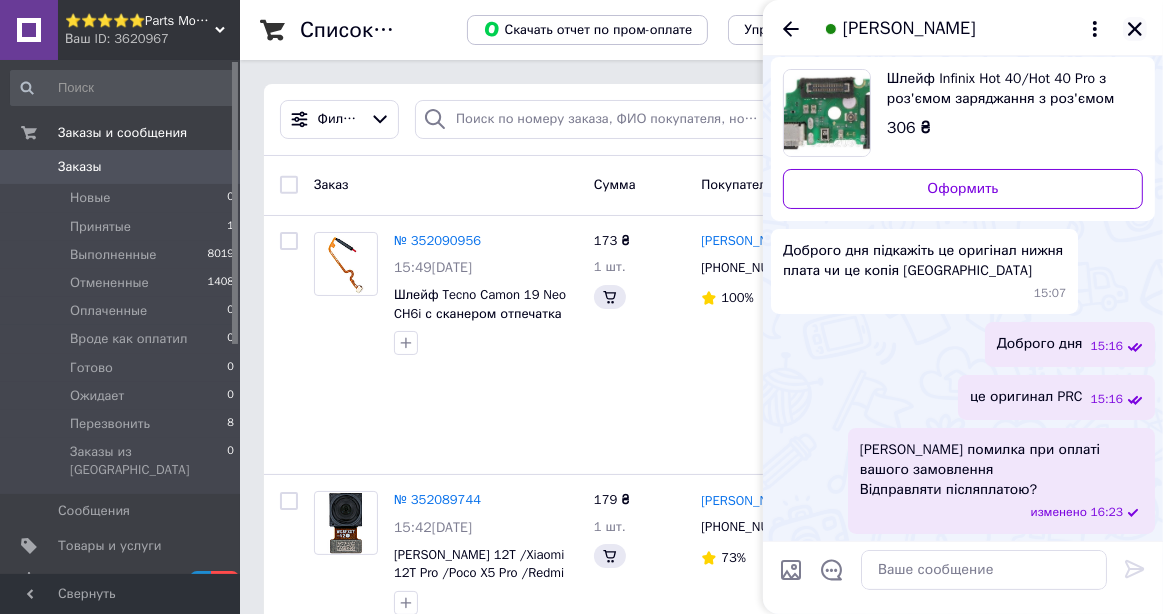 click at bounding box center [1135, 29] 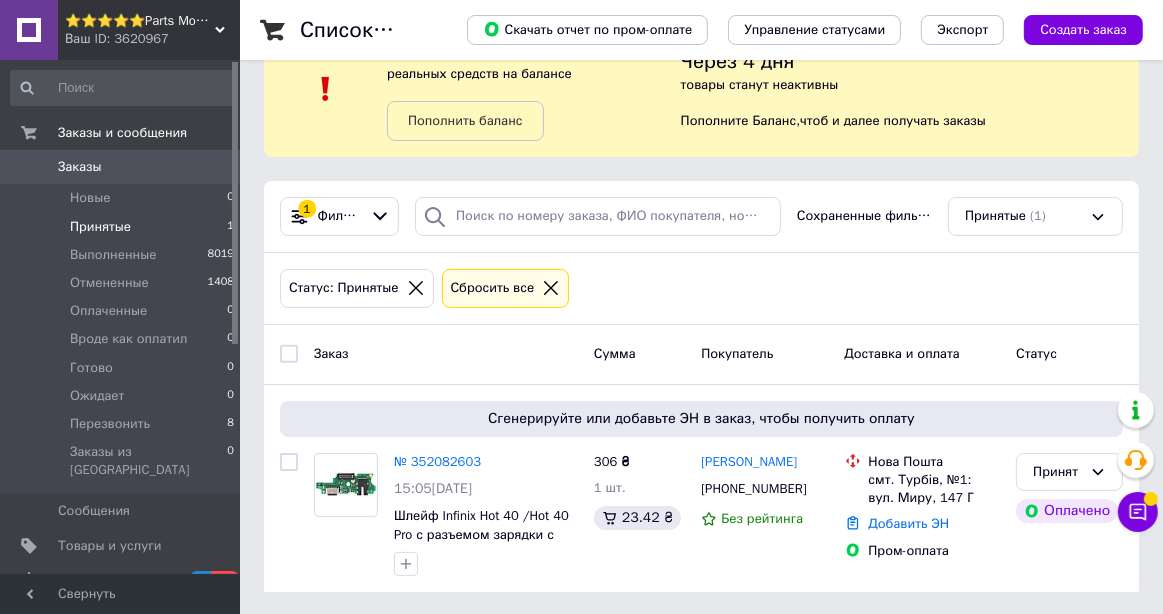 scroll, scrollTop: 64, scrollLeft: 0, axis: vertical 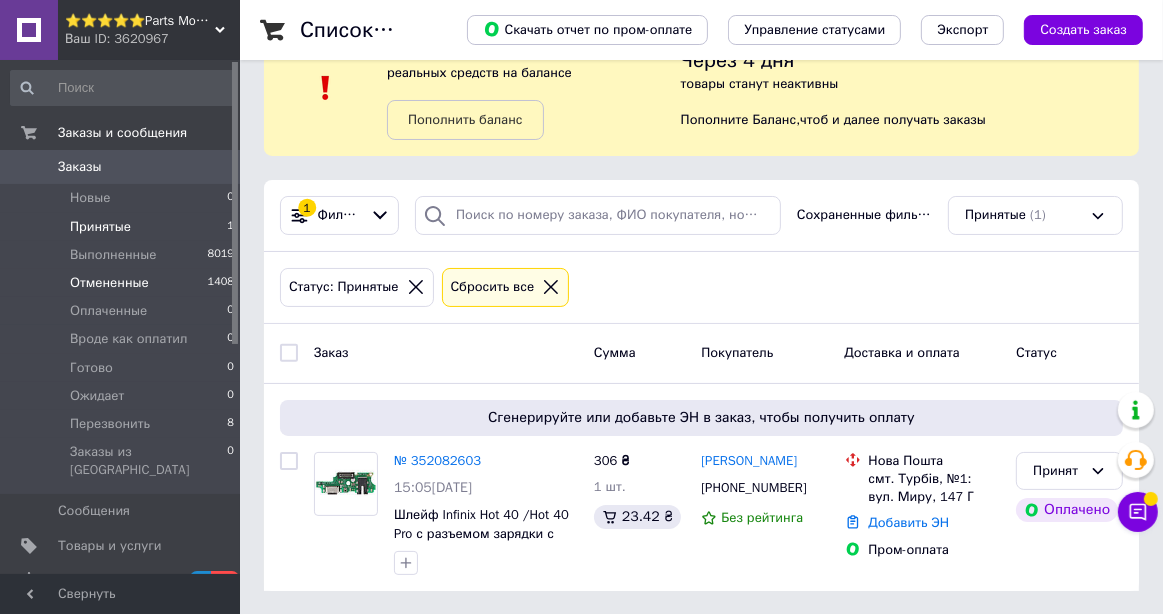 click on "Отмененные" at bounding box center (109, 283) 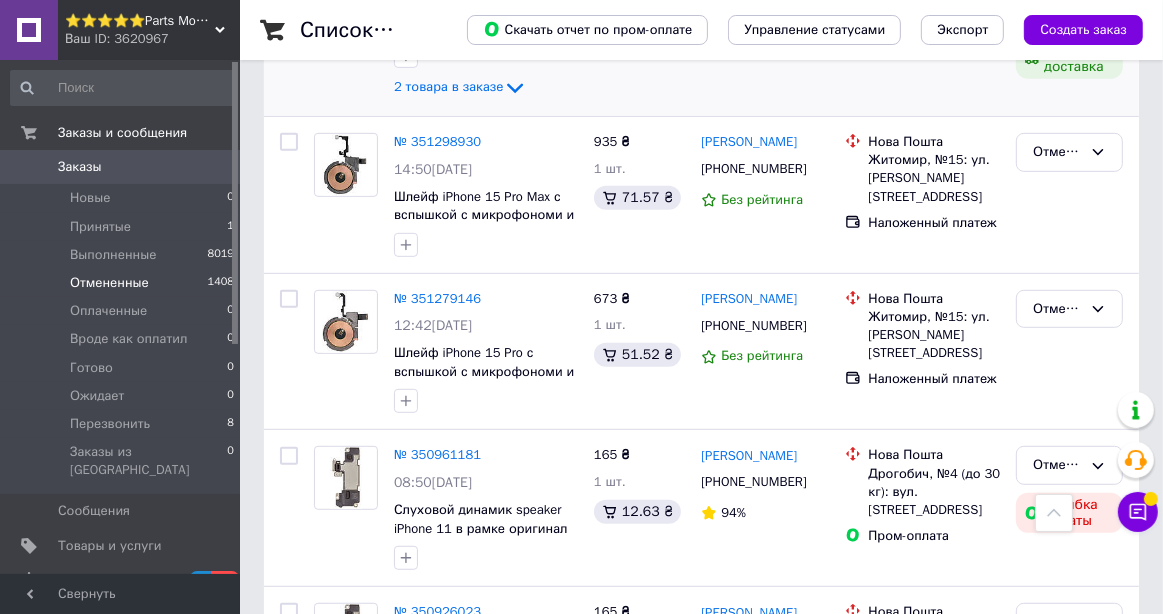 scroll, scrollTop: 400, scrollLeft: 0, axis: vertical 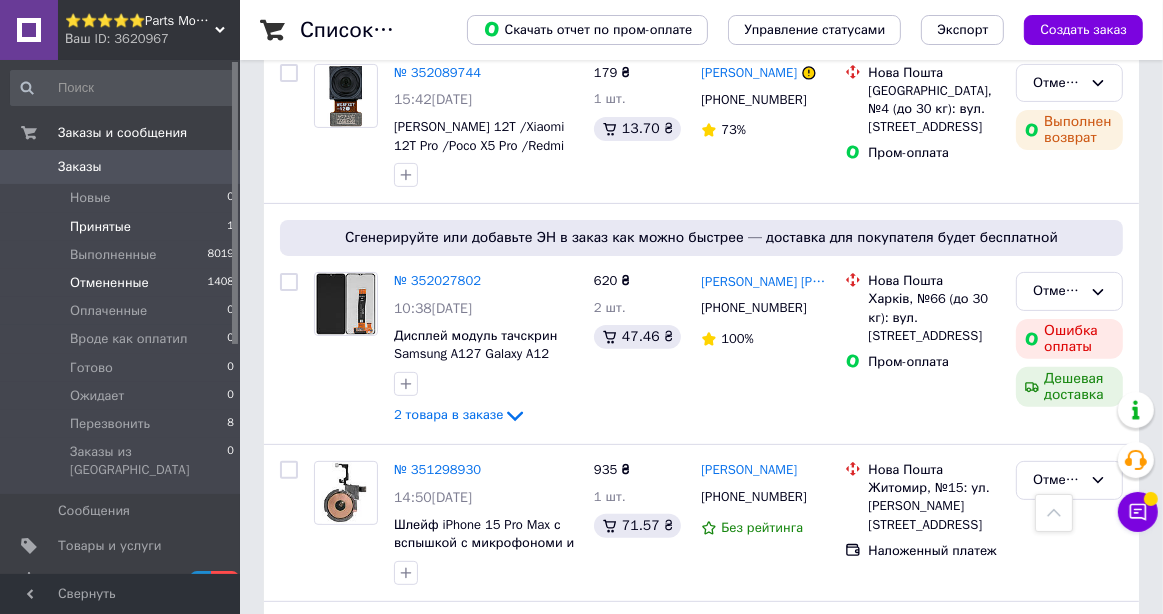 click on "Принятые" at bounding box center [100, 227] 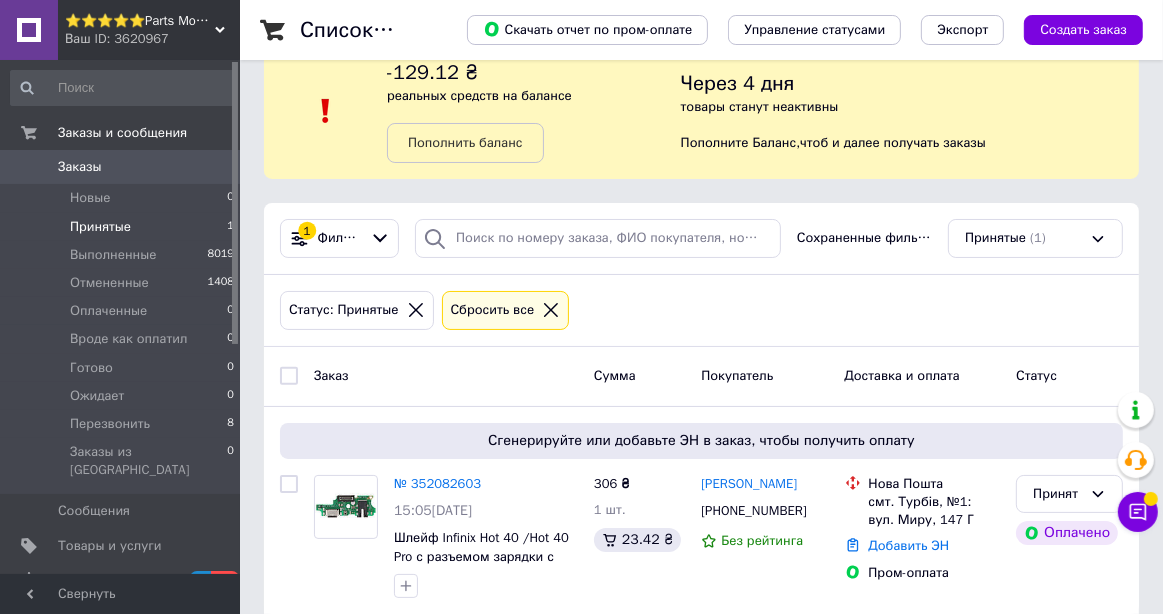 scroll, scrollTop: 64, scrollLeft: 0, axis: vertical 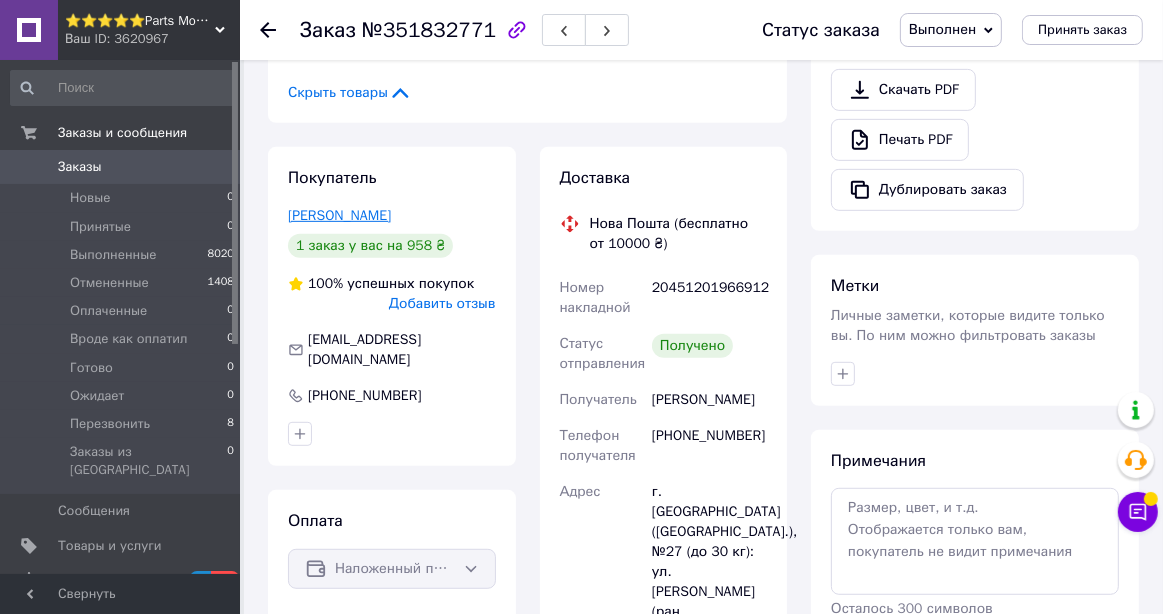 click on "[PERSON_NAME]" at bounding box center [339, 215] 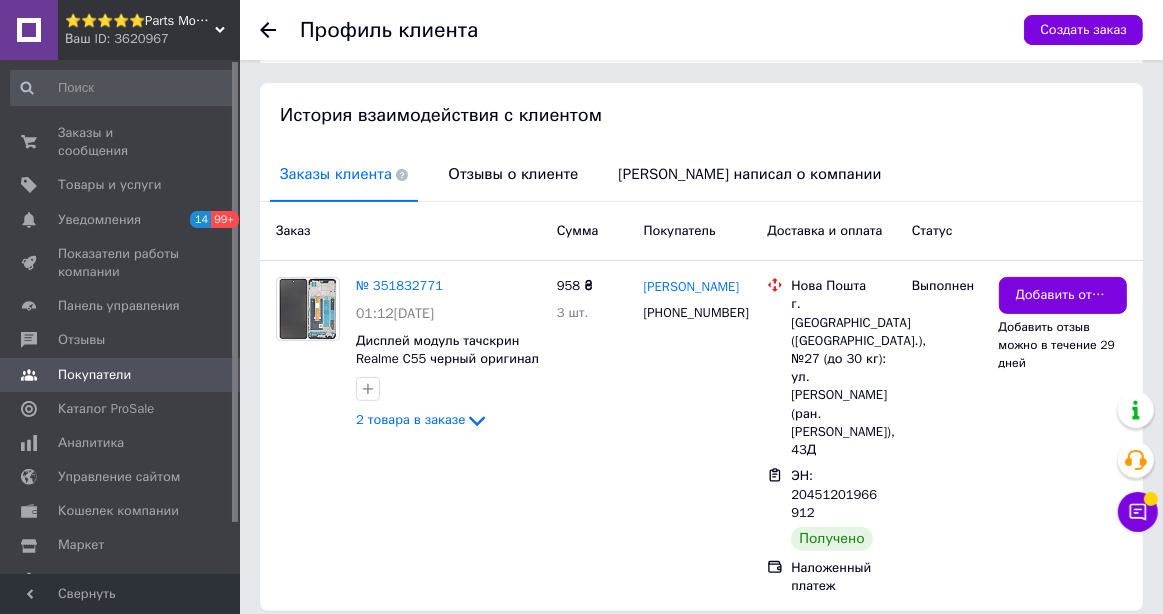 scroll, scrollTop: 460, scrollLeft: 0, axis: vertical 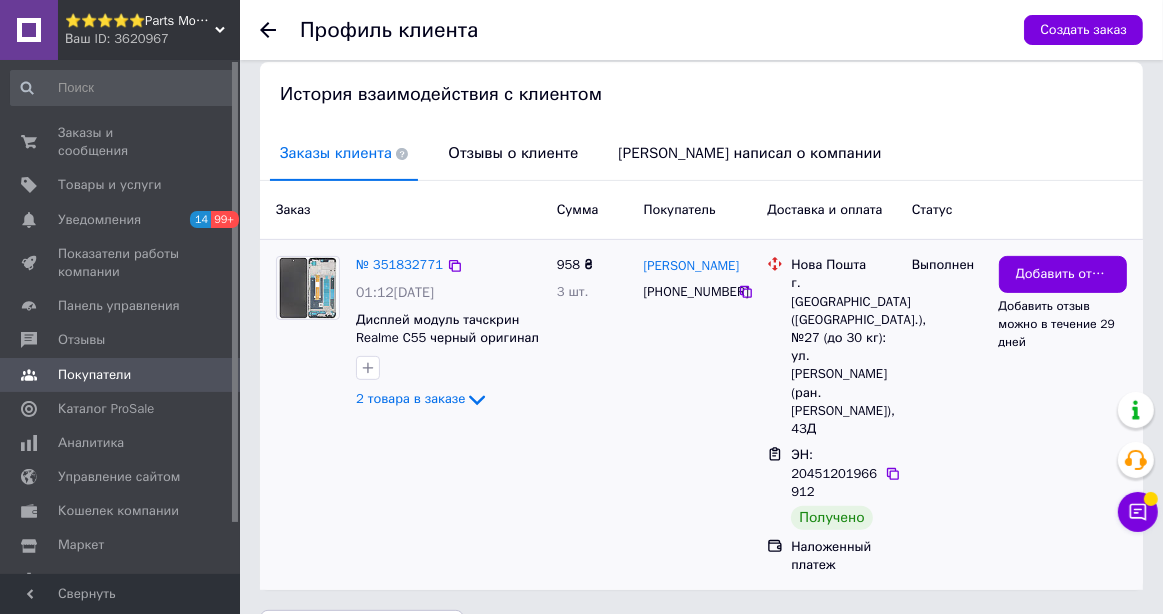 click on "+380673350614" at bounding box center (689, 292) 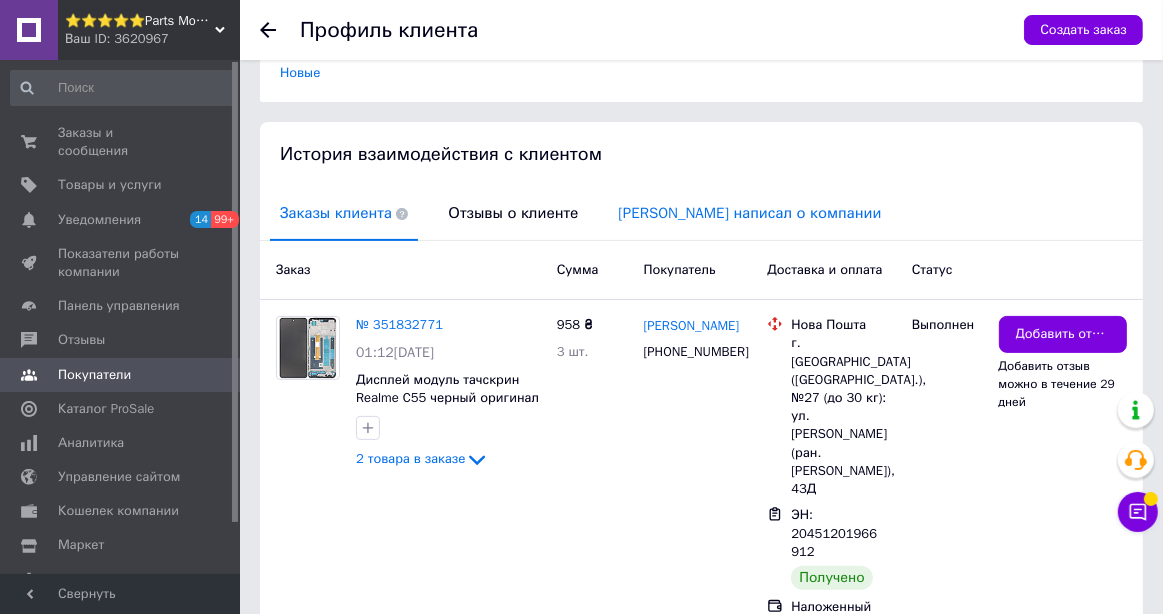 scroll, scrollTop: 460, scrollLeft: 0, axis: vertical 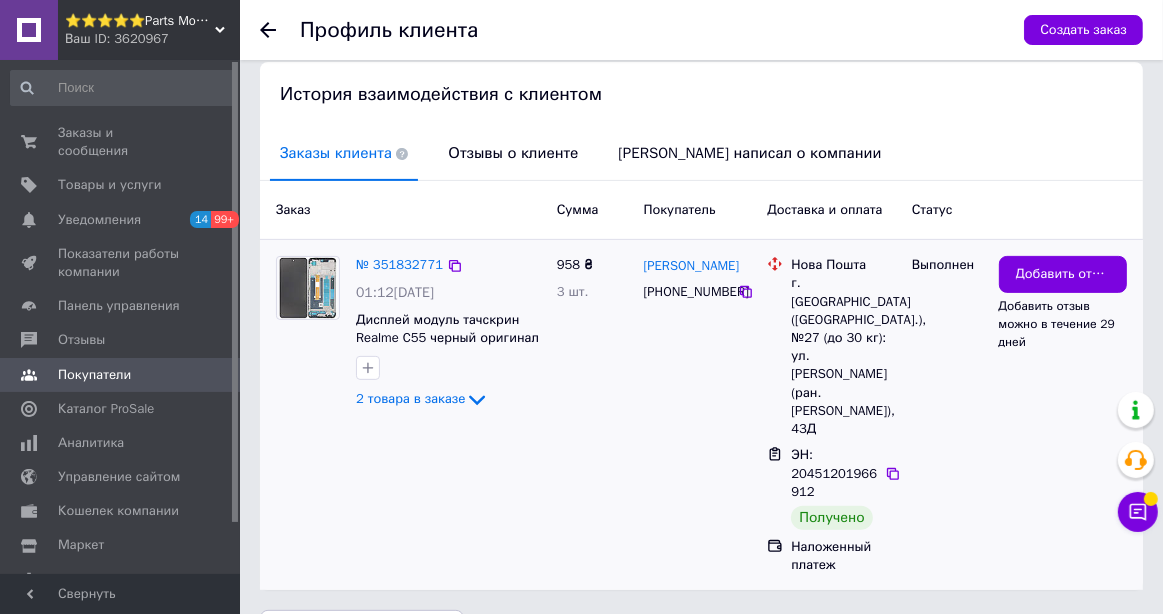 click on "Ольга Шеремета +380673350614" at bounding box center [698, 415] 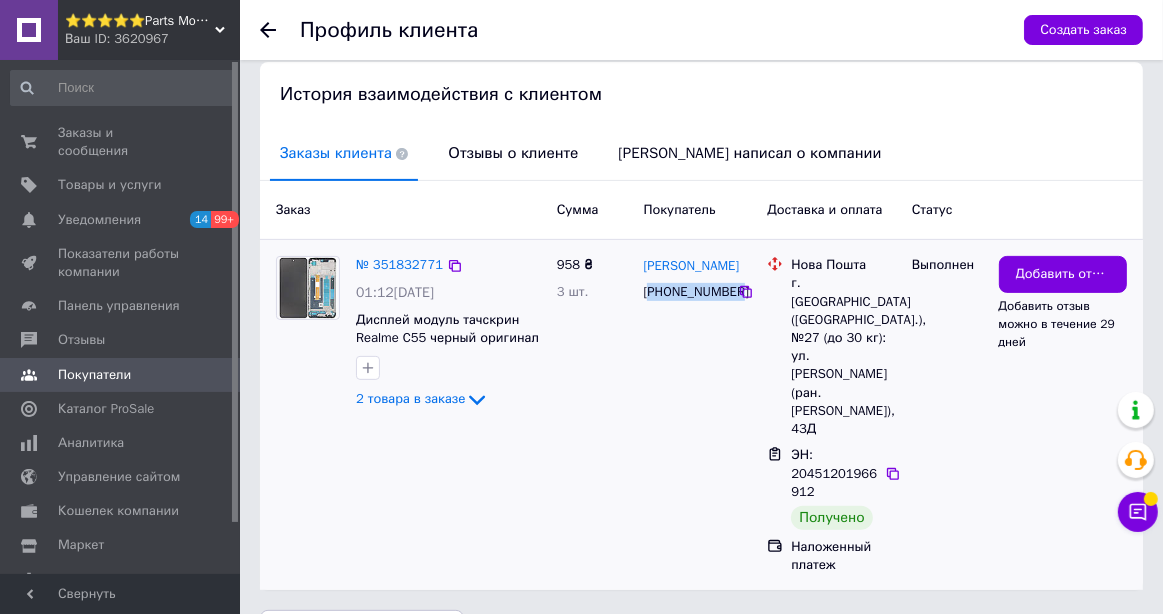 click on "+380673350614" at bounding box center (689, 292) 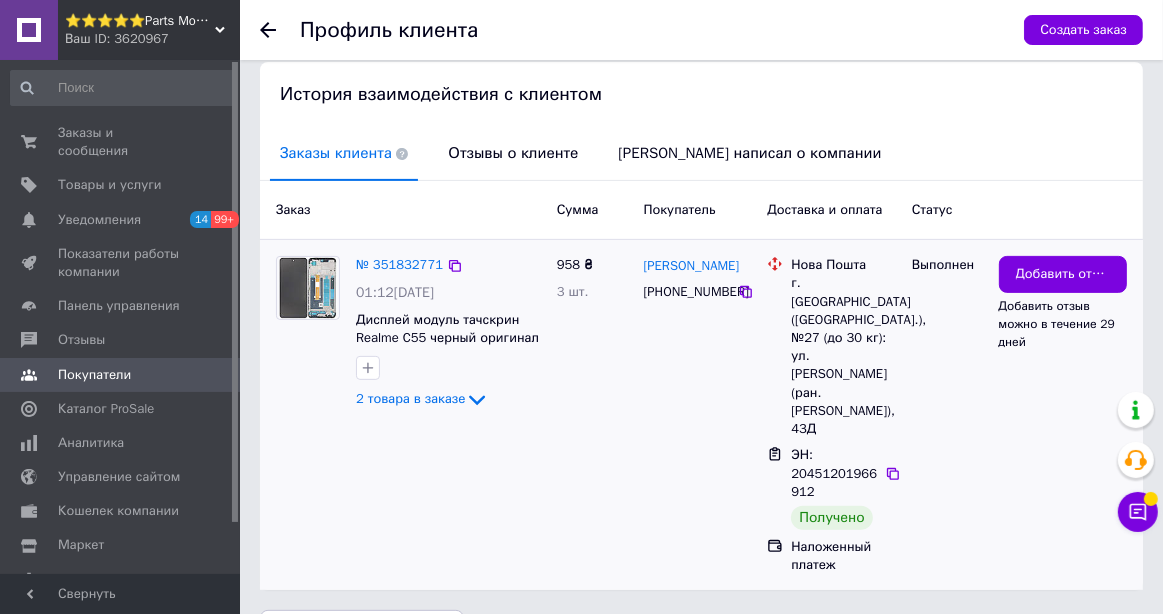 click on "Ольга Шеремета +380673350614" at bounding box center [698, 415] 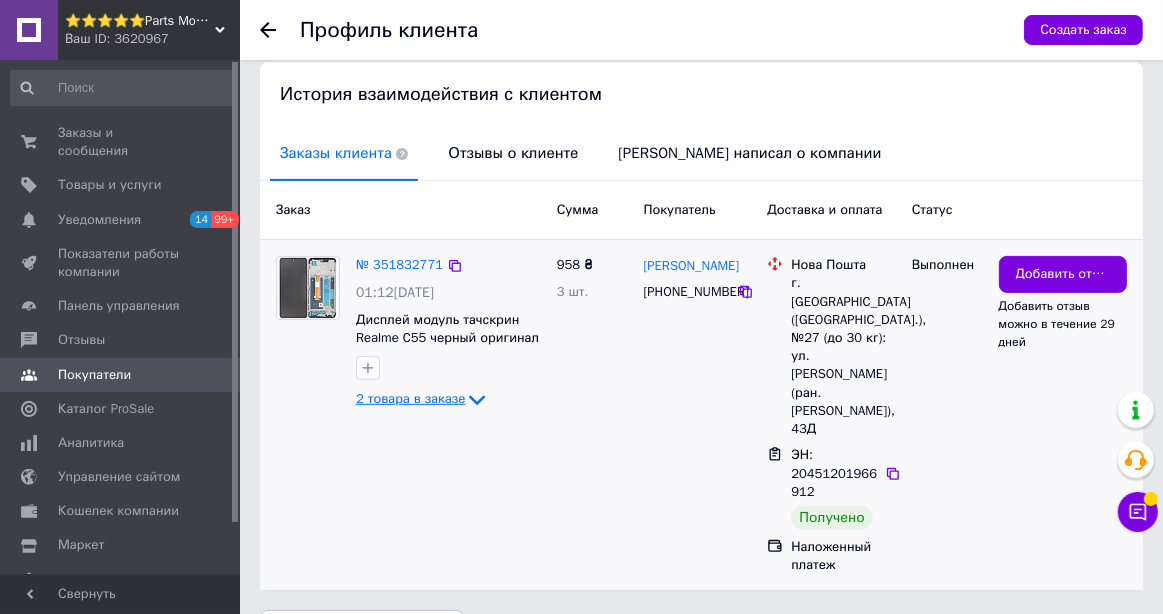 click on "2 товара в заказе" at bounding box center (410, 399) 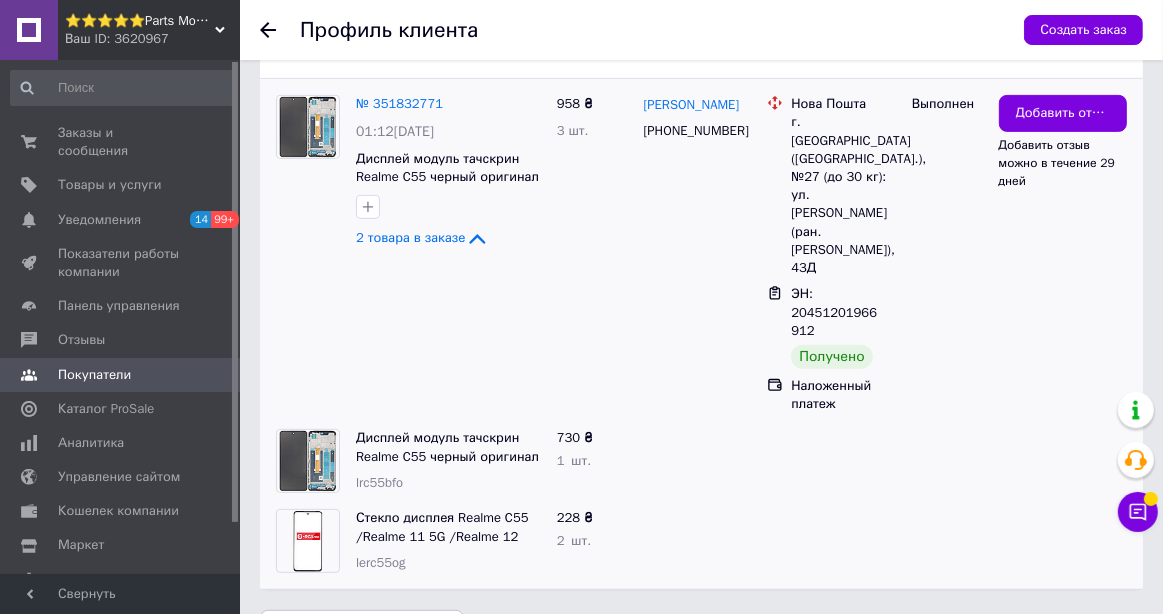 scroll, scrollTop: 221, scrollLeft: 0, axis: vertical 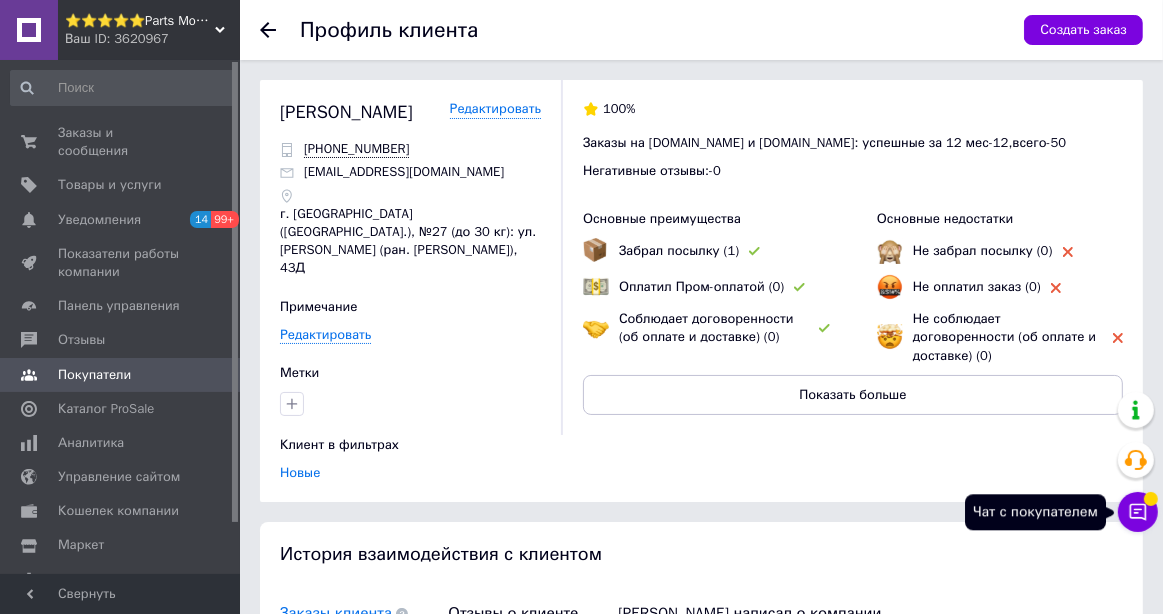 click 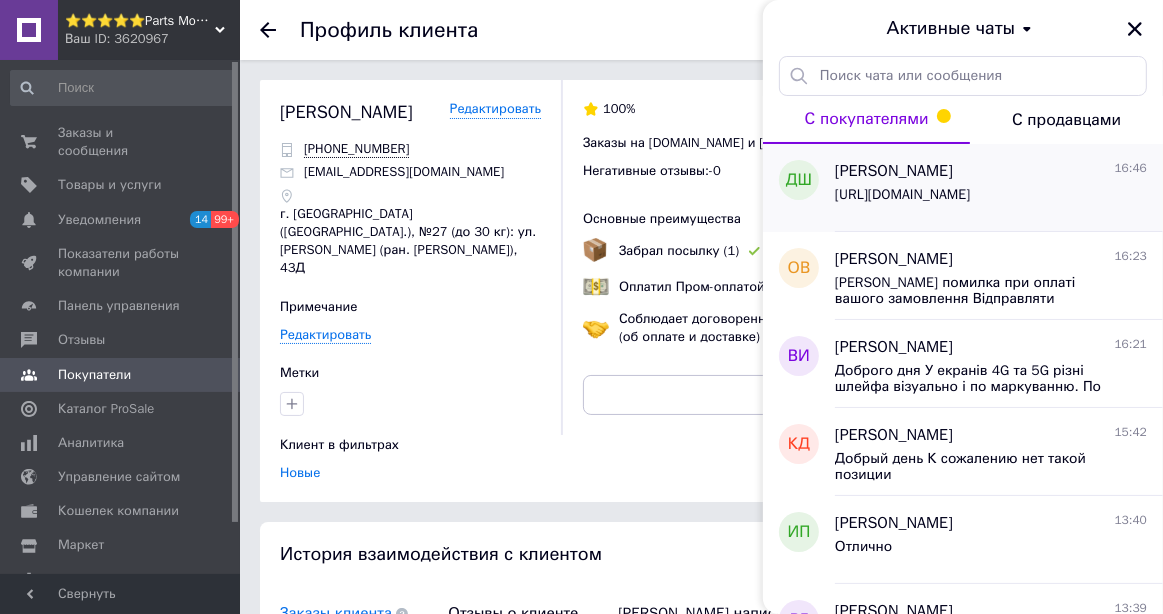 click on "https://forms.gle/YW5RmGQvDifkyX68A" at bounding box center [902, 195] 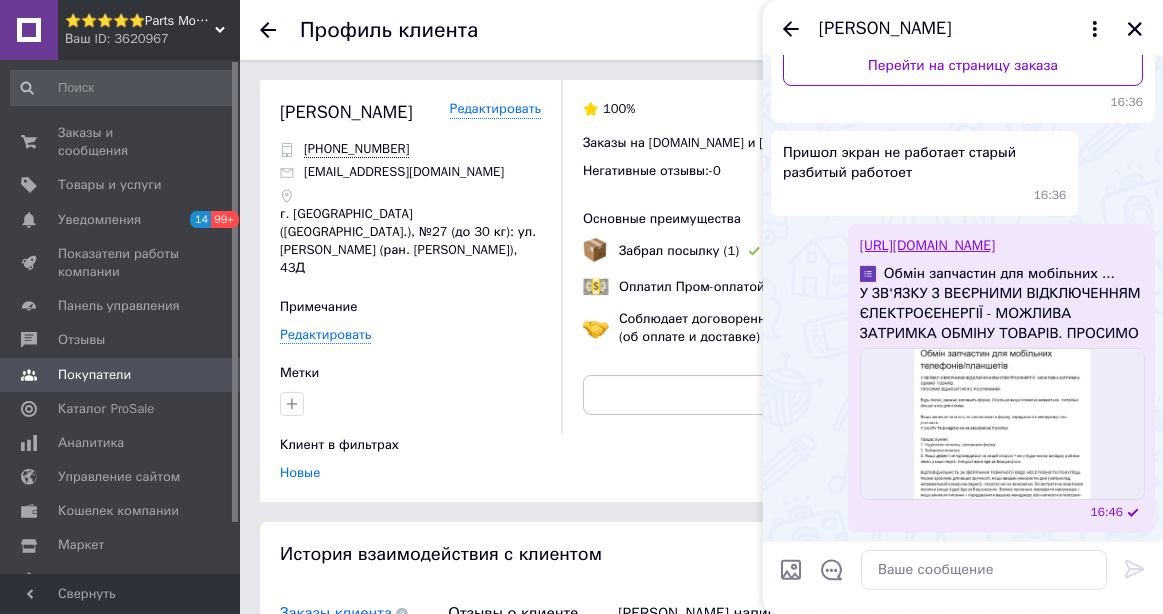 scroll, scrollTop: 317, scrollLeft: 0, axis: vertical 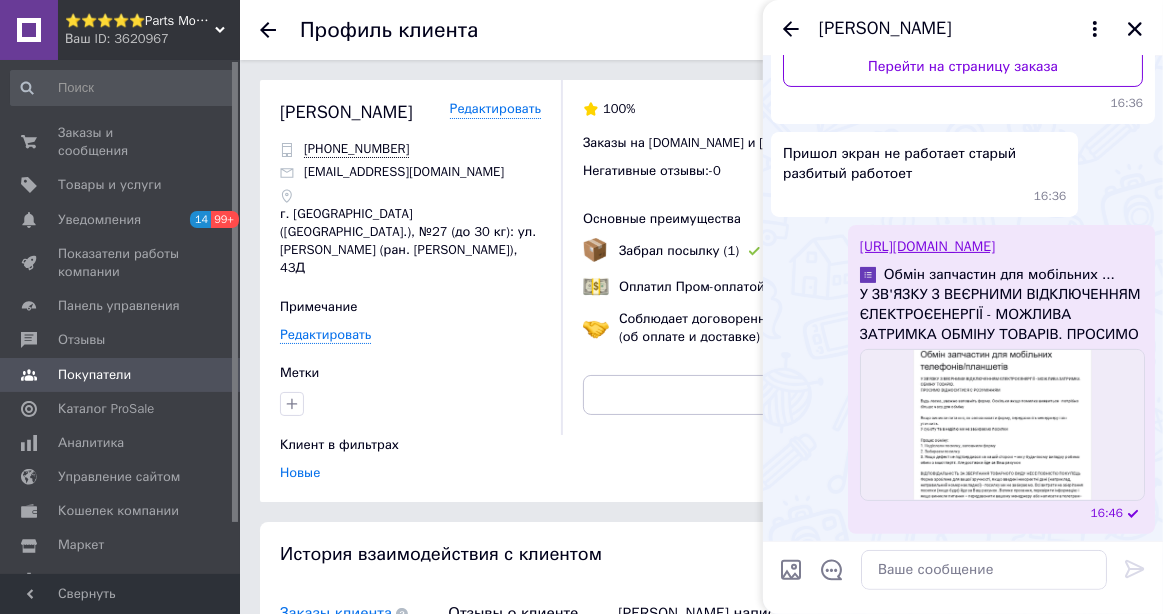 click on "Шеремета Ольга Редактировать +380673350614 seremetdima009@gmail.com г. Кривой Рог (Днепропетровская обл.), №27 (до 30 кг): ул. Владимира Великого (ран. Мелешкина), 43Д Примечание Редактировать Метки Клиент в фильтрах Новые" at bounding box center (420, 291) 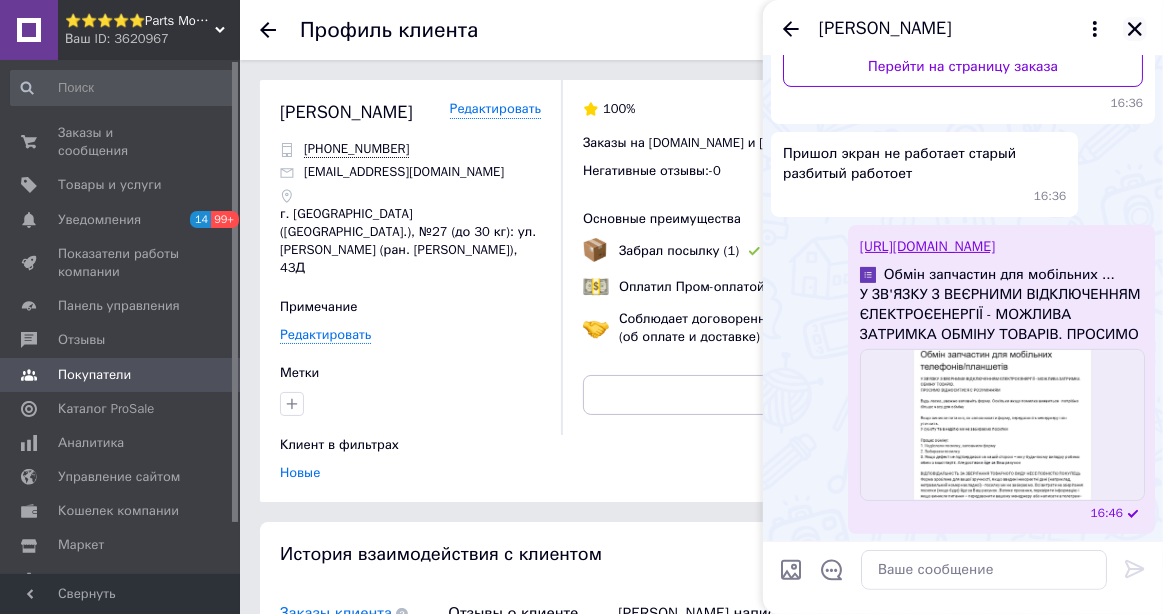 click 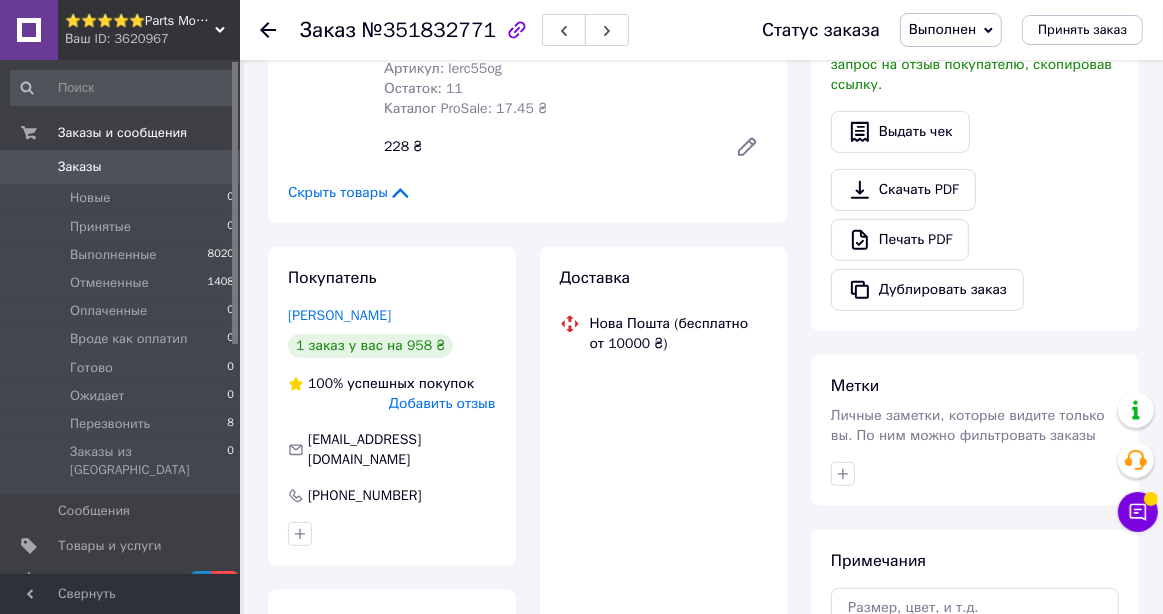 scroll, scrollTop: 200, scrollLeft: 0, axis: vertical 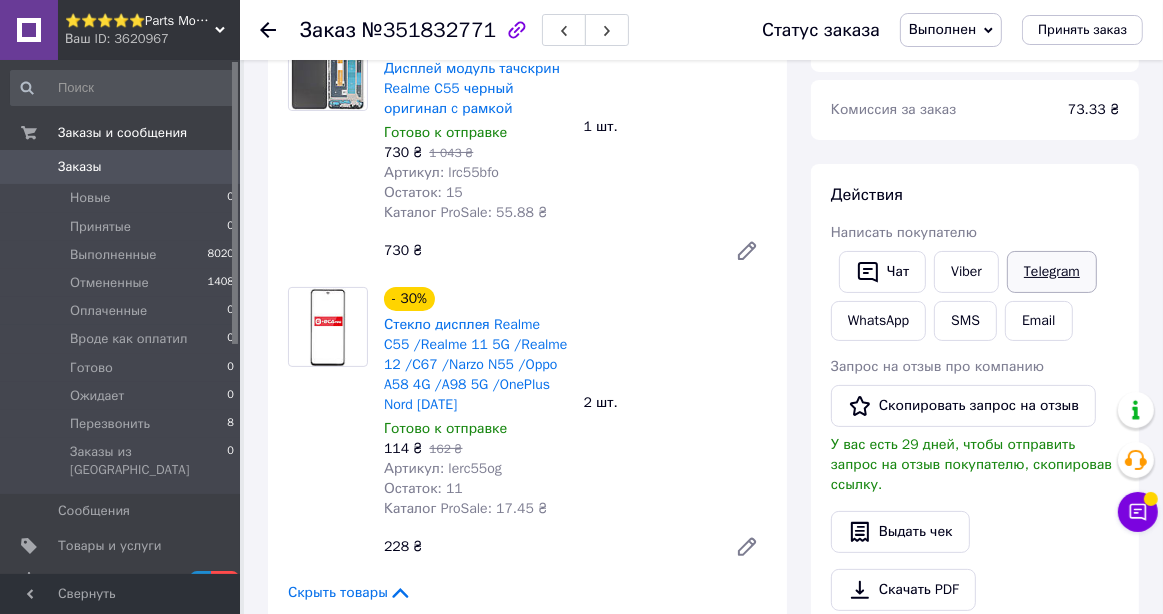 click on "Telegram" at bounding box center [1052, 272] 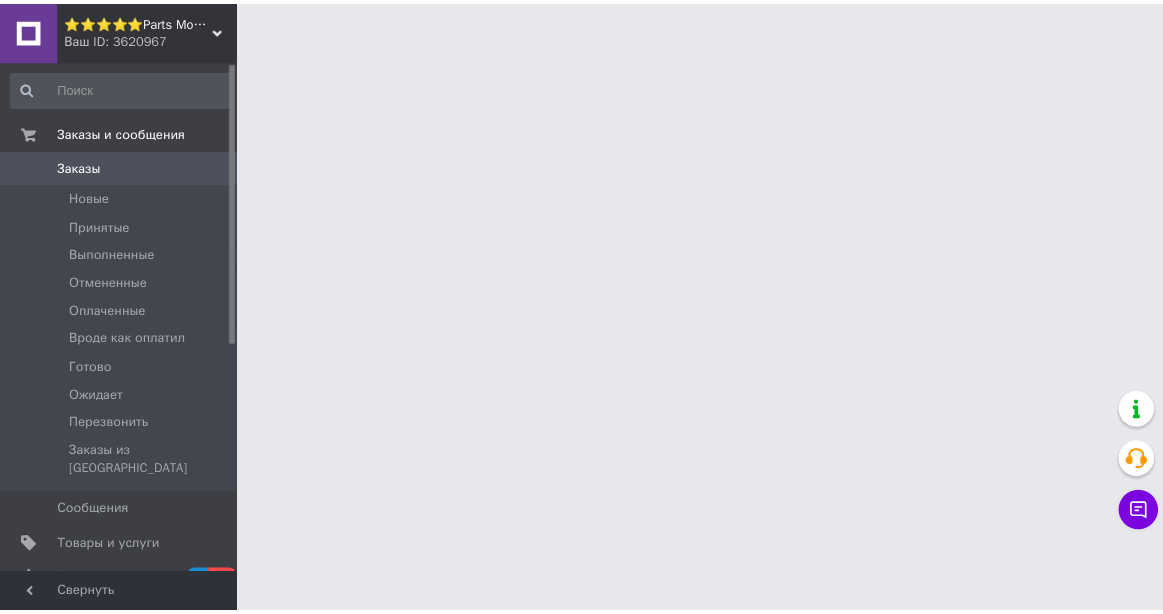 scroll, scrollTop: 0, scrollLeft: 0, axis: both 